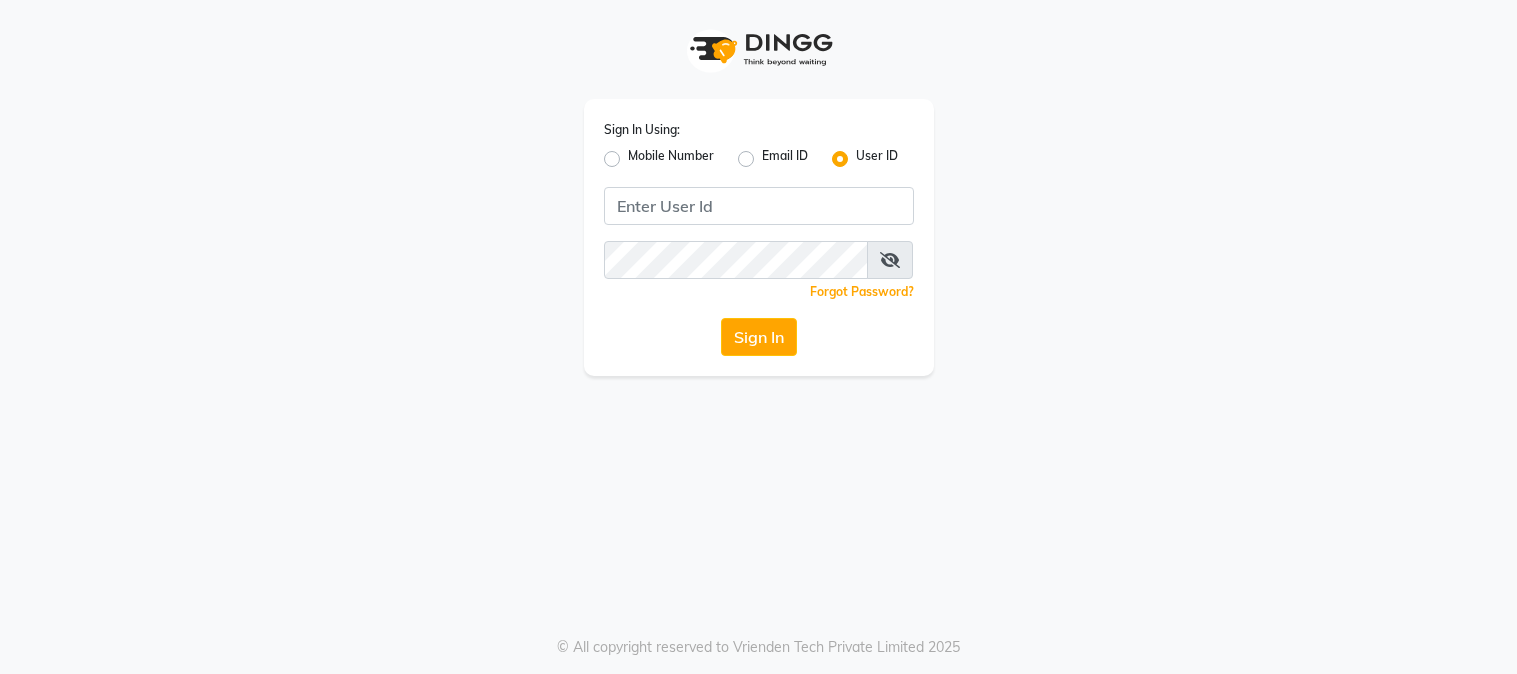 scroll, scrollTop: 0, scrollLeft: 0, axis: both 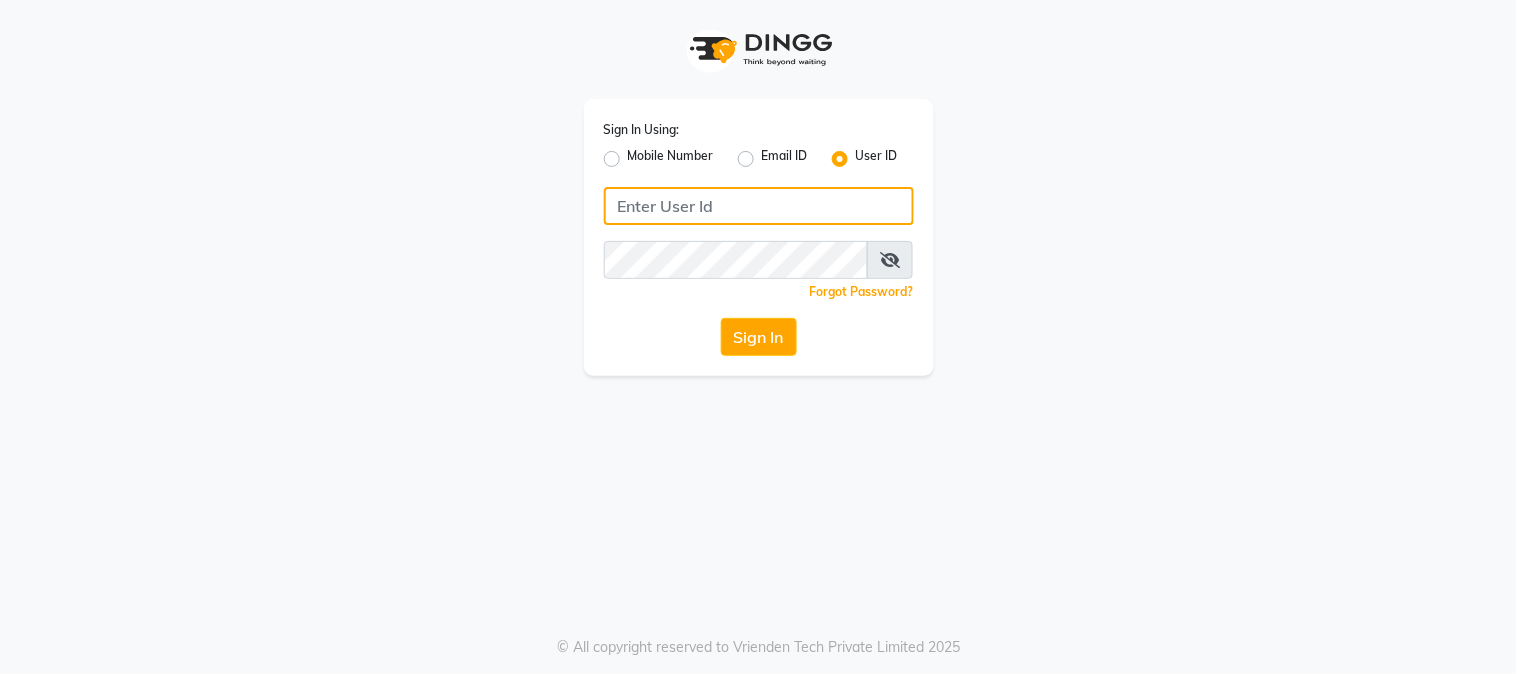 click 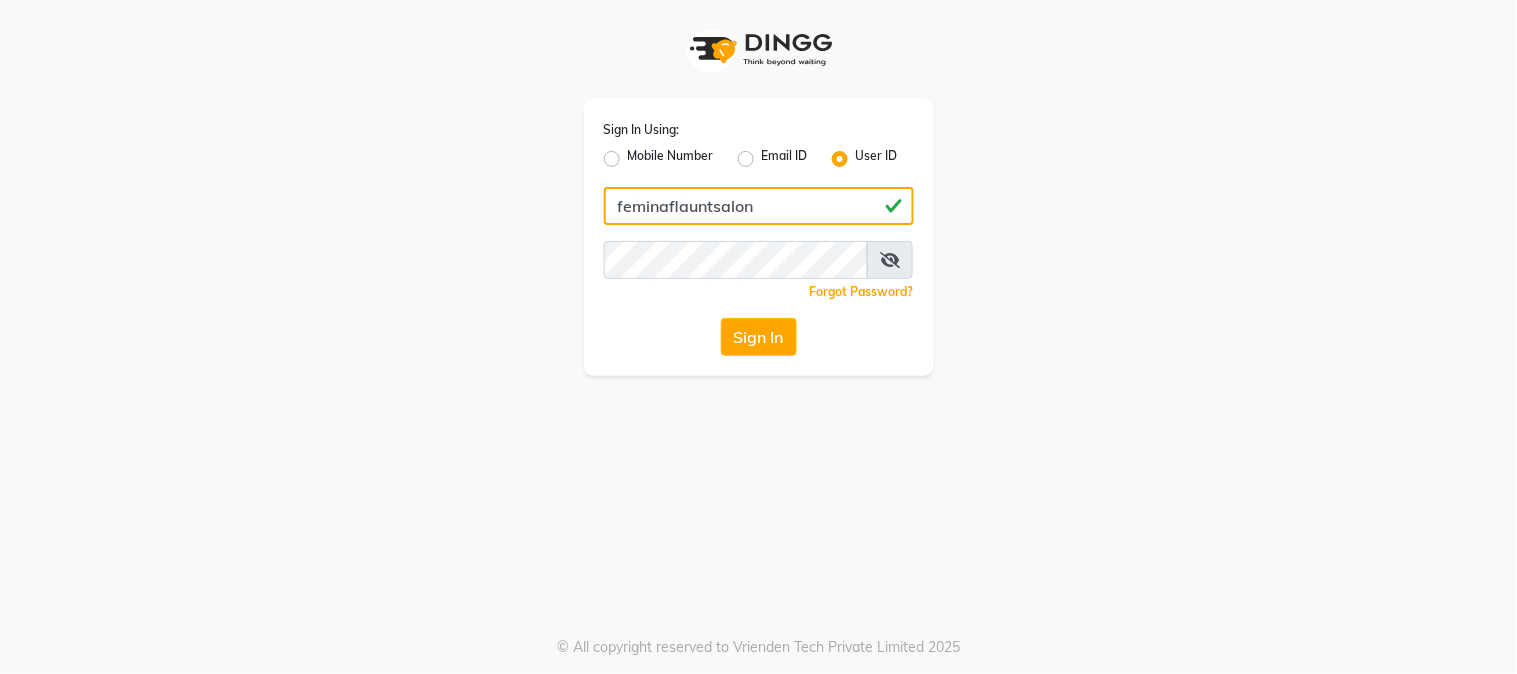 type on "feminaflauntsalon" 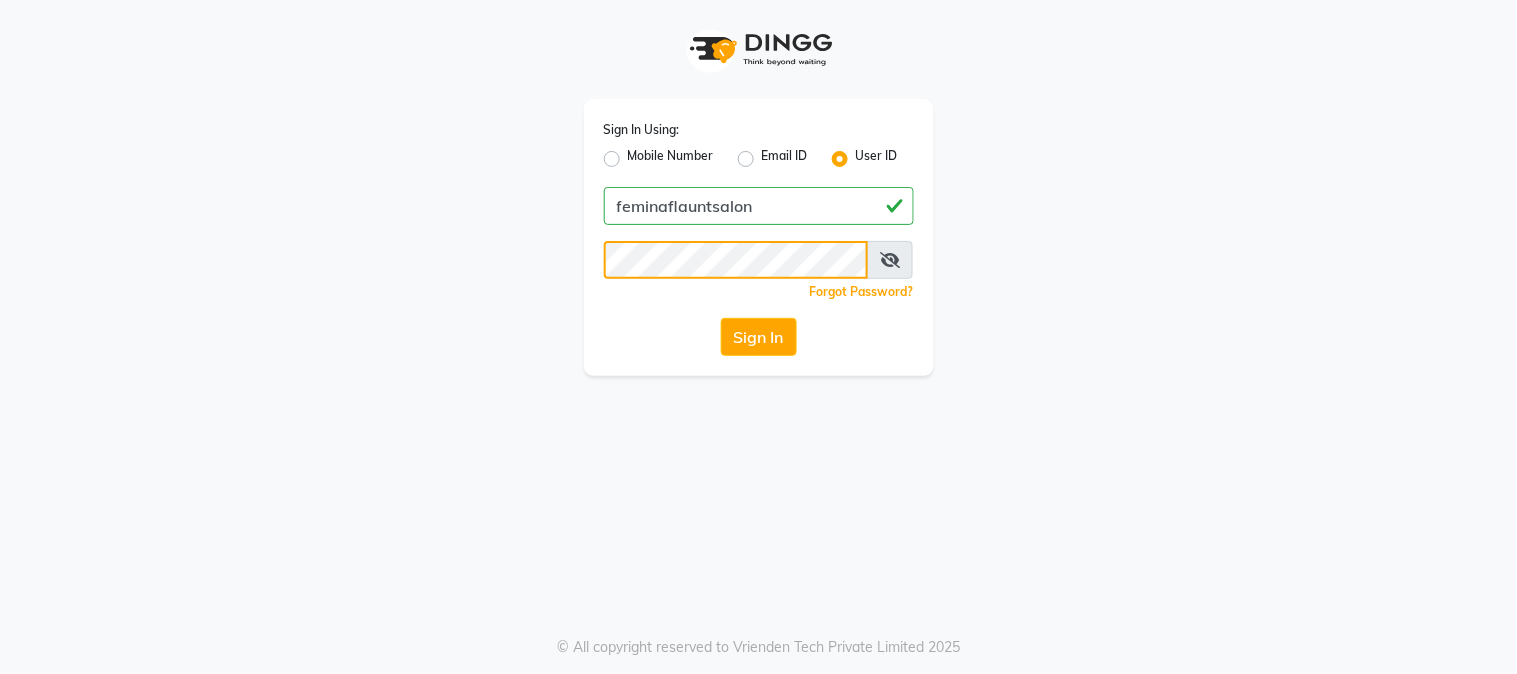 click on "Sign In" 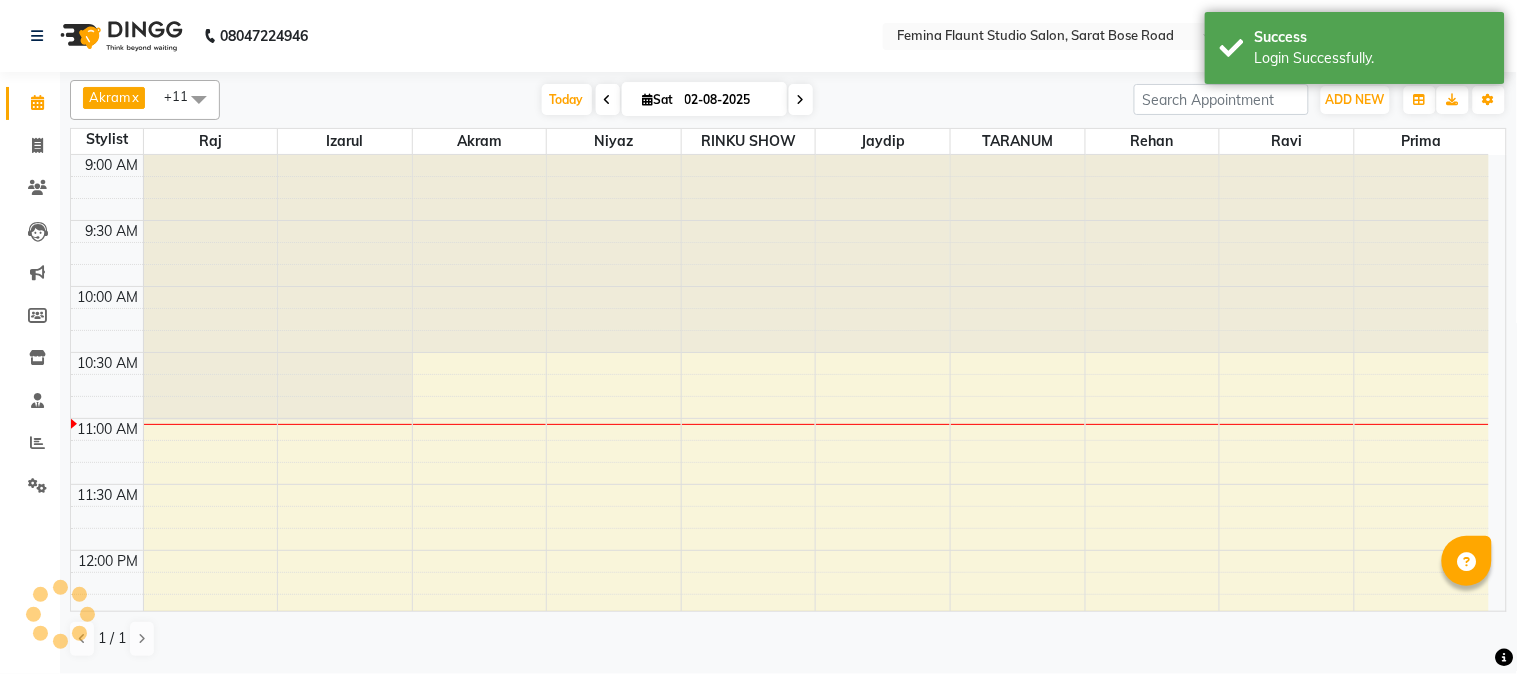 scroll, scrollTop: 0, scrollLeft: 0, axis: both 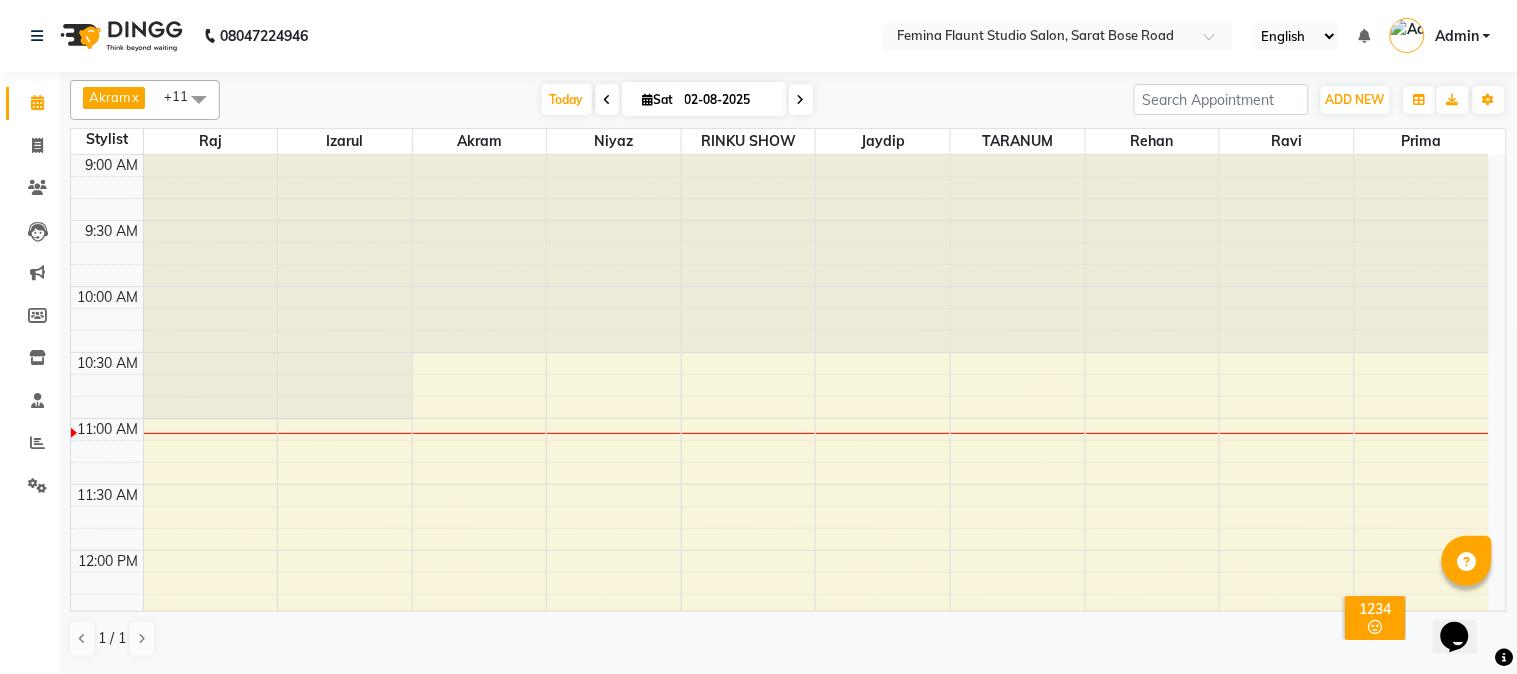 click on "9:00 AM 9:30 AM 10:00 AM 10:30 AM 11:00 AM 11:30 AM 12:00 PM 12:30 PM 1:00 PM 1:30 PM 2:00 PM 2:30 PM 3:00 PM 3:30 PM 4:00 PM 4:30 PM 5:00 PM 5:30 PM 6:00 PM 6:30 PM 7:00 PM 7:30 PM 8:00 PM 8:30 PM 9:00 PM 9:30 PM             [FIRST] [LAST], TK01, 06:00 PM-06:45 PM, Stylist Level 2 haircut(Senior) - Male             [FIRST] [LAST], TK01, 06:40 PM-07:10 PM, Beard Trimming" at bounding box center (780, 1012) 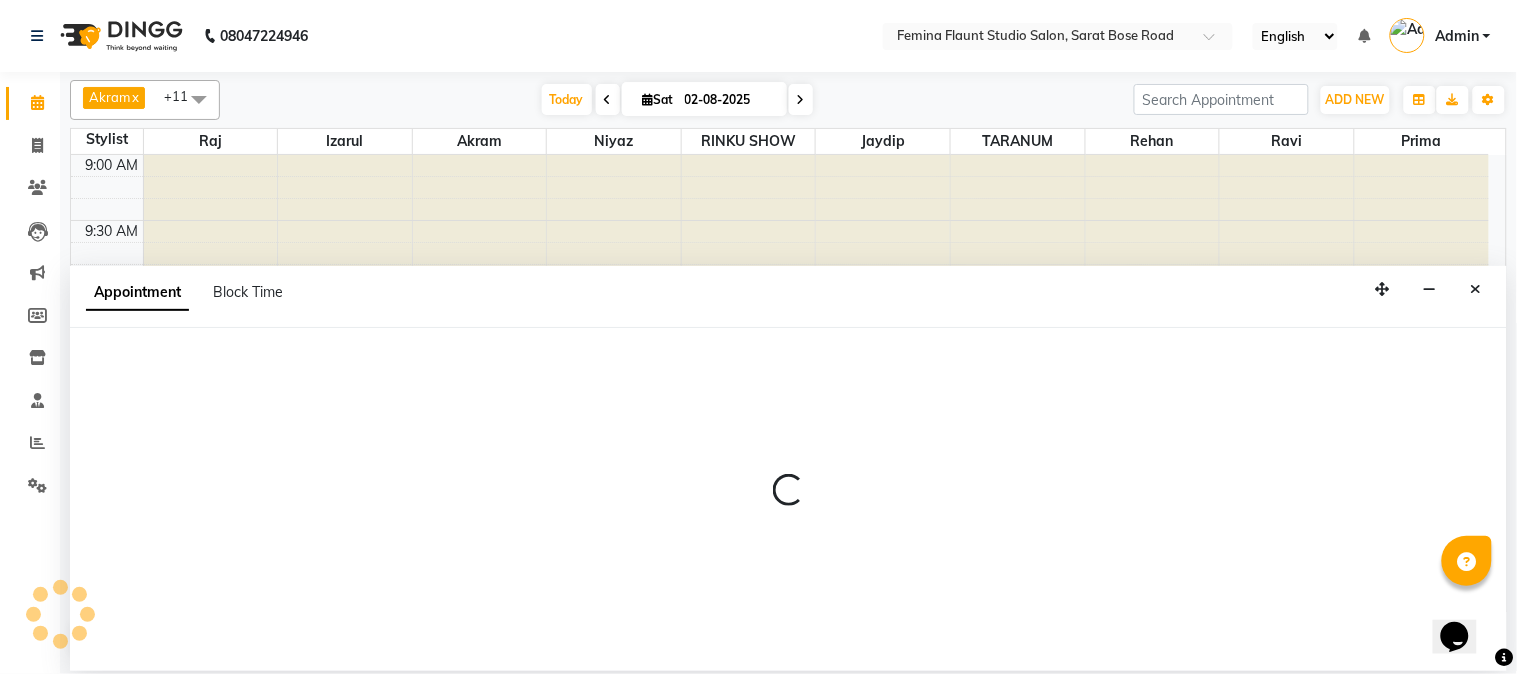 select on "83062" 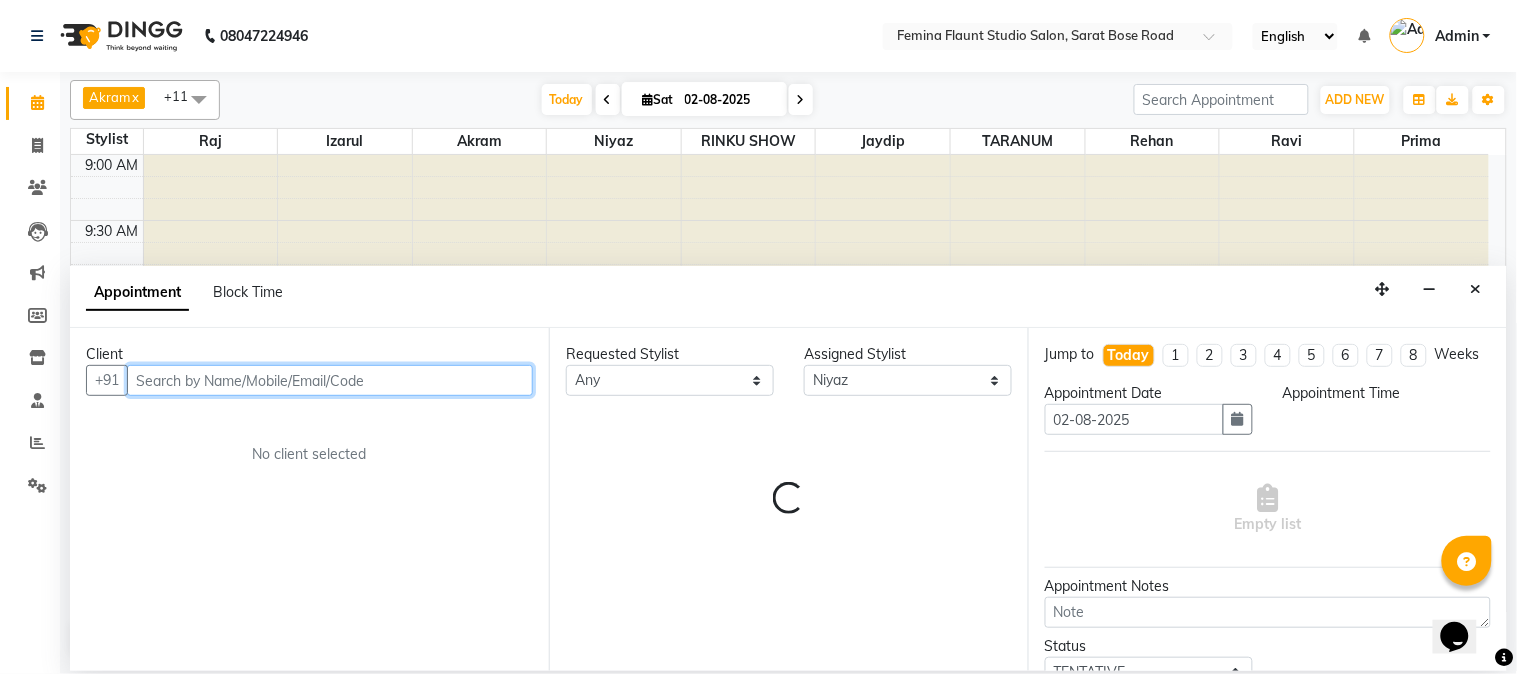 select on "690" 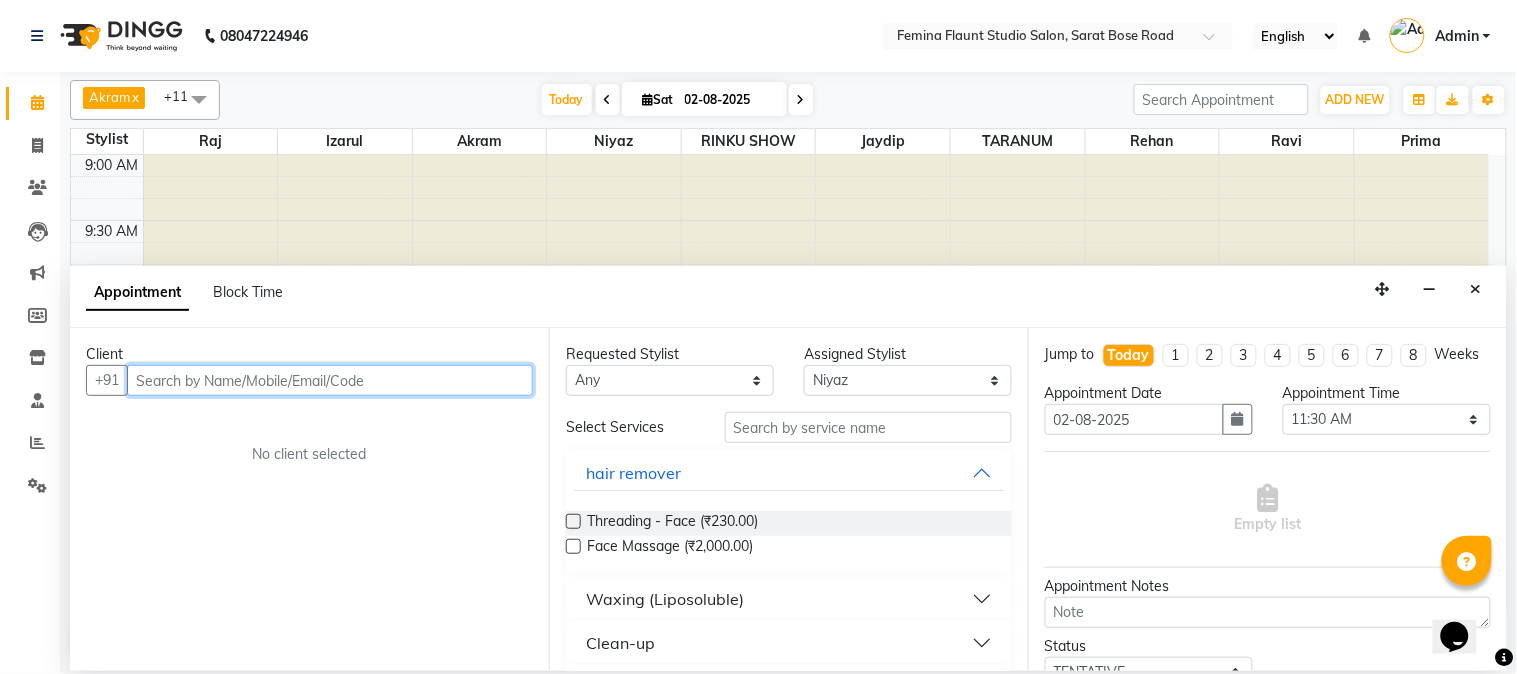 click at bounding box center [330, 380] 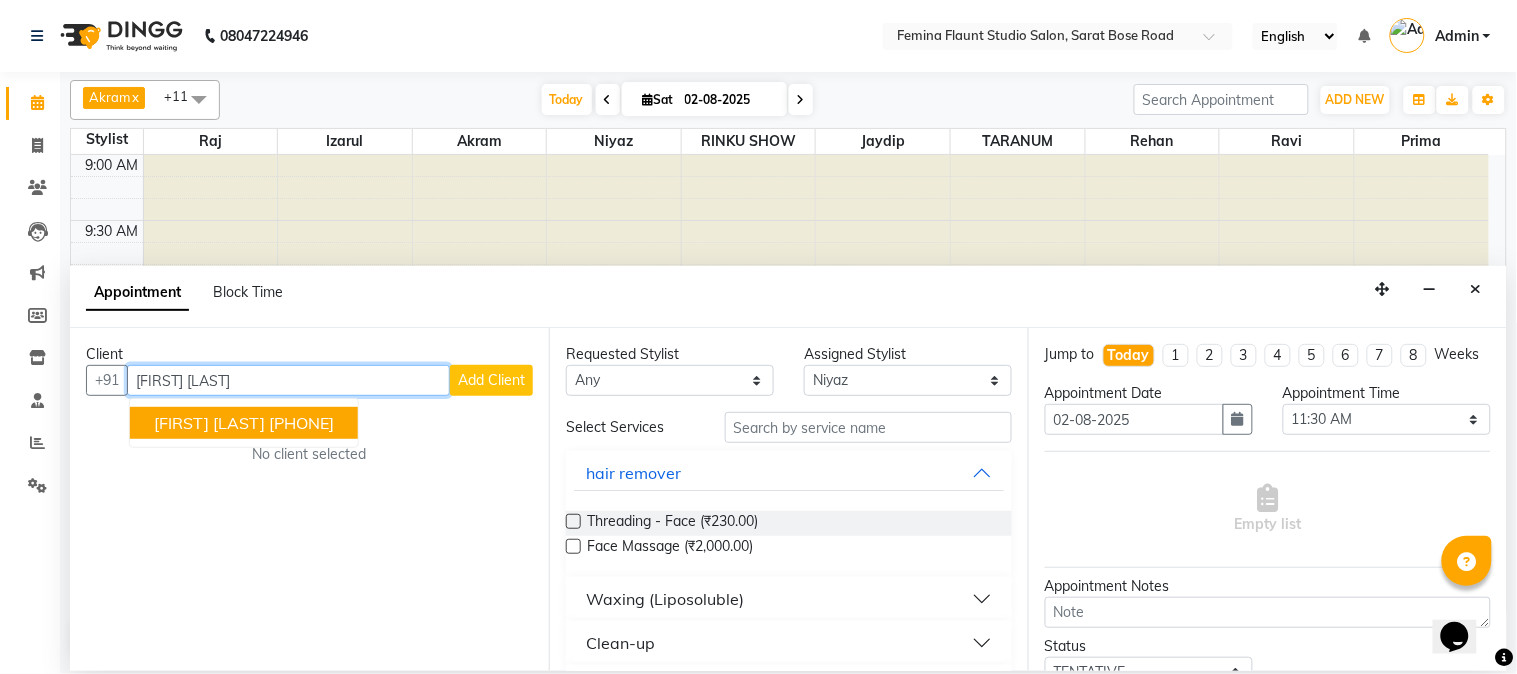 click on "[FIRST] [LAST]" at bounding box center (209, 423) 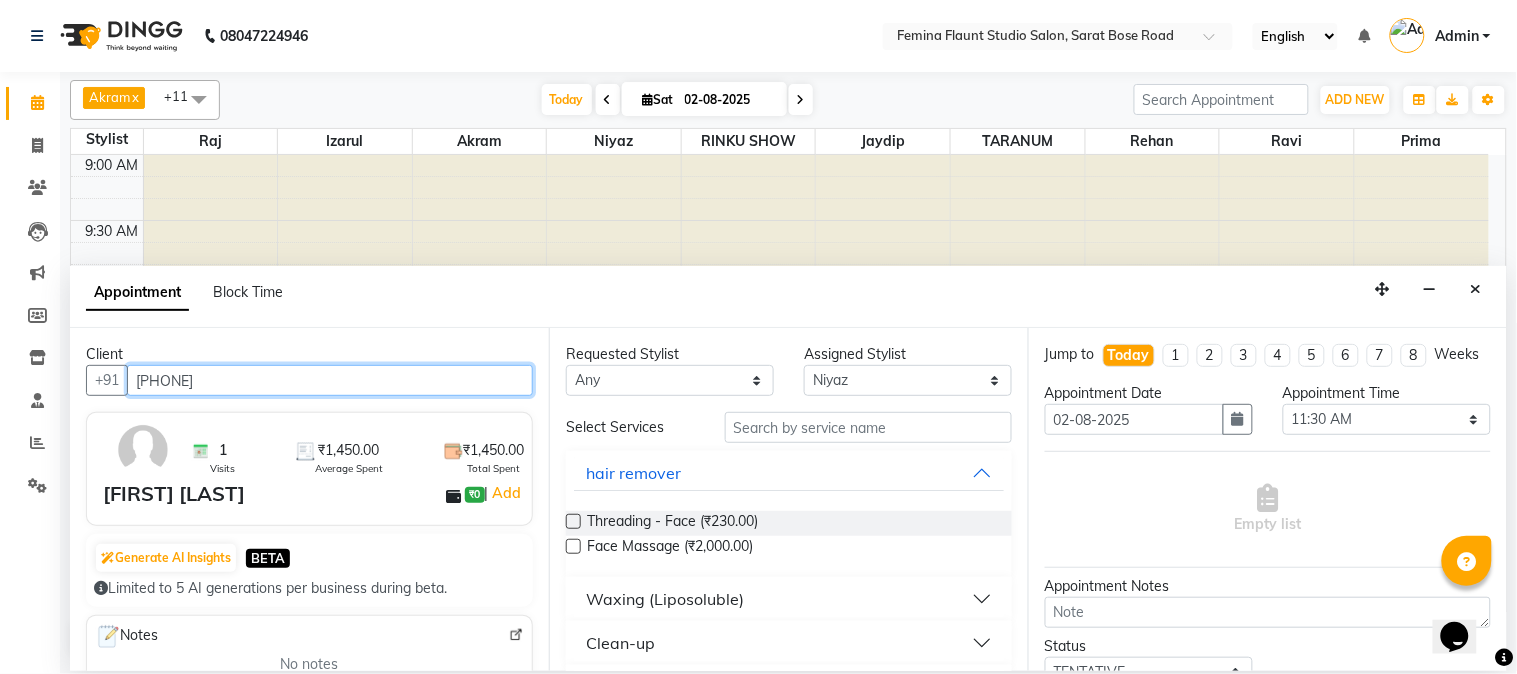 type on "[PHONE]" 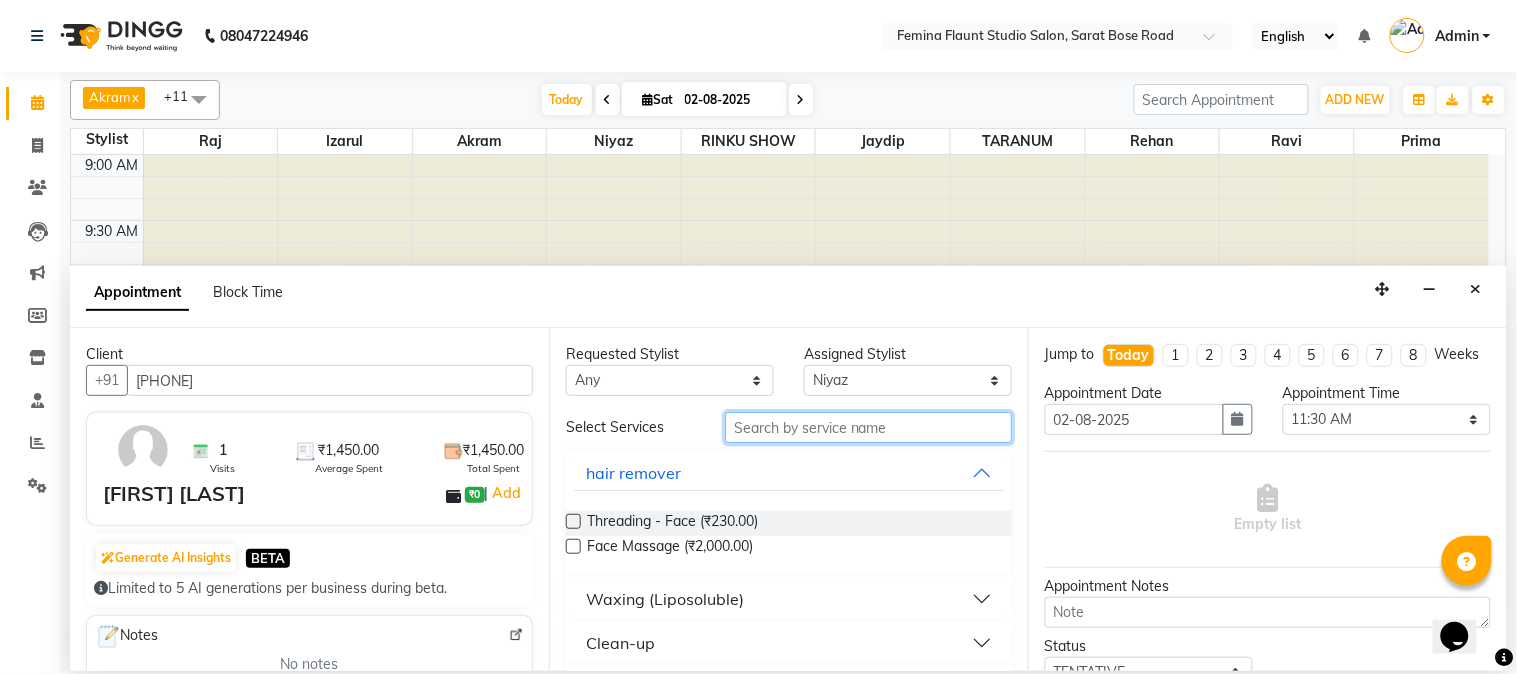 click at bounding box center (868, 427) 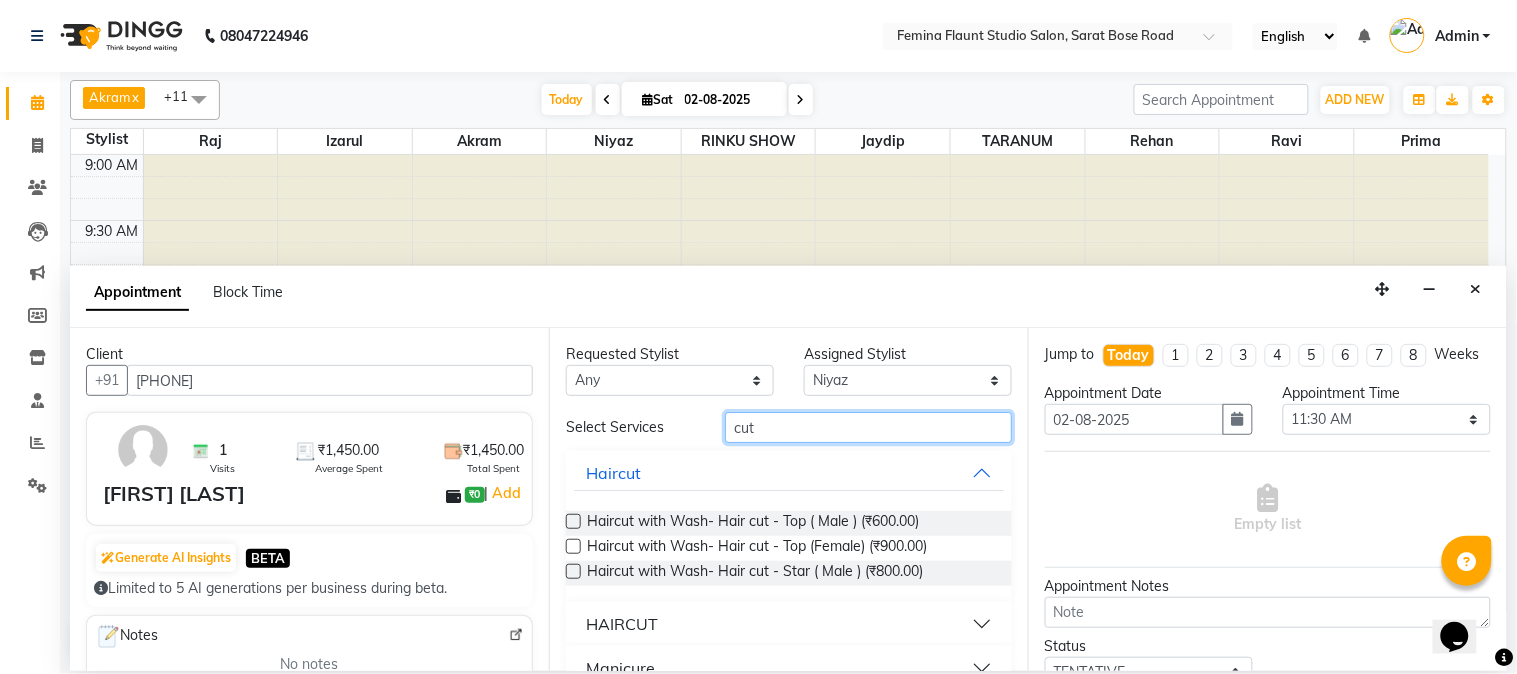 type on "cut" 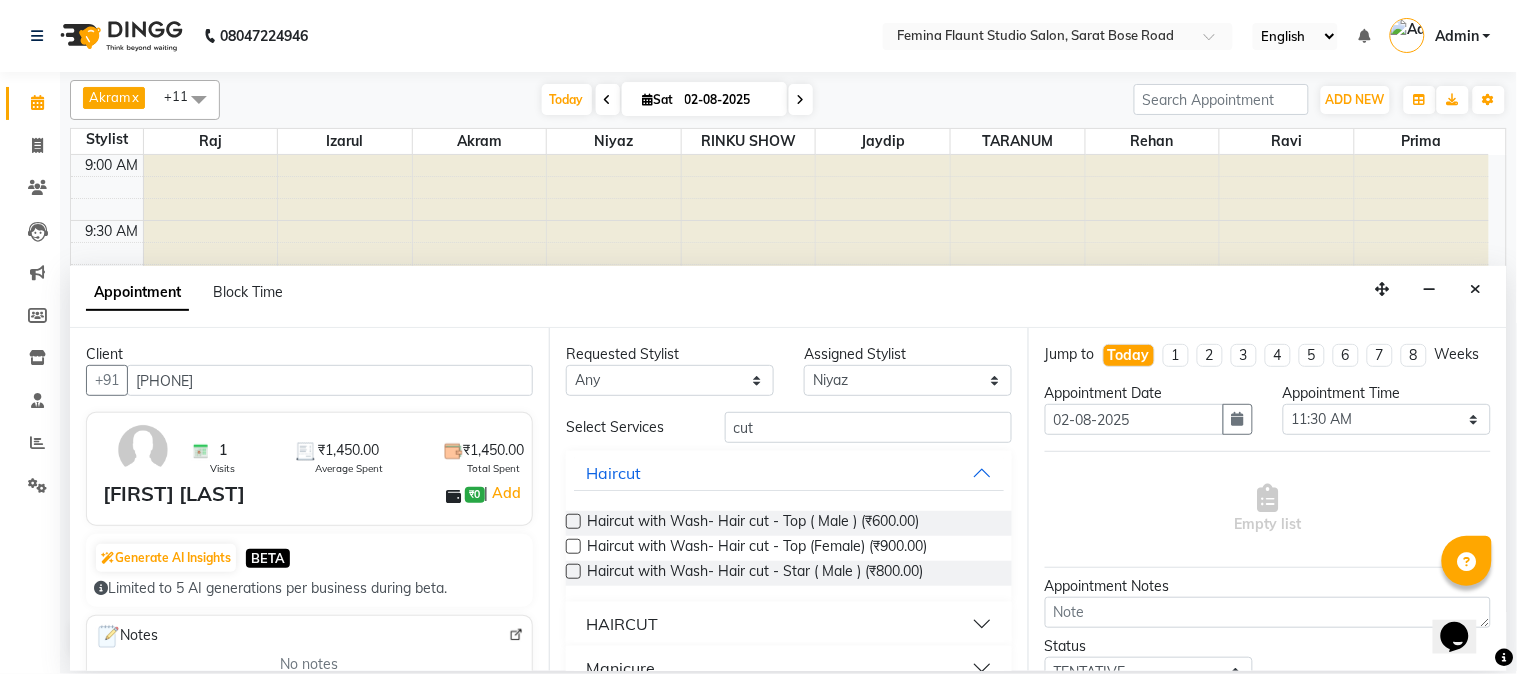 click on "HAIRCUT" at bounding box center [789, 624] 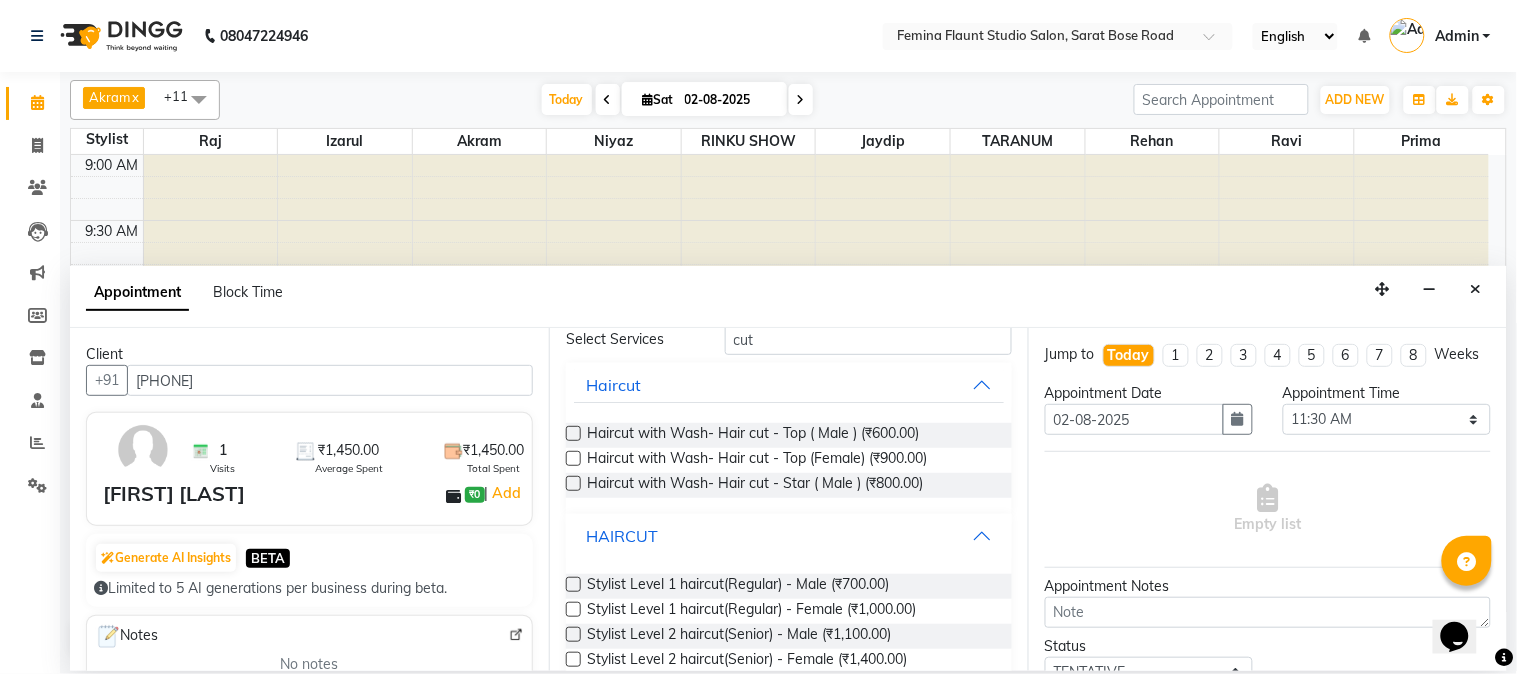 scroll, scrollTop: 166, scrollLeft: 0, axis: vertical 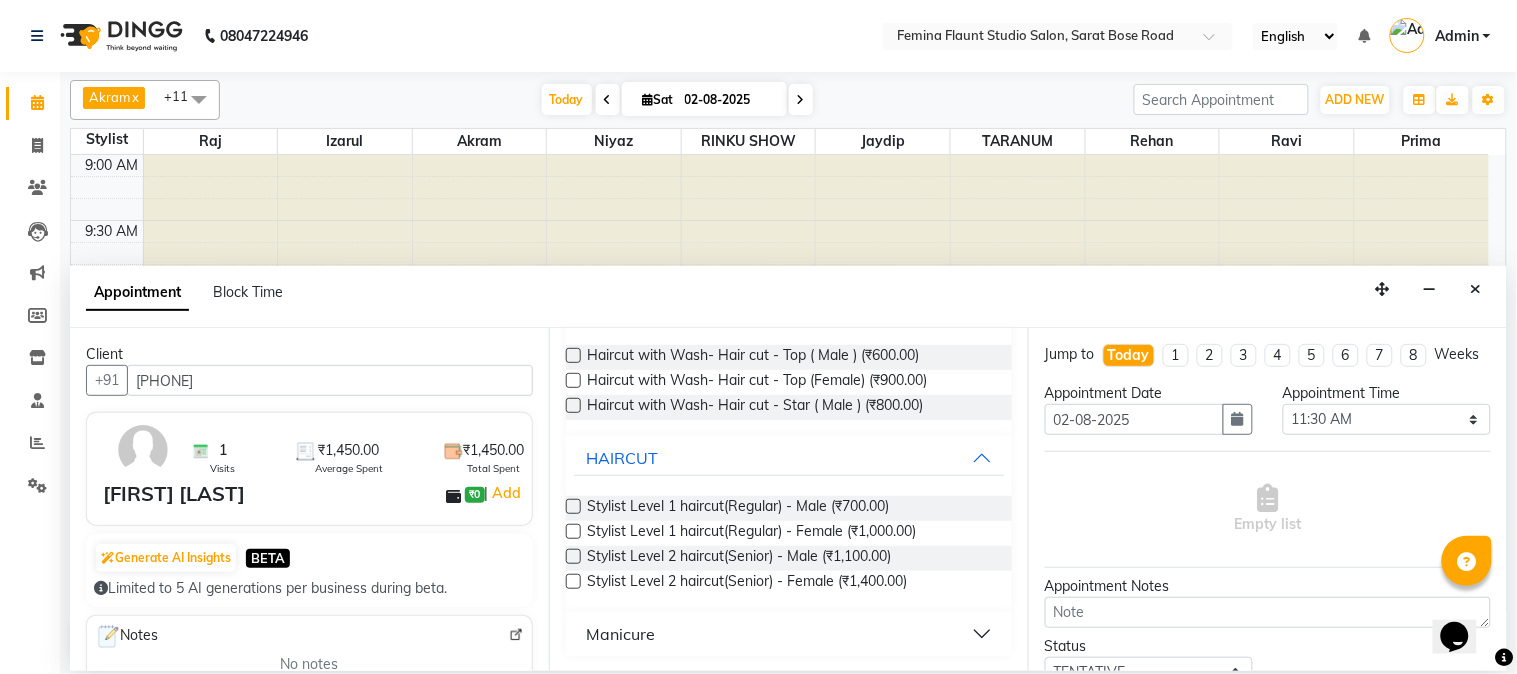 click at bounding box center [573, 556] 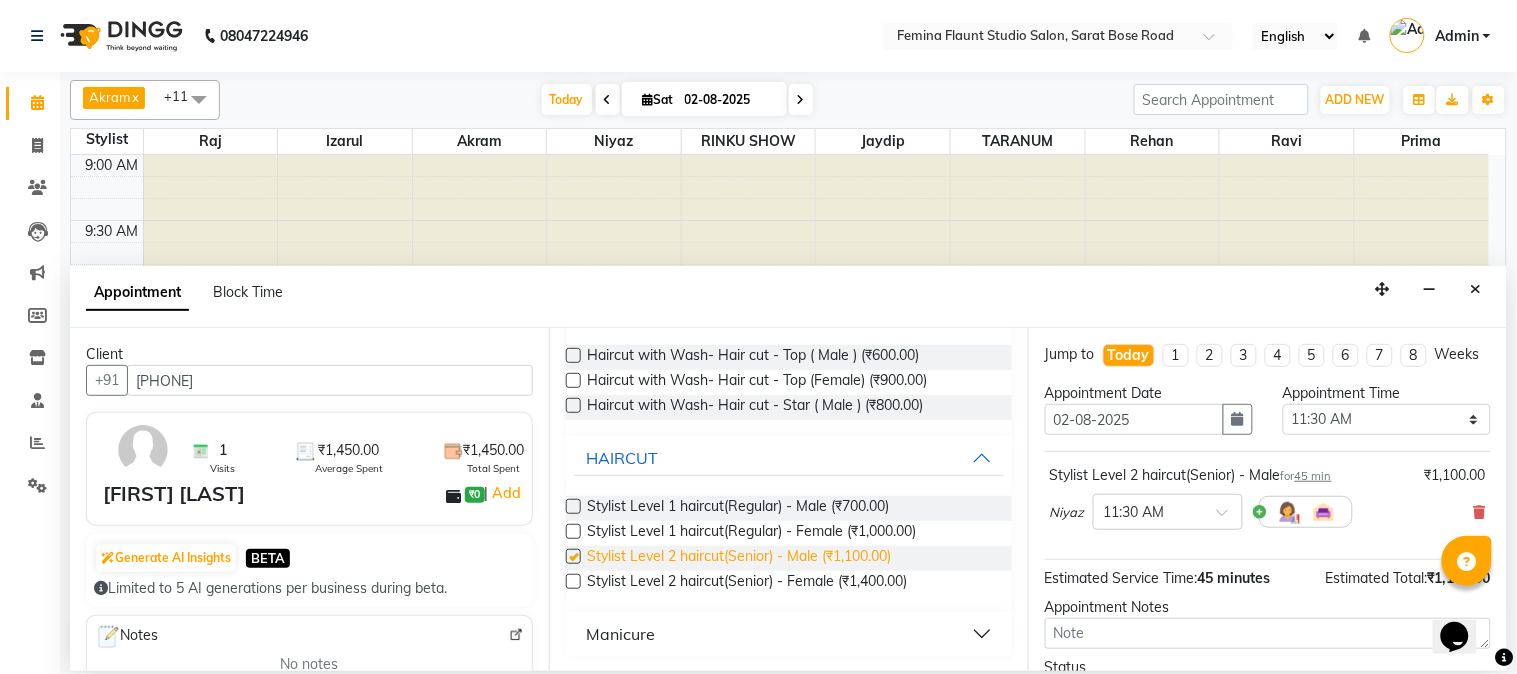 checkbox on "false" 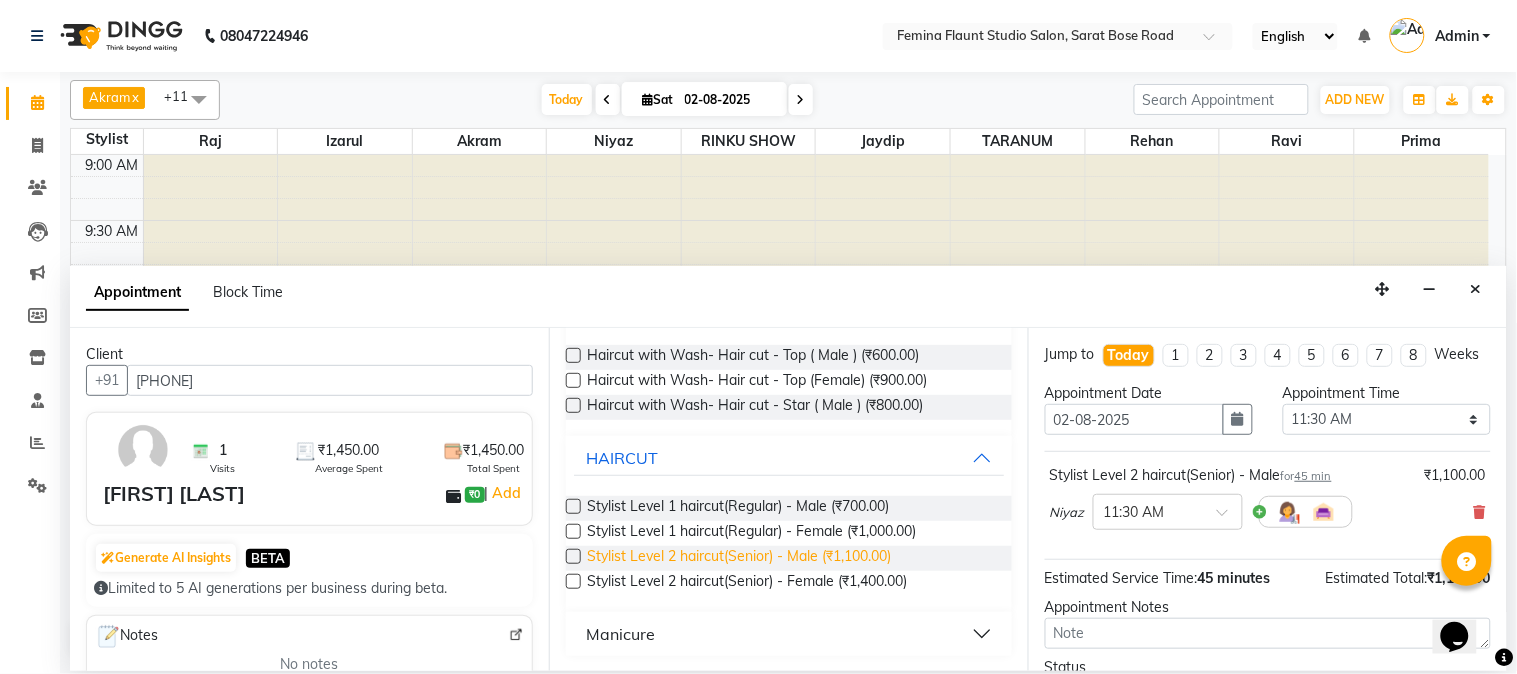 scroll, scrollTop: 0, scrollLeft: 0, axis: both 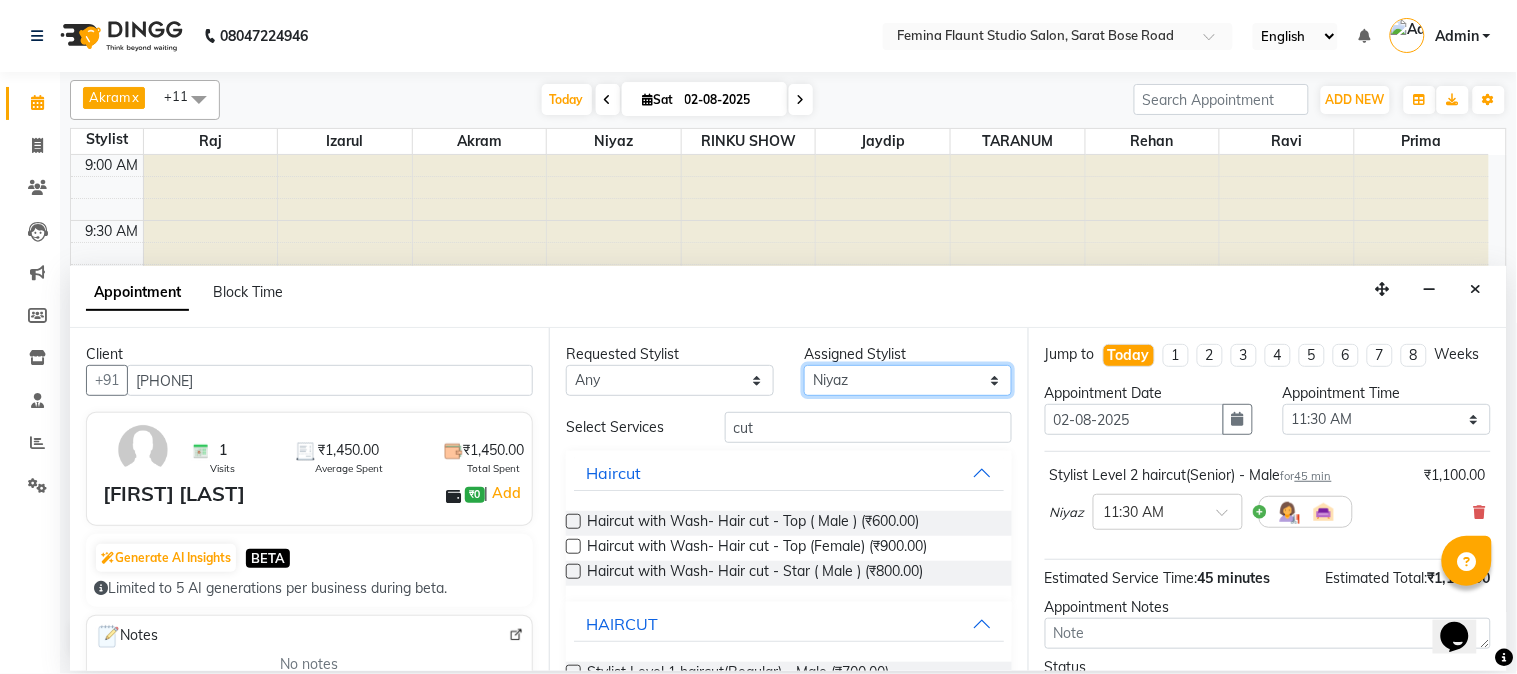 click on "Select [PERSON] [PERSON] [PERSON] [PERSON] [PERSON] [PERSON] [PERSON] [PERSON] [PERSON] [PERSON] [PERSON]" at bounding box center (908, 380) 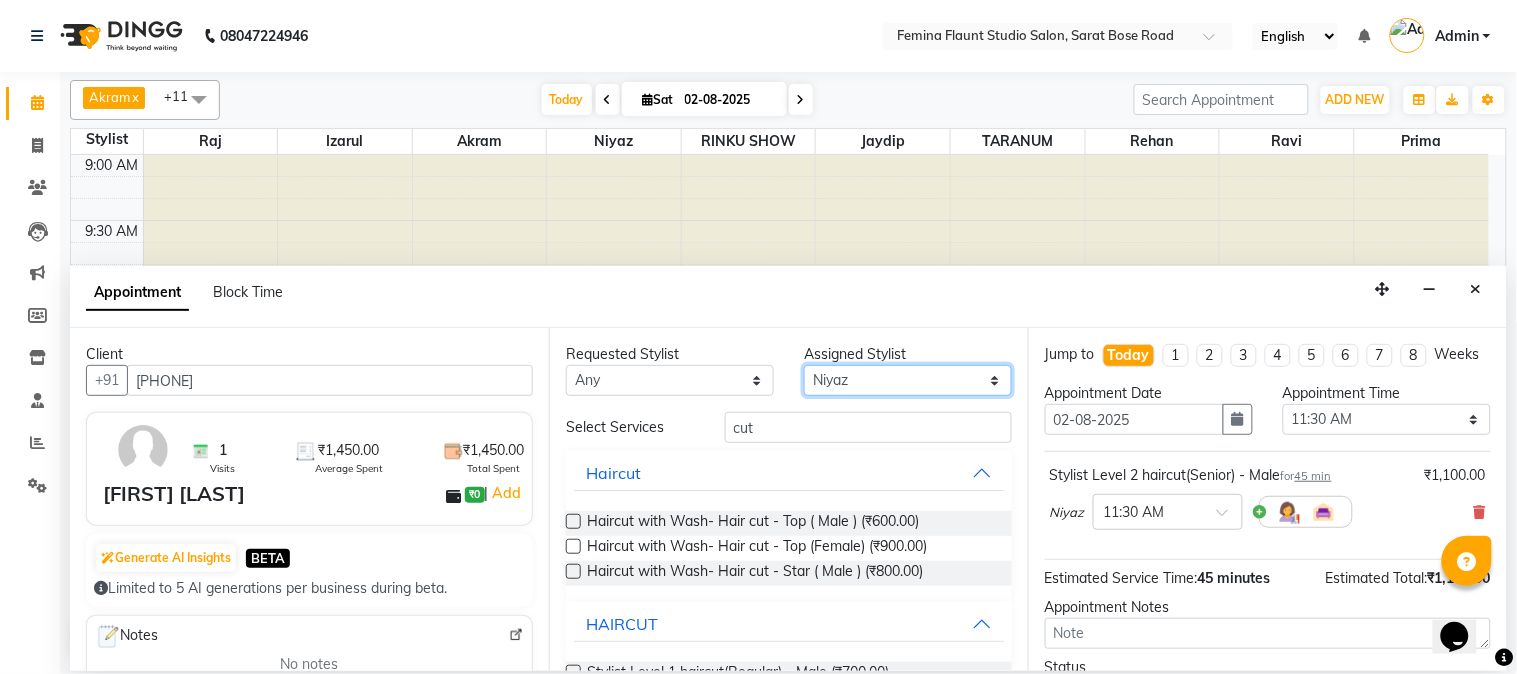 select on "84393" 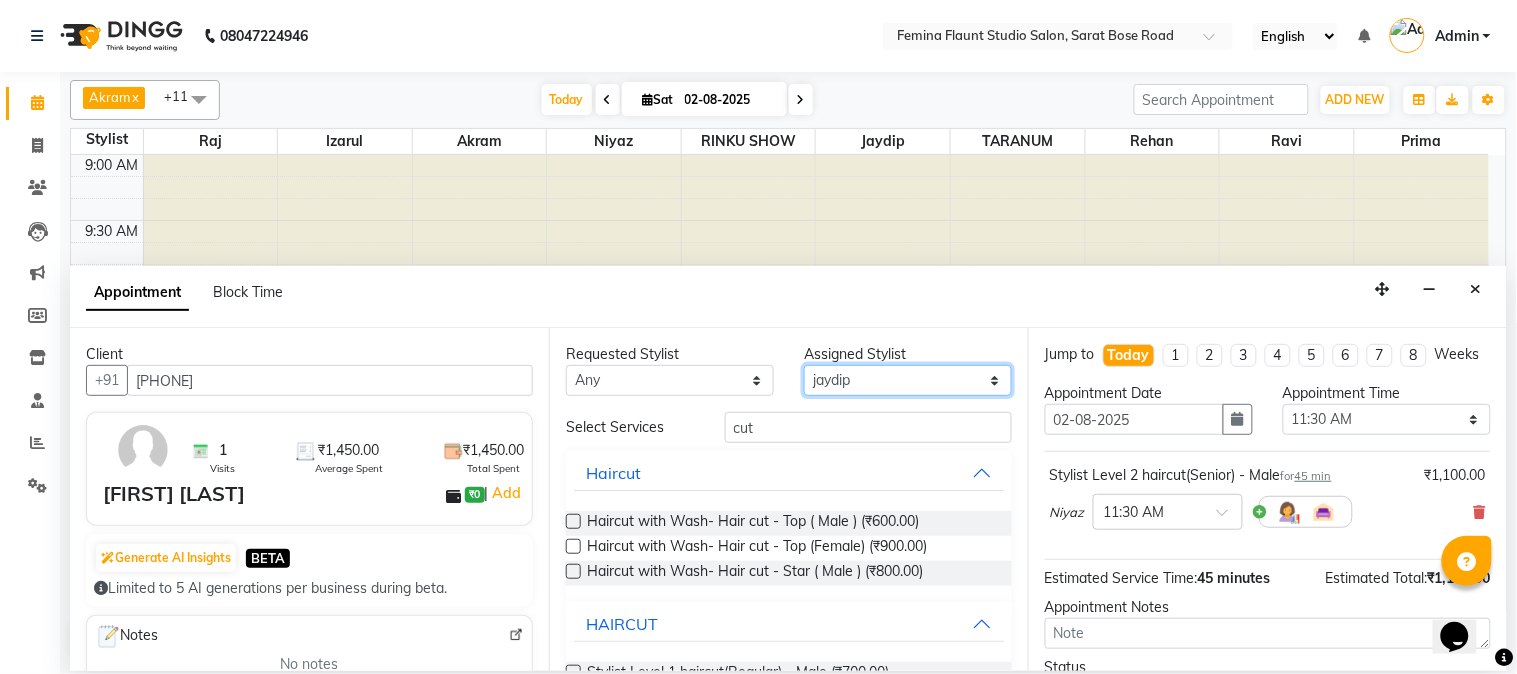 click on "Select [PERSON] [PERSON] [PERSON] [PERSON] [PERSON] [PERSON] [PERSON] [PERSON] [PERSON] [PERSON] [PERSON]" at bounding box center [908, 380] 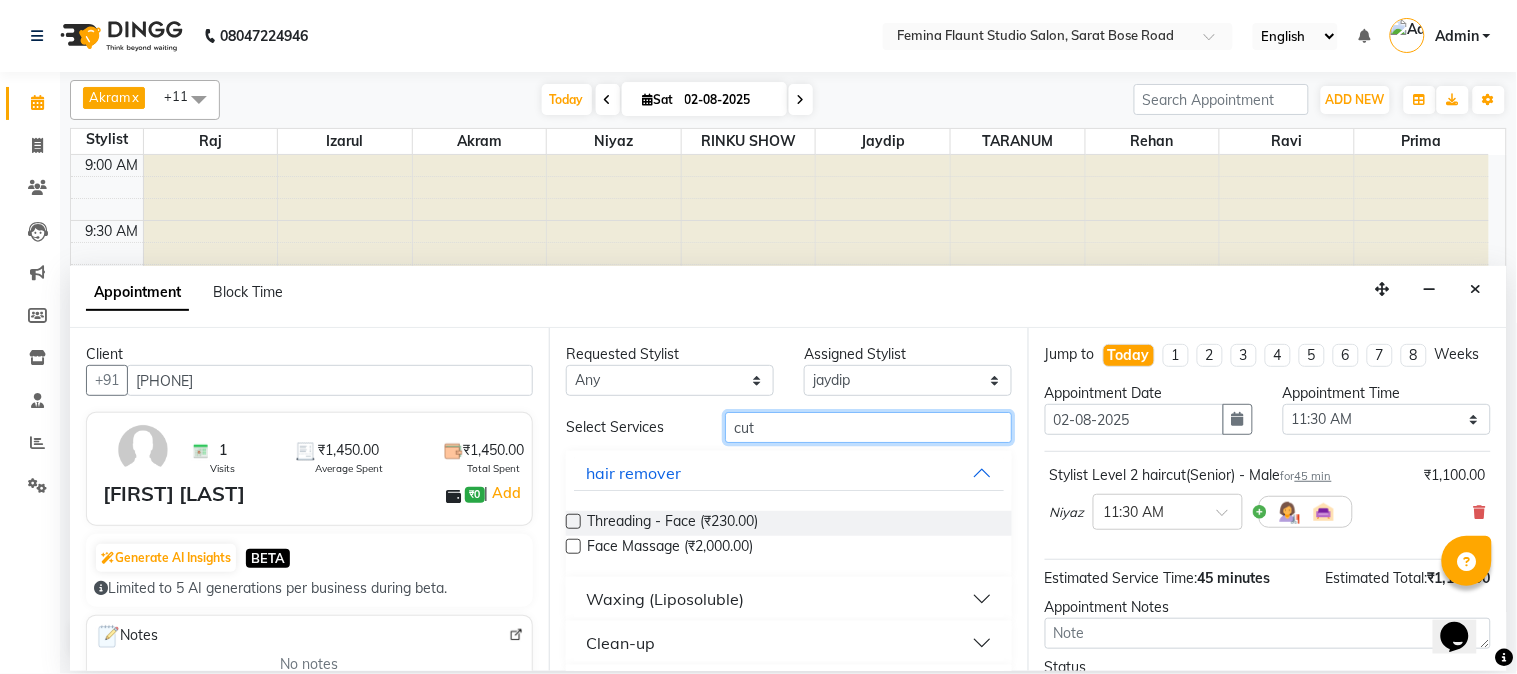 click on "cut" at bounding box center [868, 427] 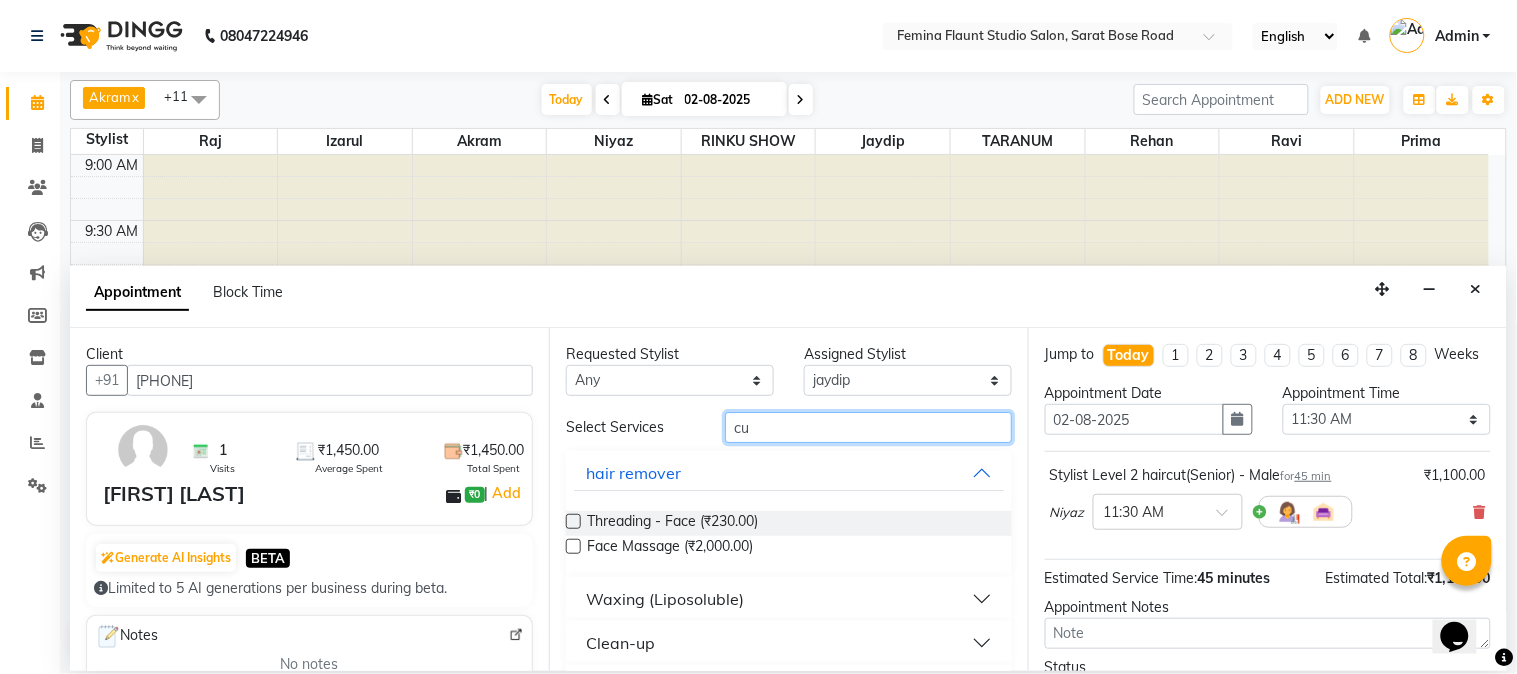 type on "c" 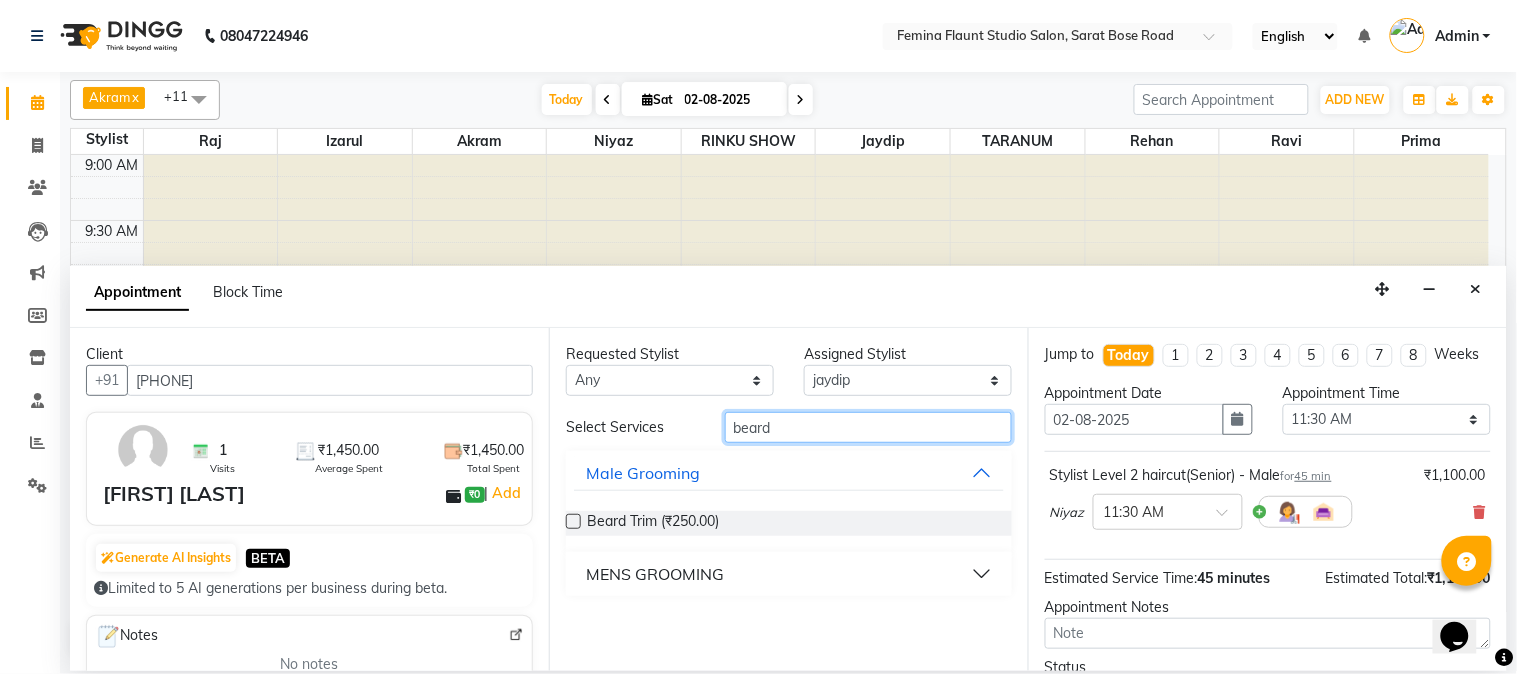 type on "beard" 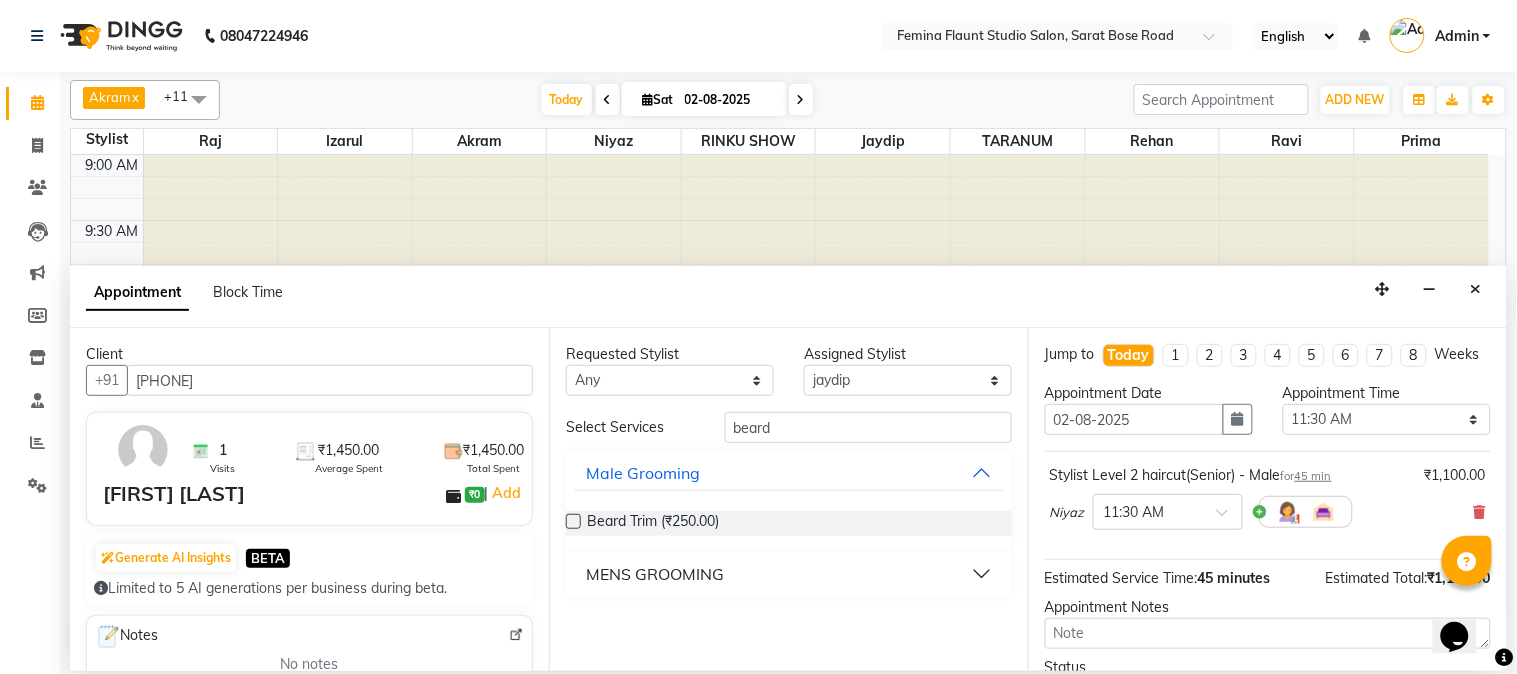 click on "MENS GROOMING" at bounding box center [789, 574] 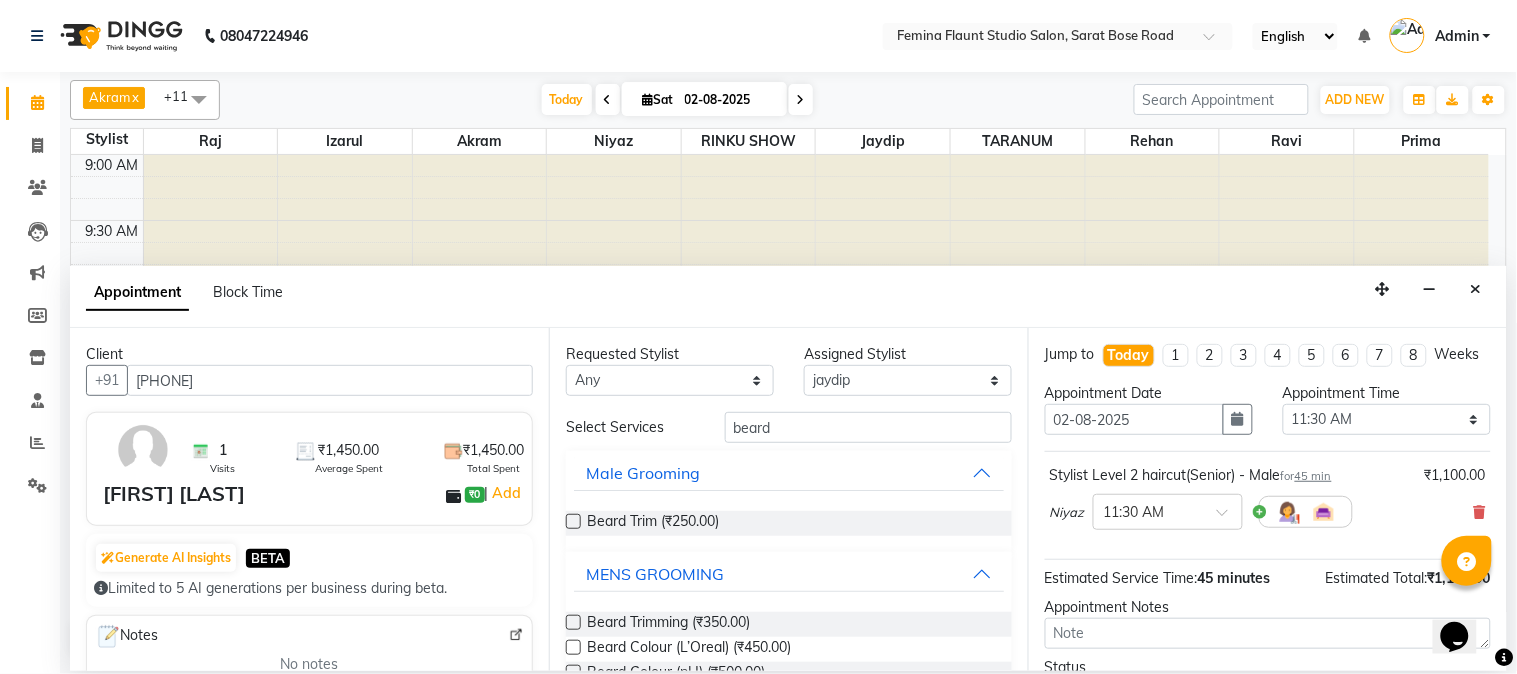 click at bounding box center (573, 622) 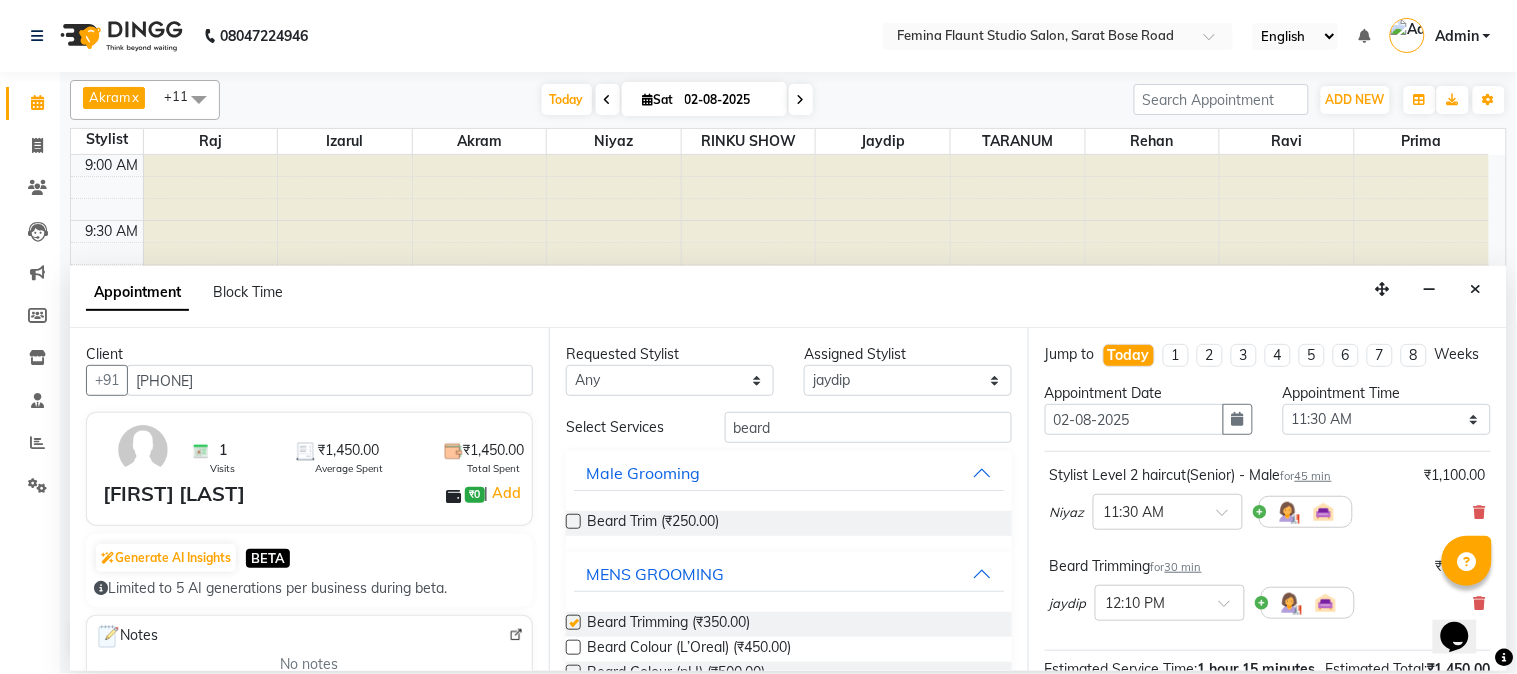 checkbox on "false" 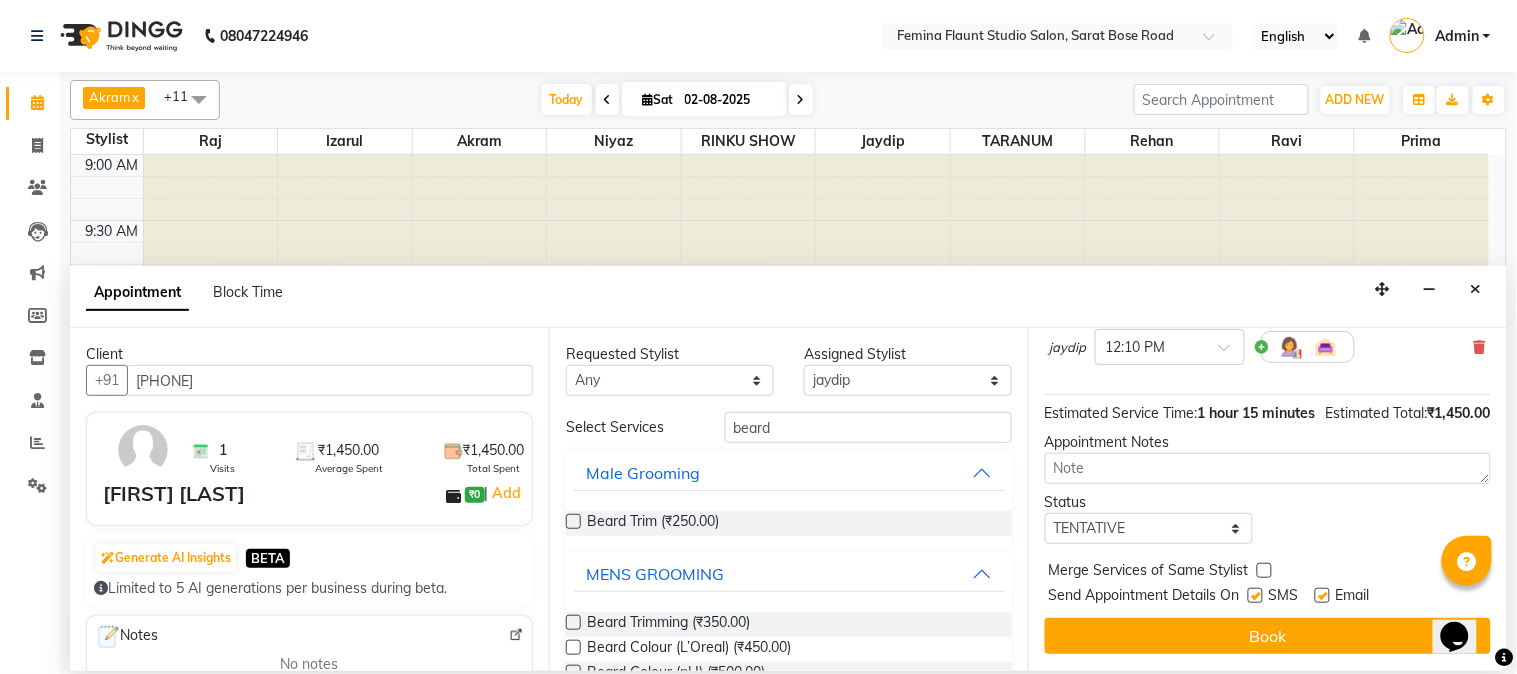 scroll, scrollTop: 295, scrollLeft: 0, axis: vertical 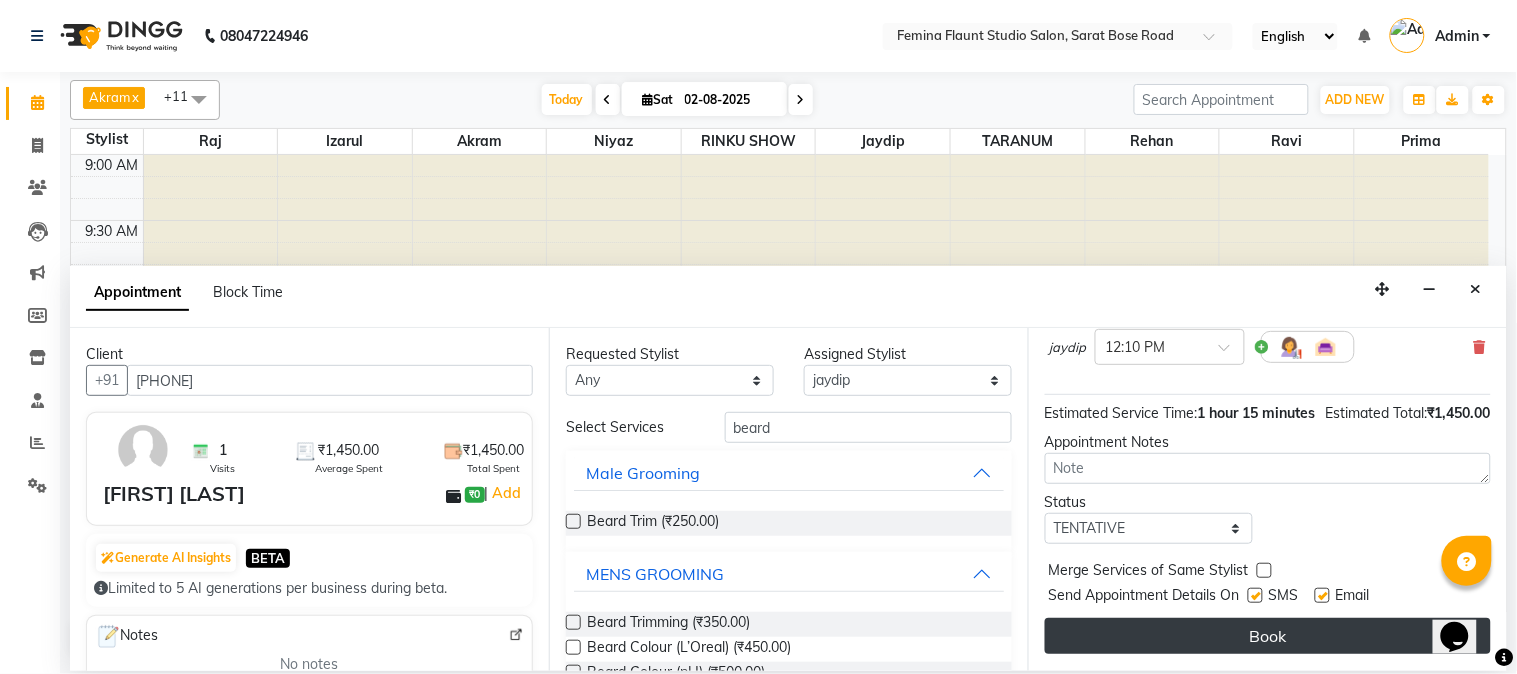 click on "Book" at bounding box center [1268, 636] 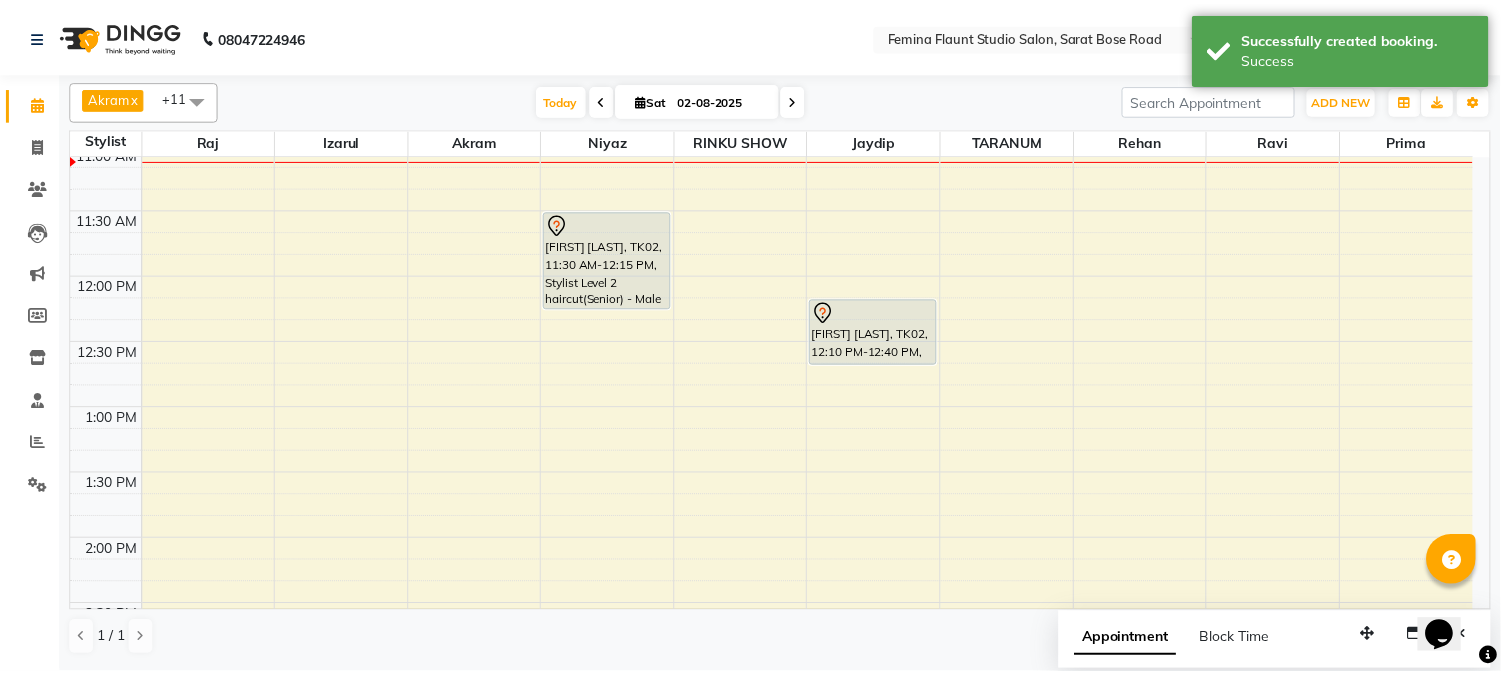 scroll, scrollTop: 222, scrollLeft: 0, axis: vertical 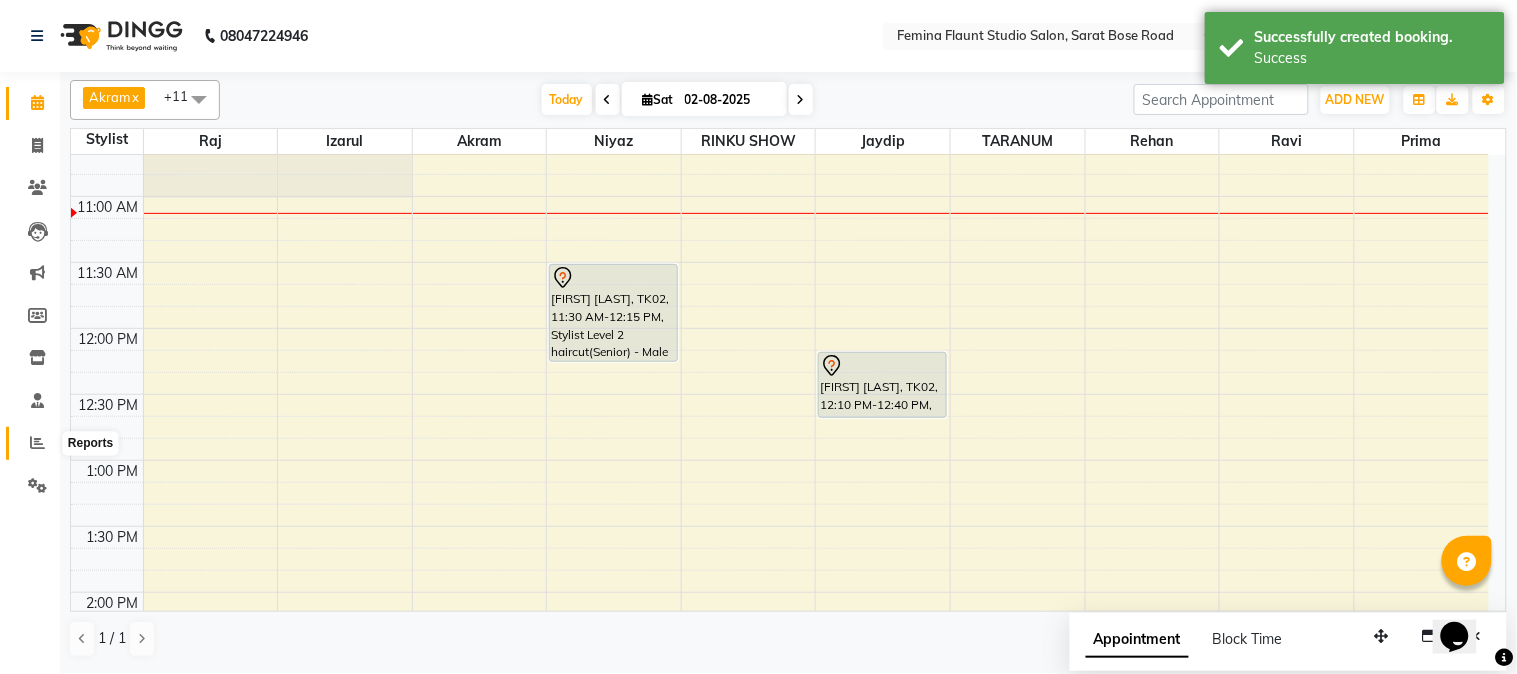 click 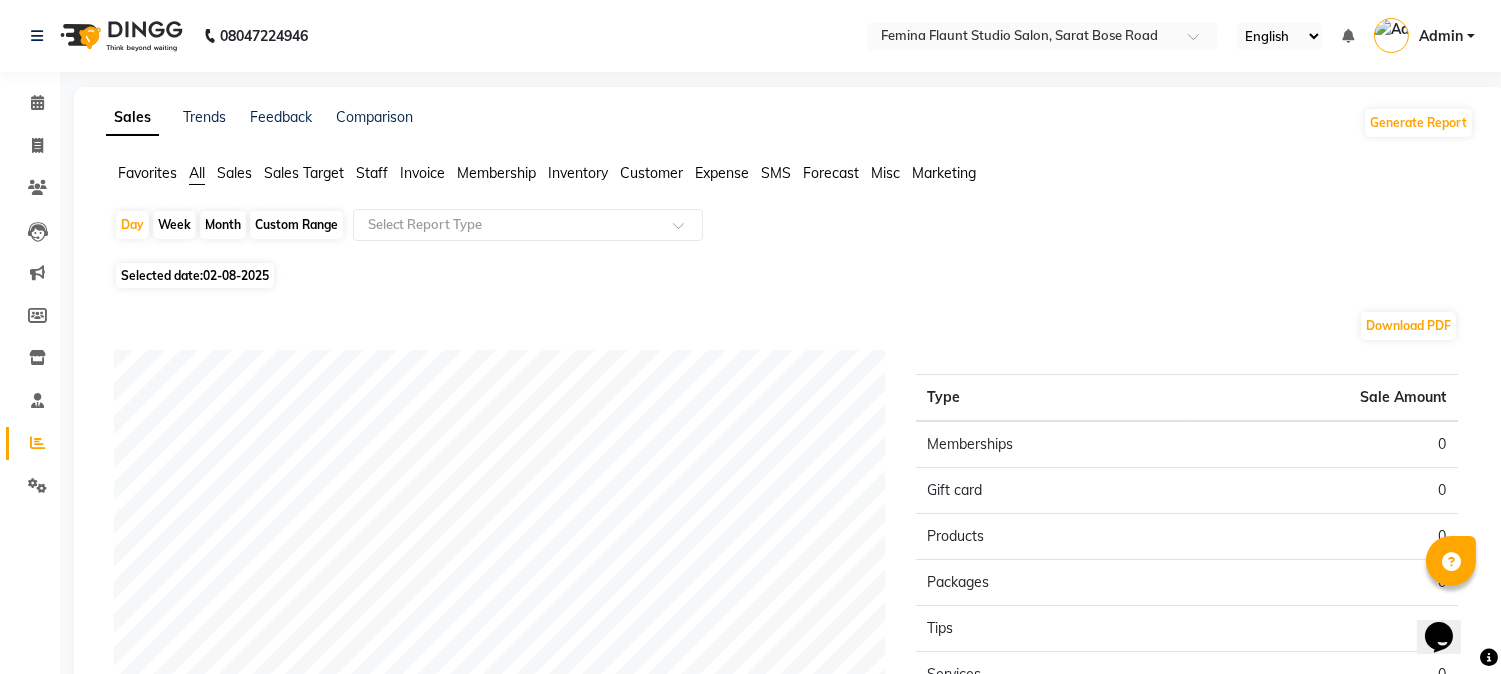 click on "Staff" 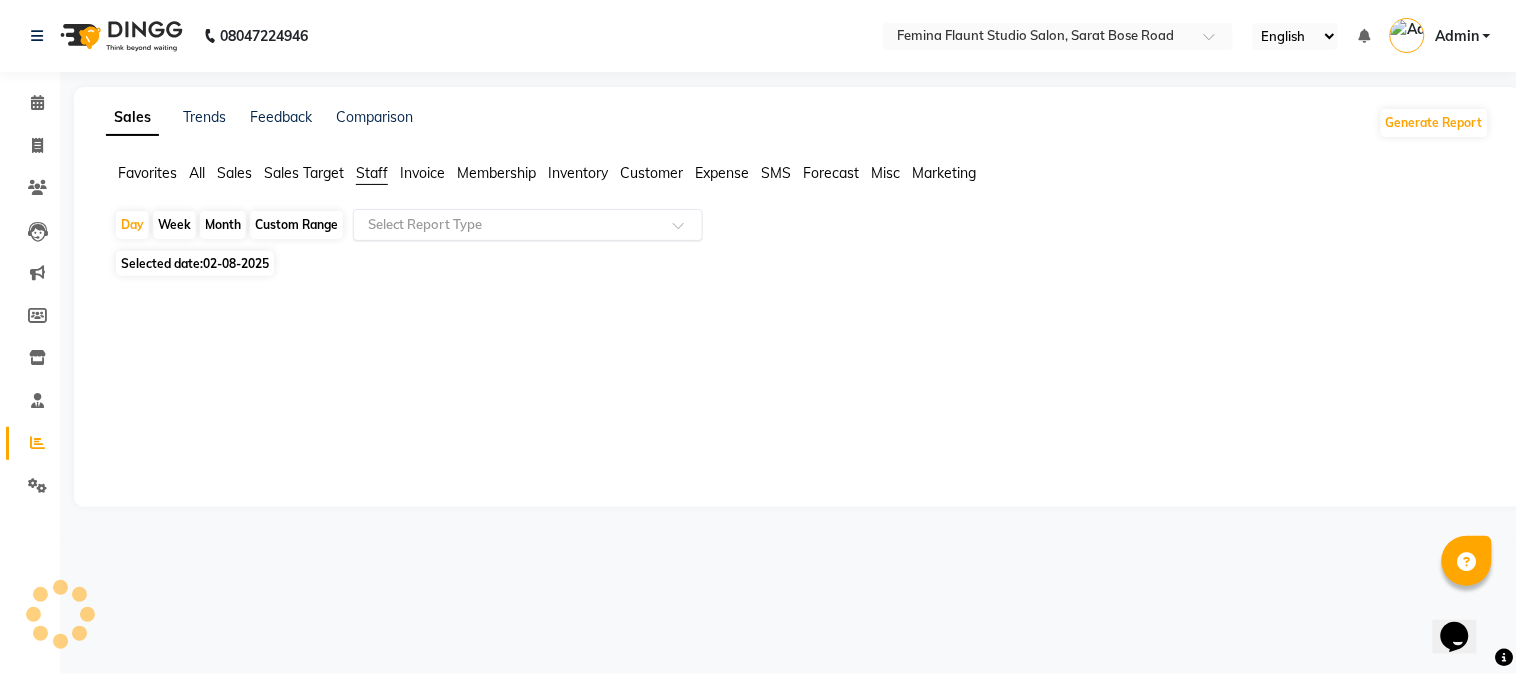 click 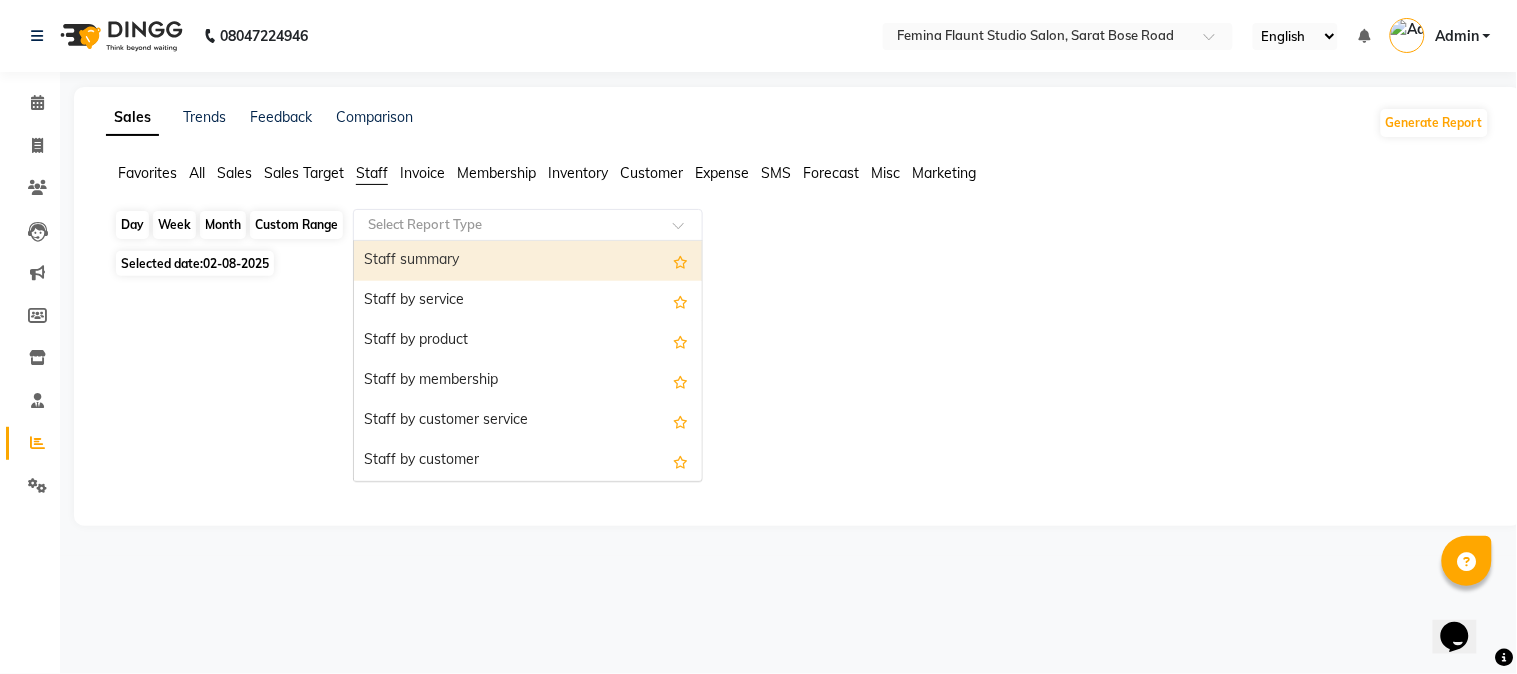 click on "Day" 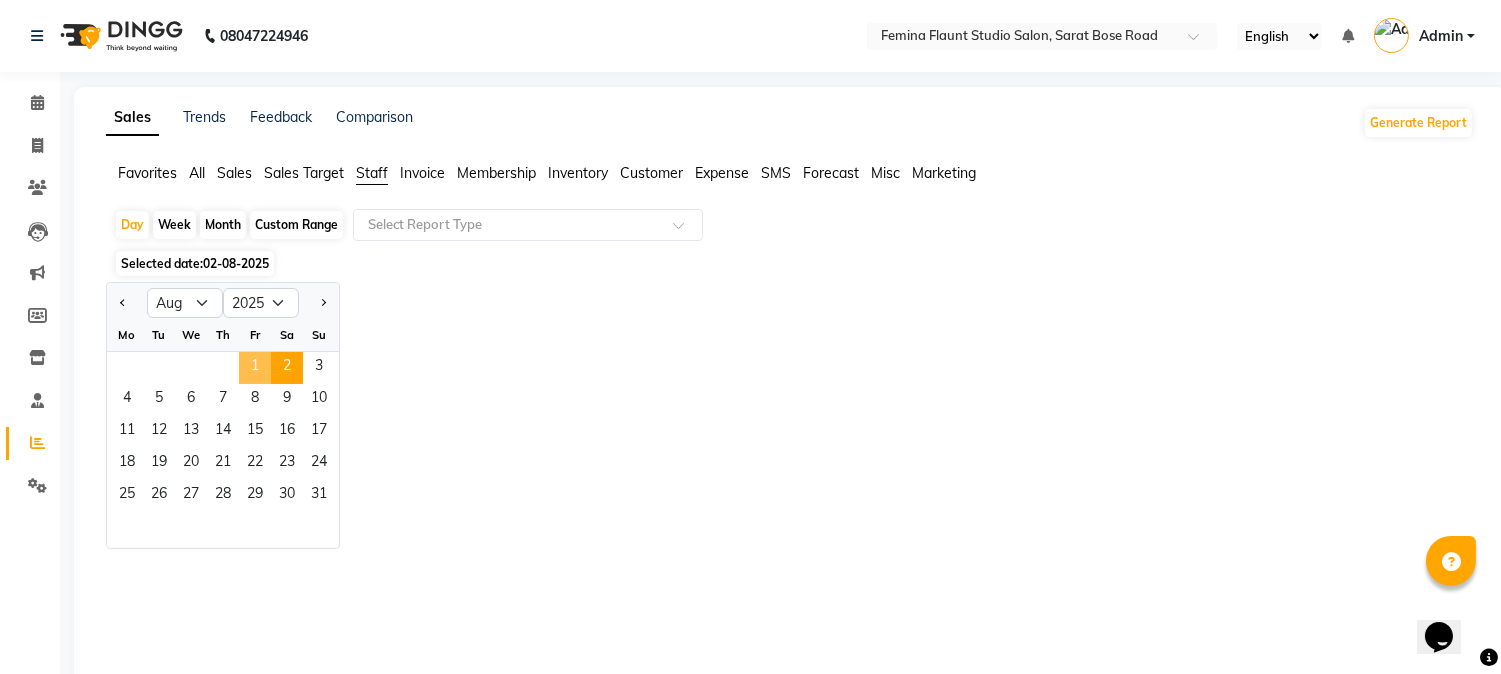 click on "1" 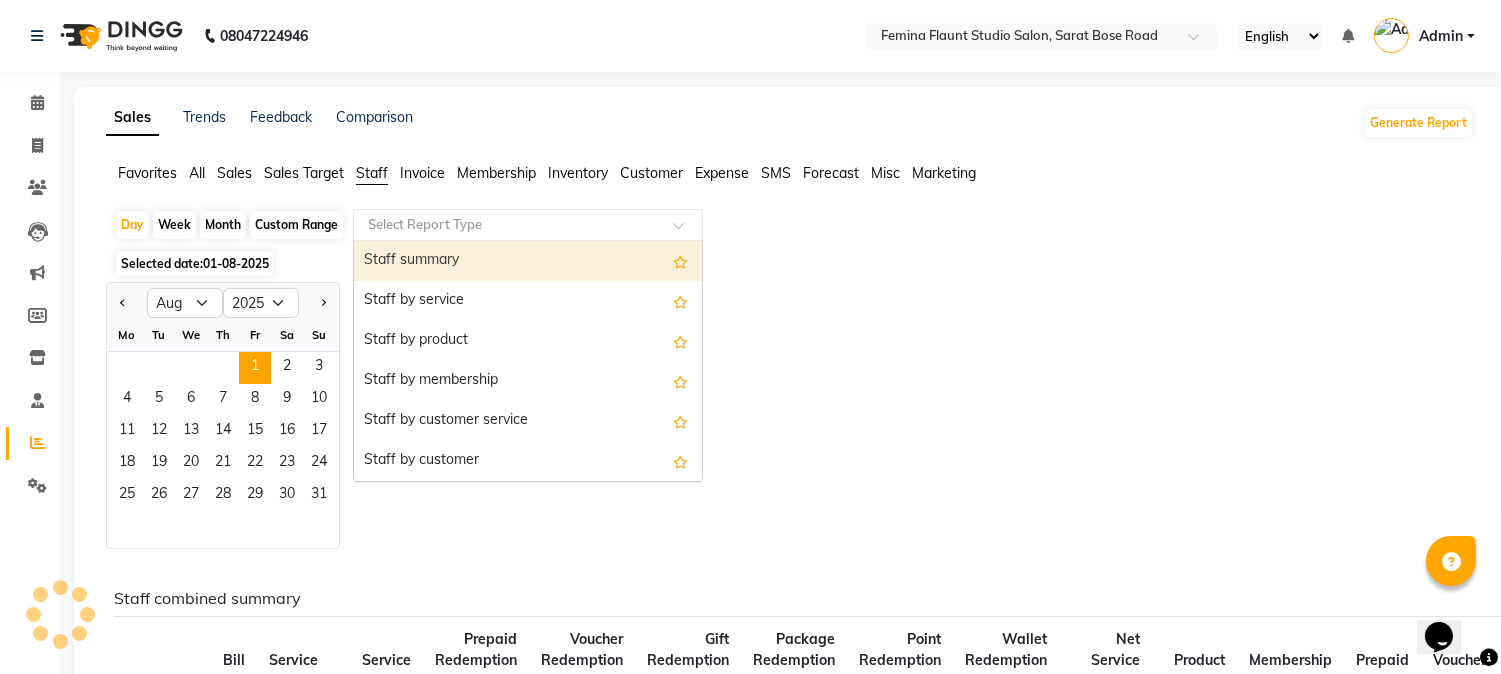 click 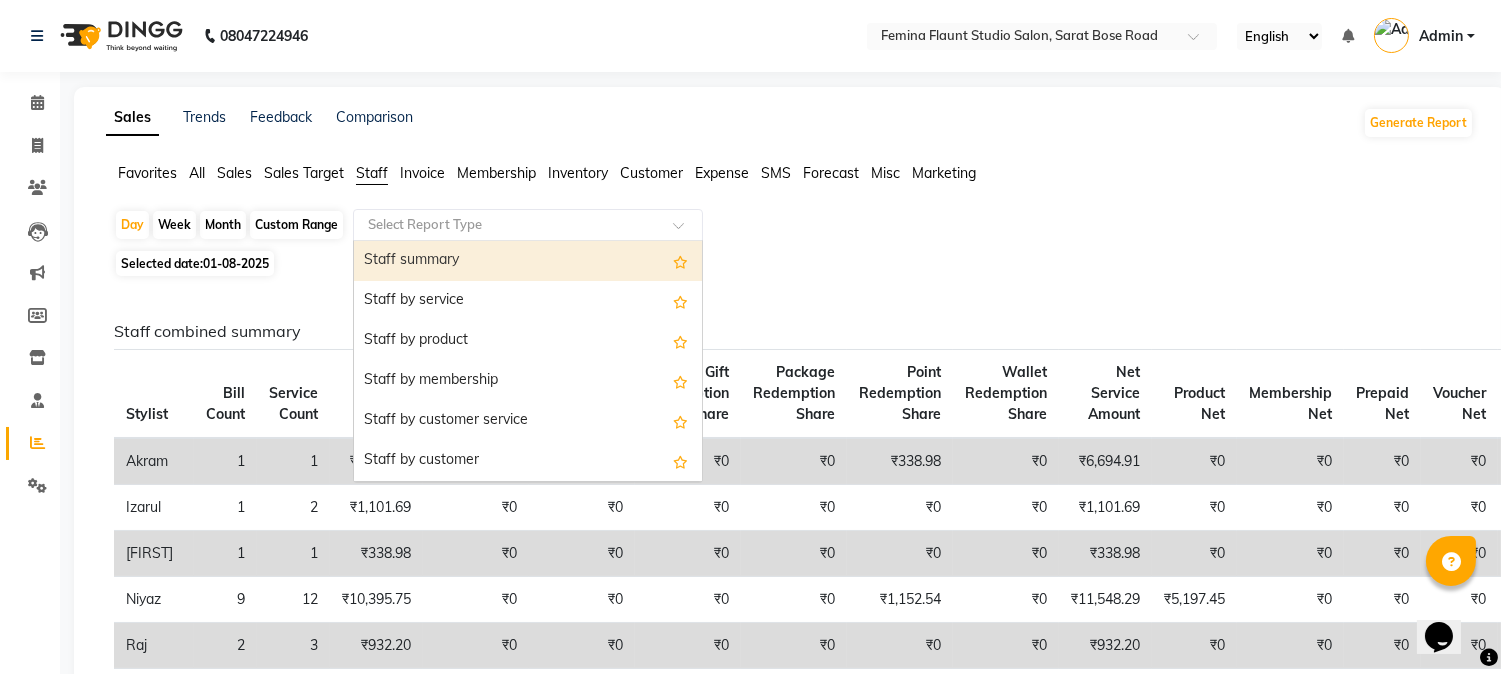 click on "Staff summary" at bounding box center (528, 261) 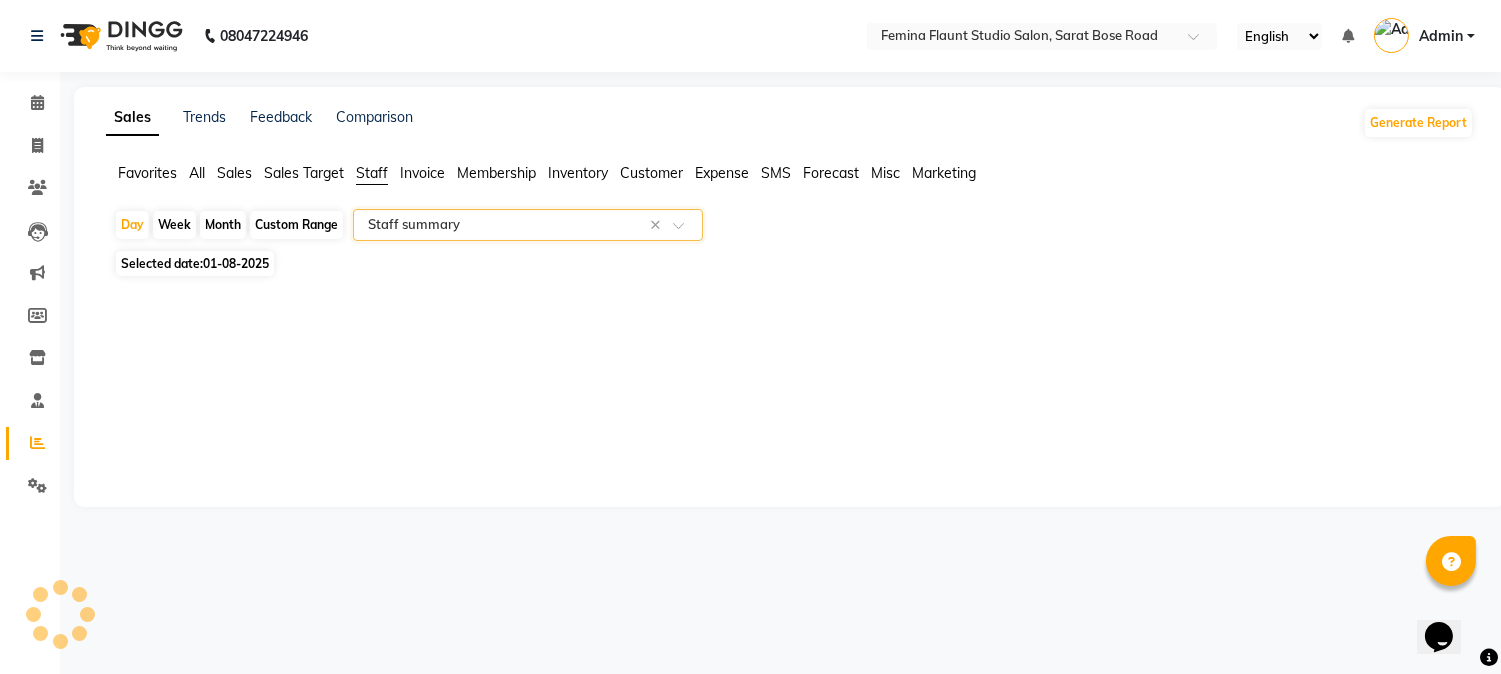 select on "filtered_report" 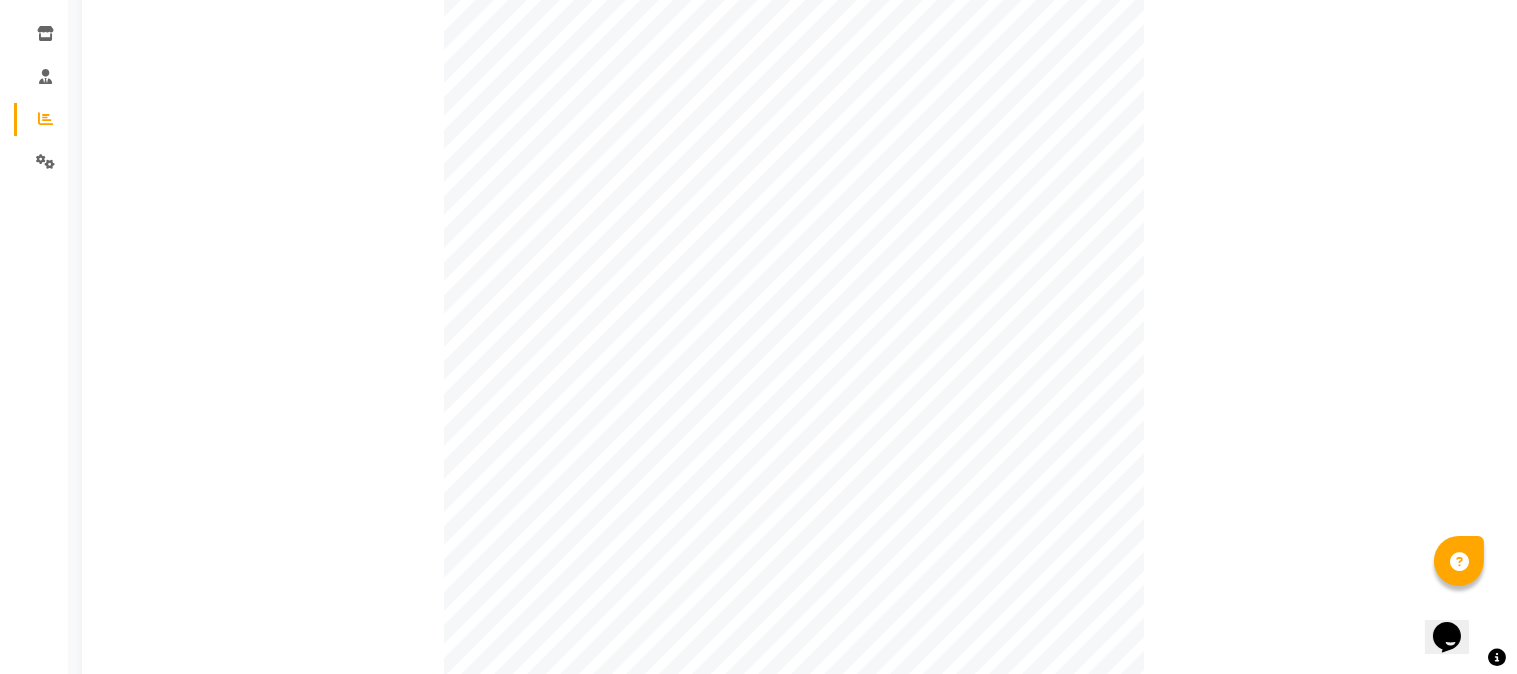 scroll, scrollTop: 0, scrollLeft: 0, axis: both 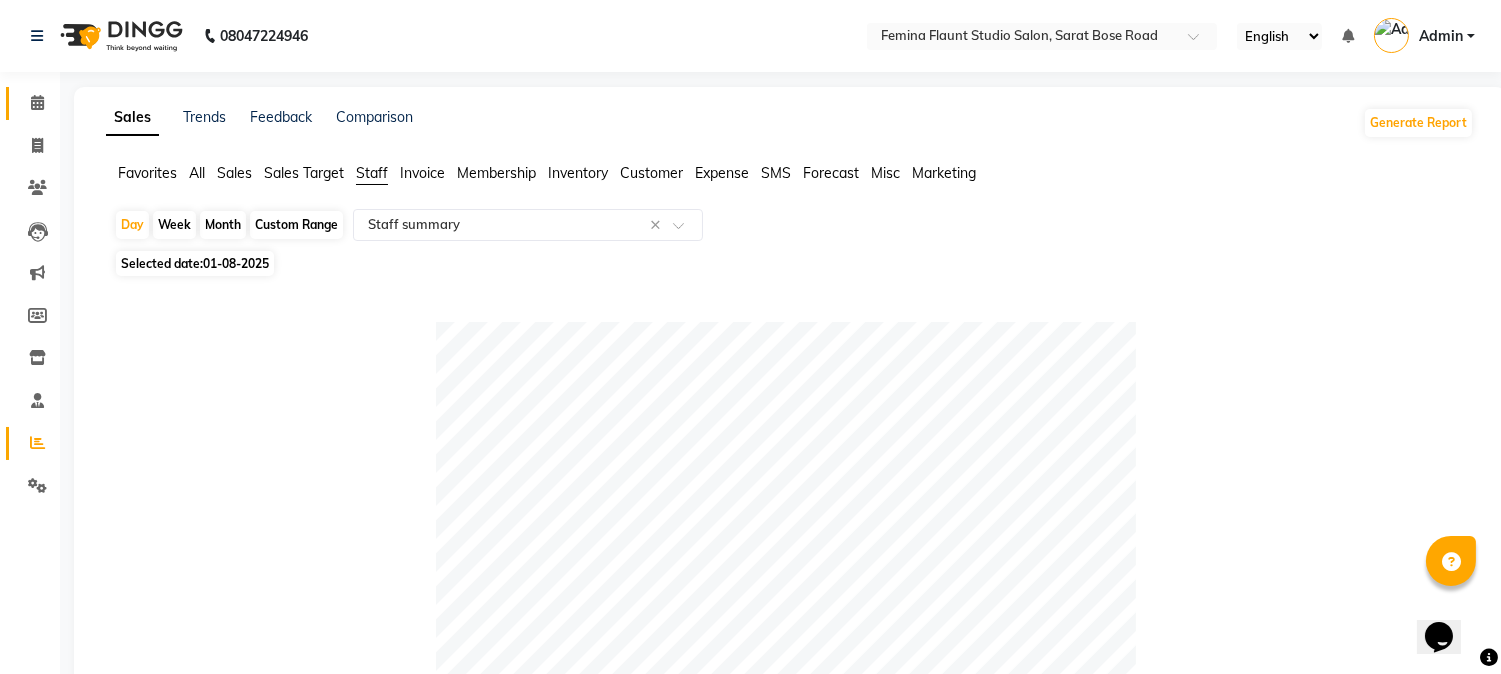 click 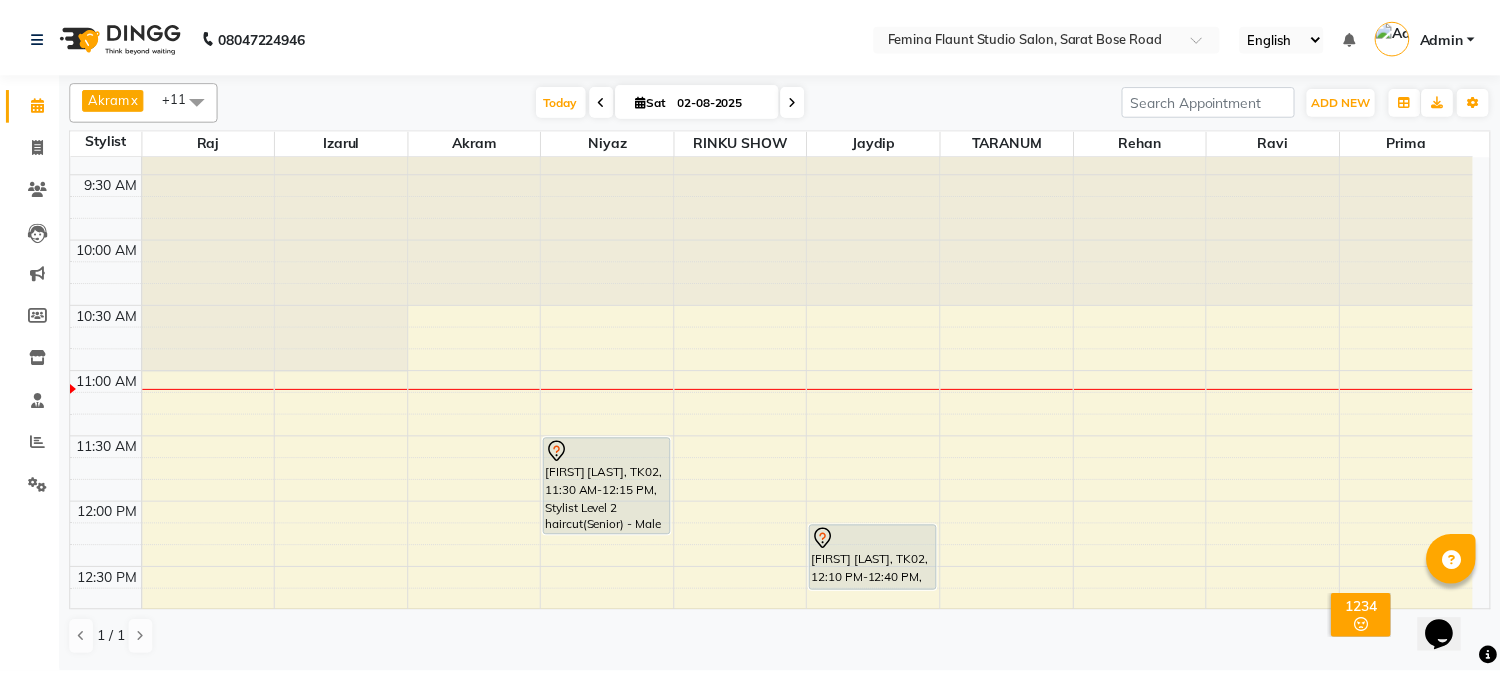 scroll, scrollTop: 0, scrollLeft: 0, axis: both 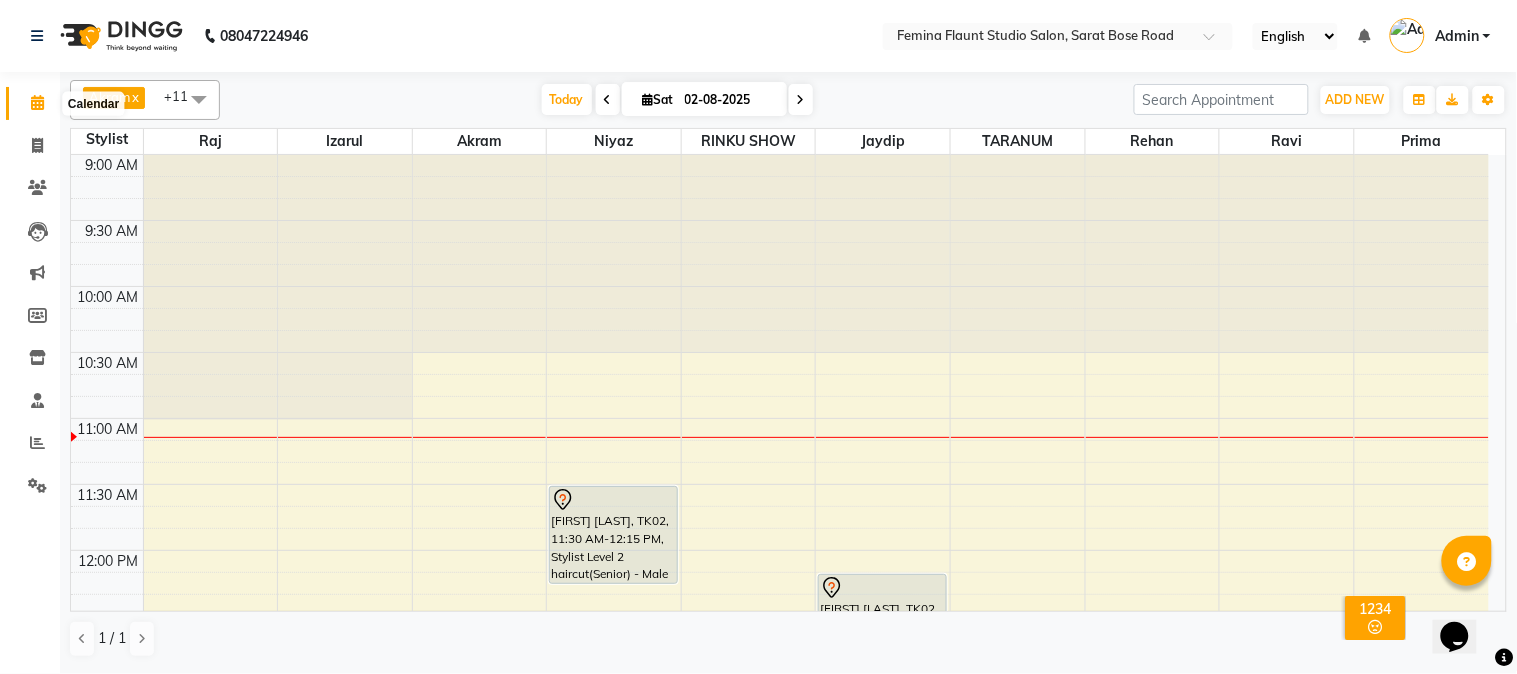click 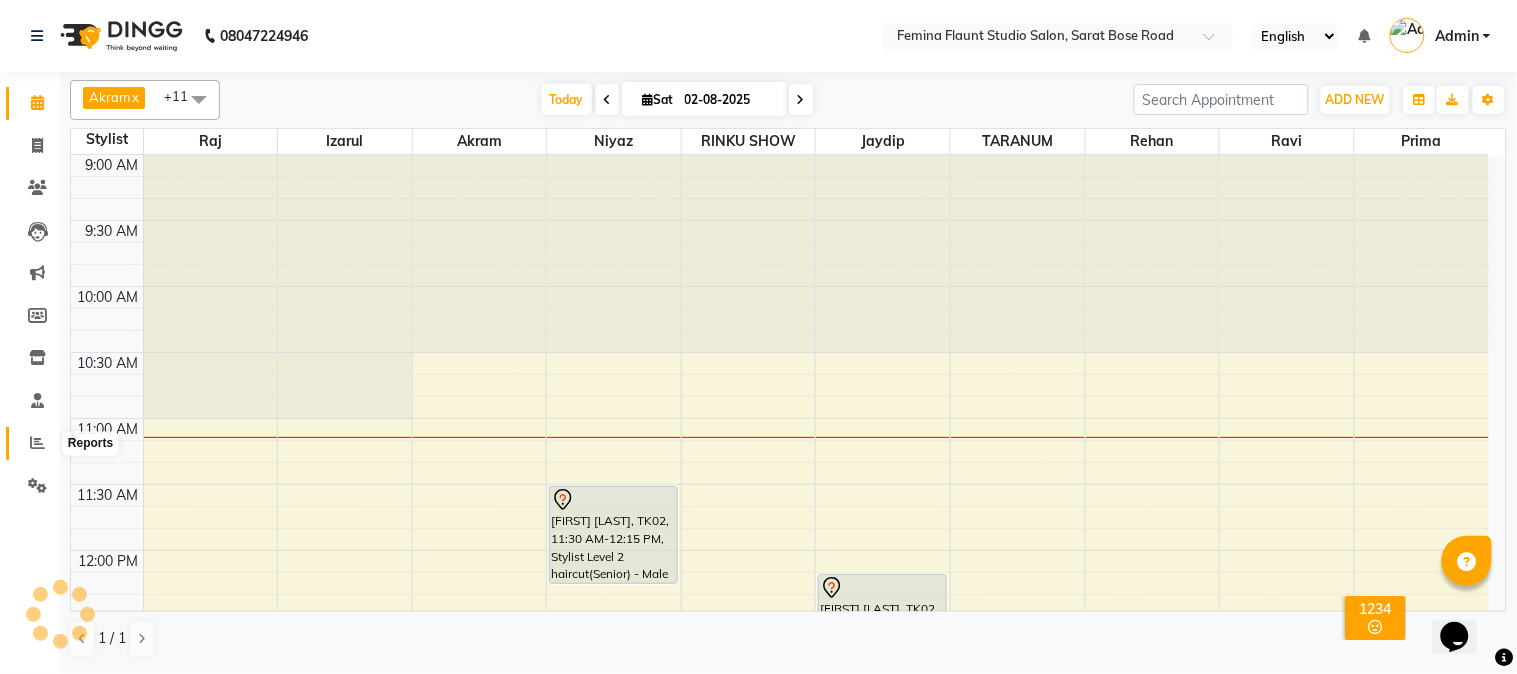 click 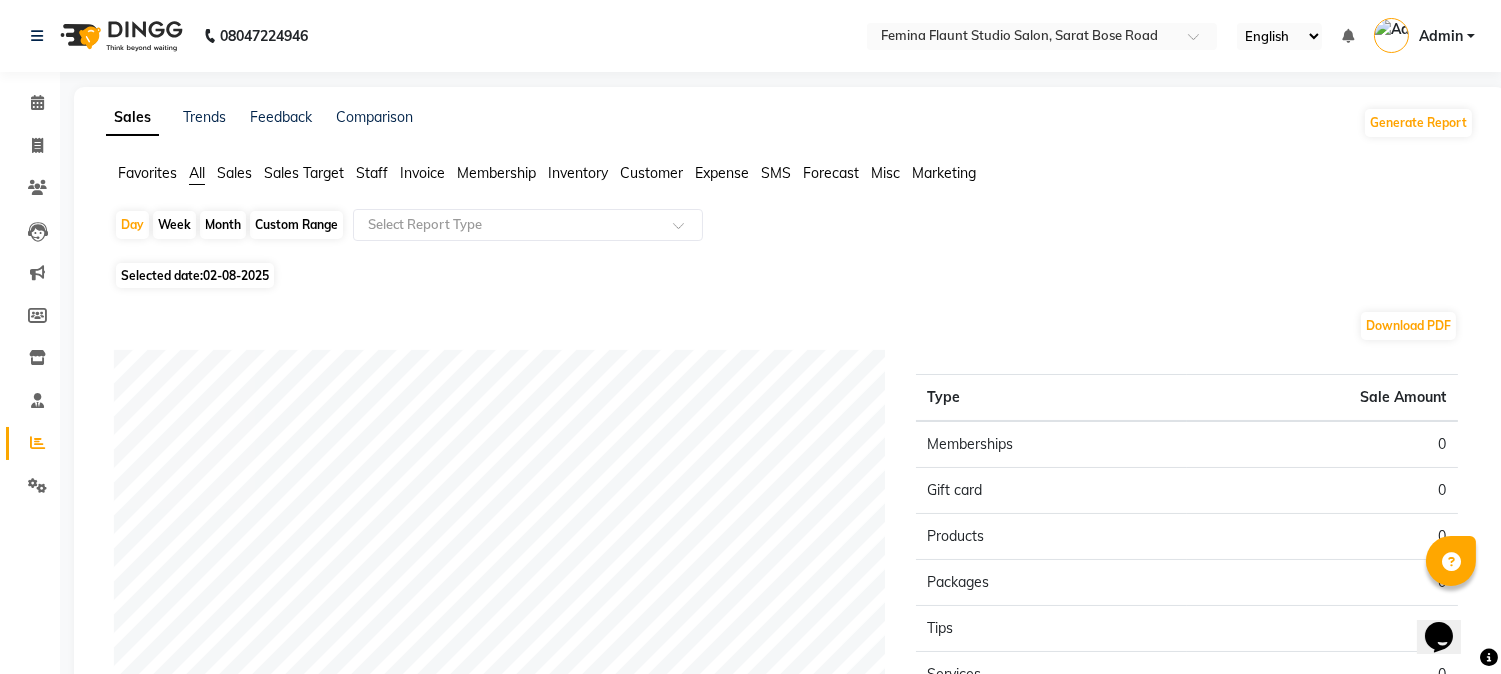 click on "Staff" 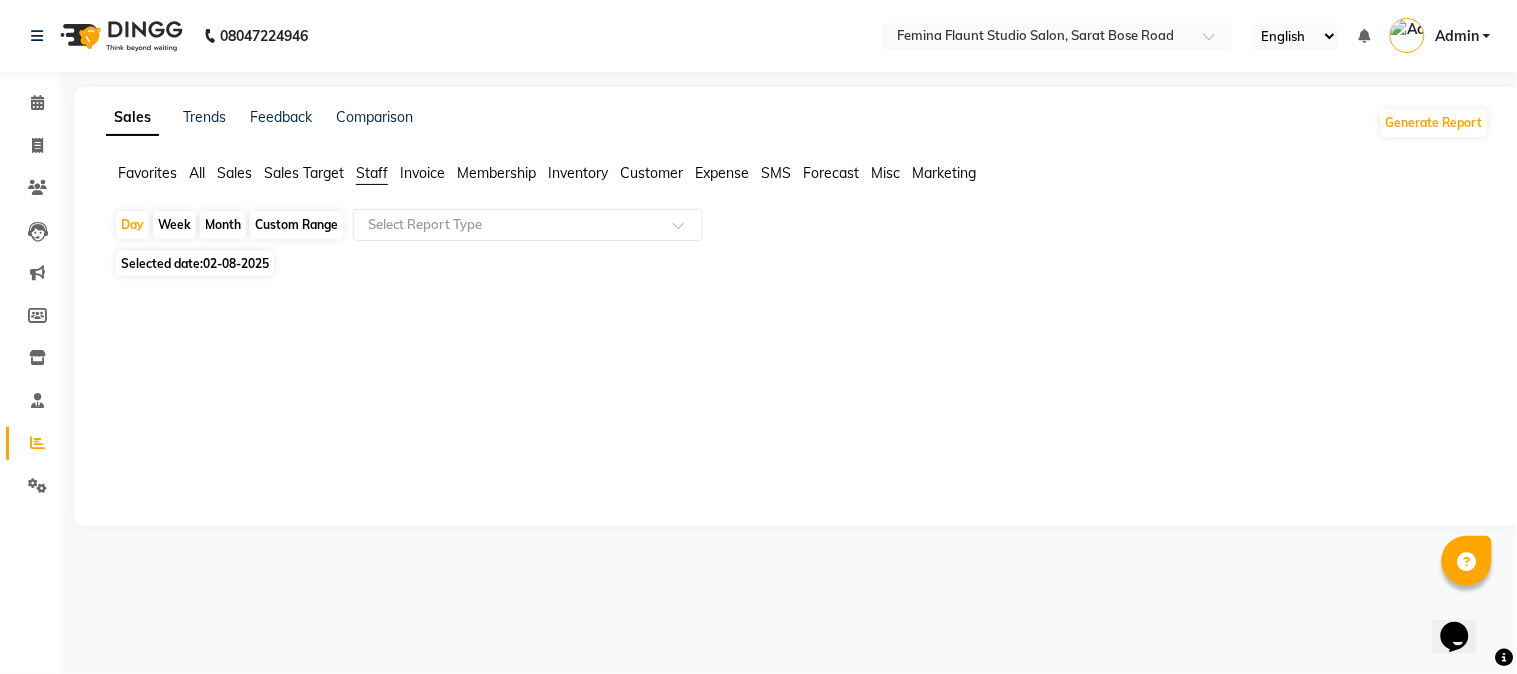 click on "Custom Range" 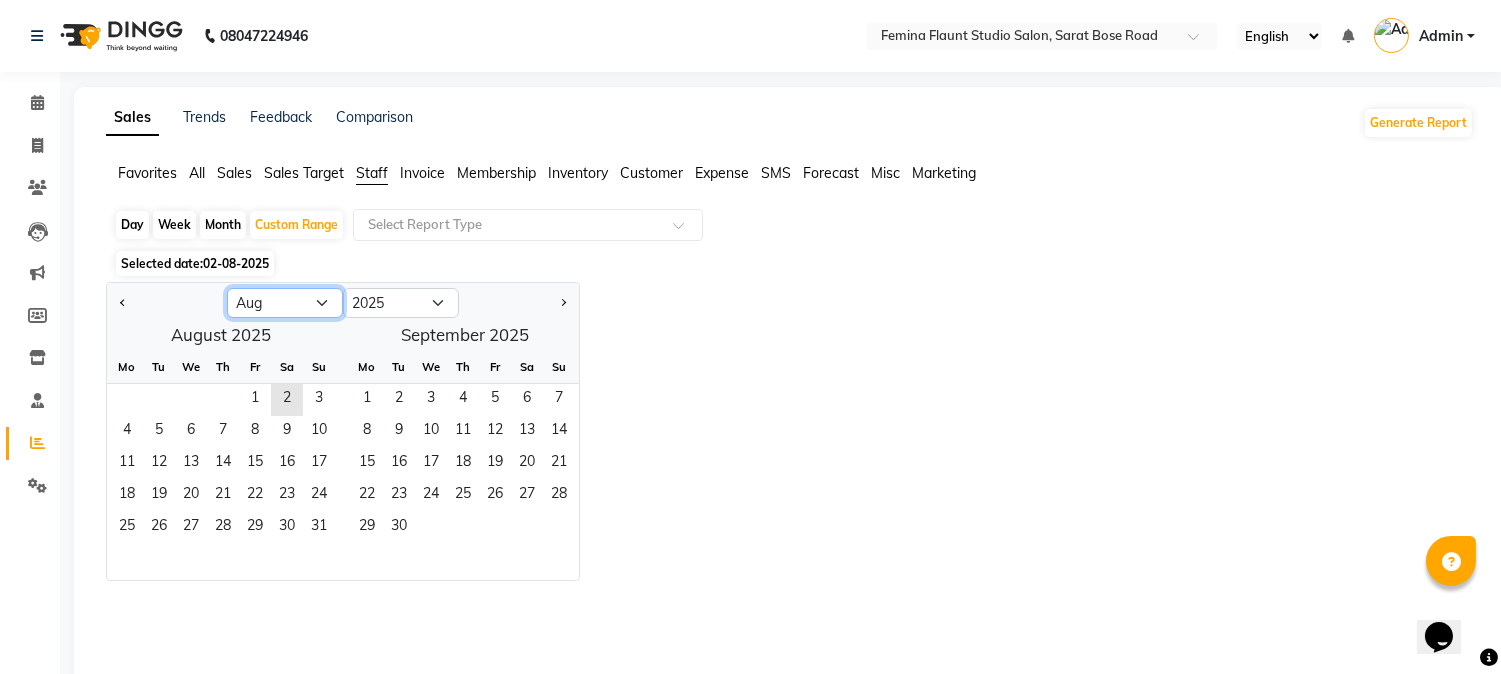 click on "Jan Feb Mar Apr May Jun Jul Aug Sep Oct Nov Dec" 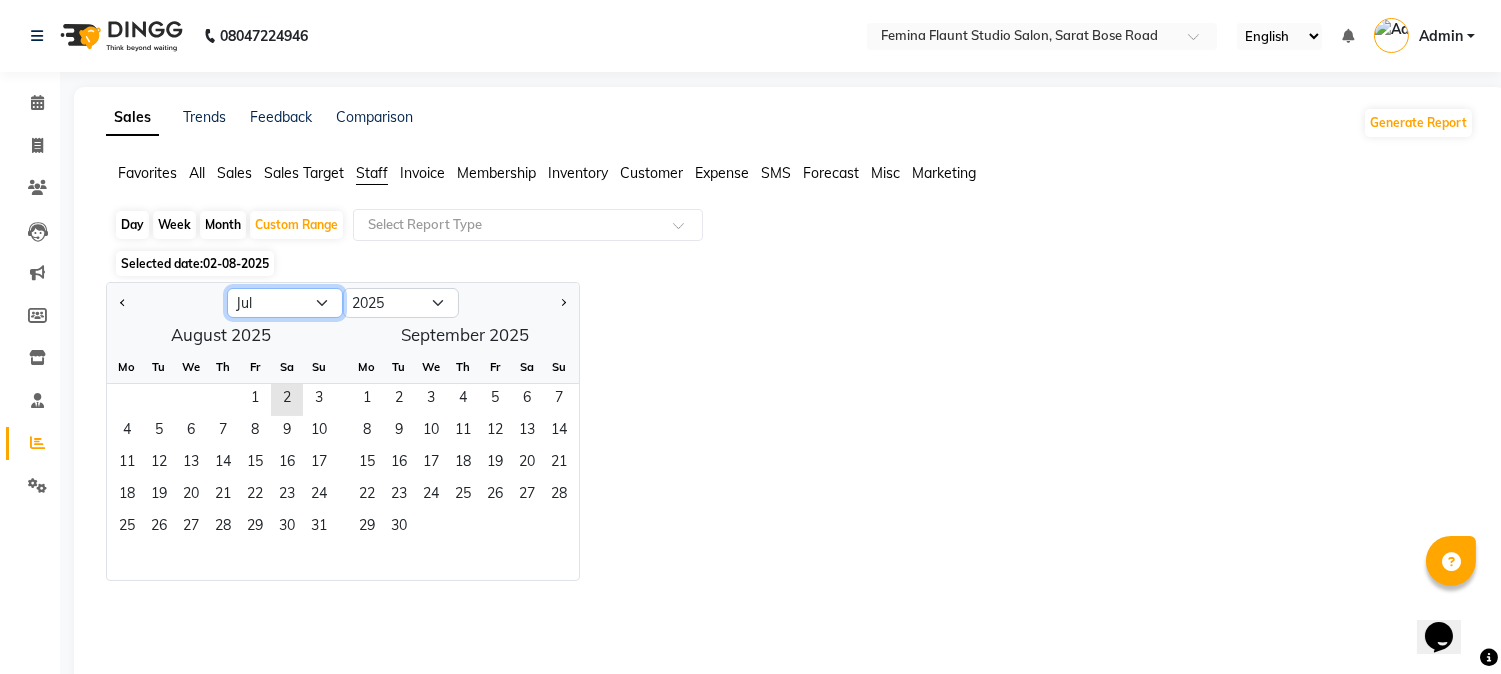 click on "Jan Feb Mar Apr May Jun Jul Aug Sep Oct Nov Dec" 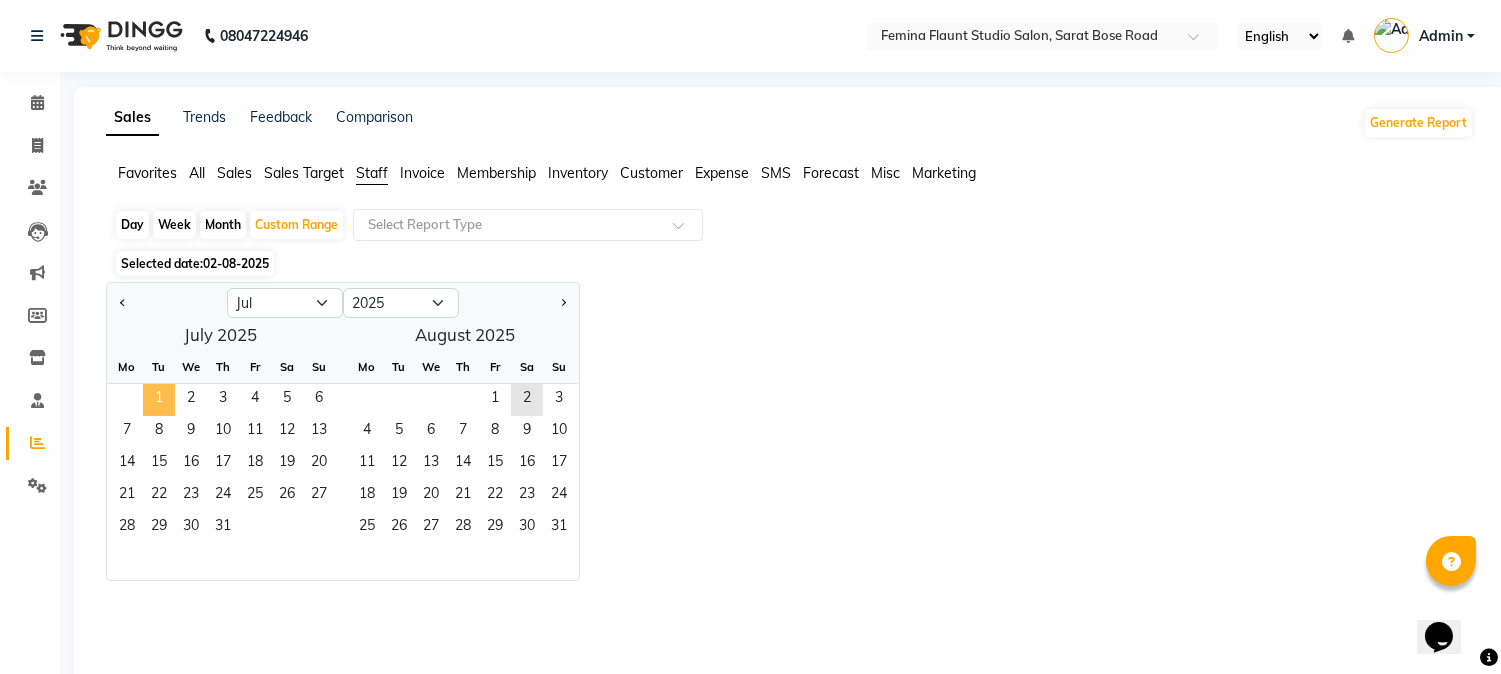 drag, startPoint x: 166, startPoint y: 396, endPoint x: 167, endPoint y: 407, distance: 11.045361 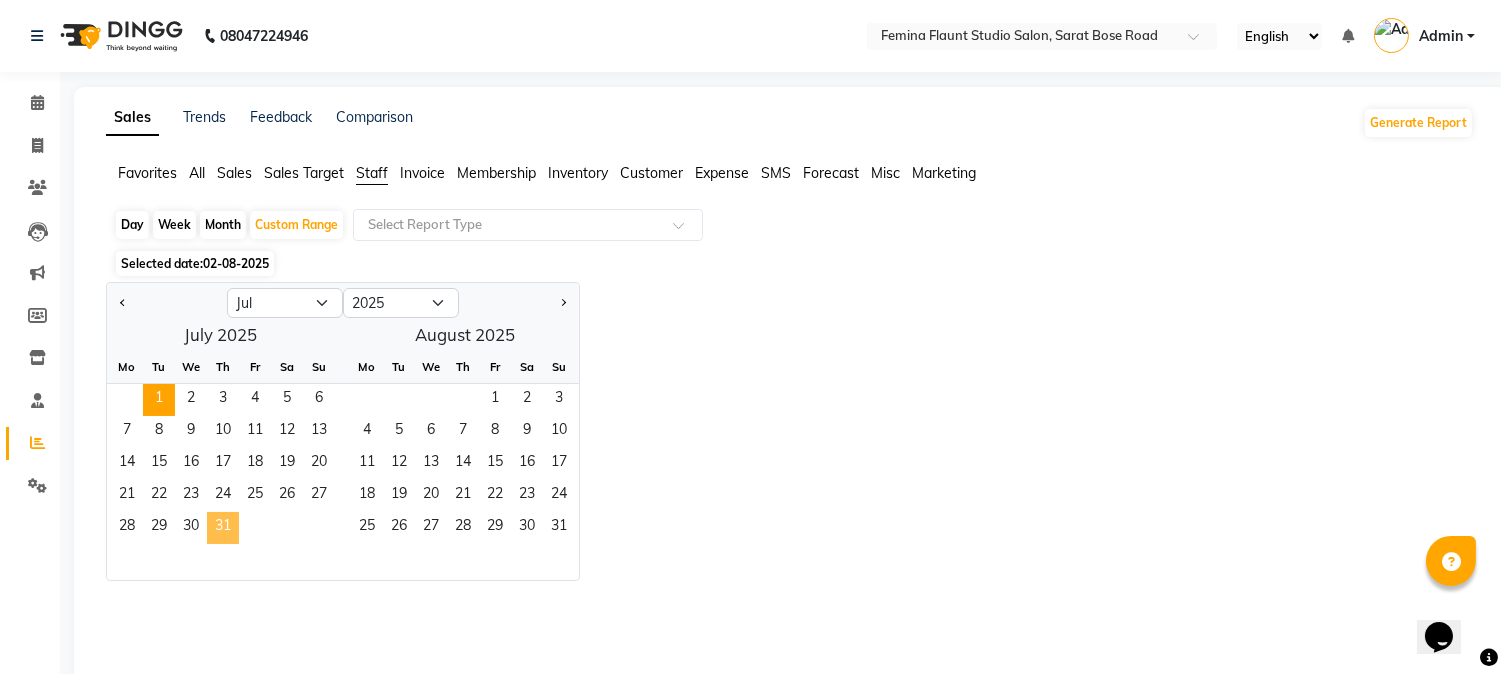 click on "31" 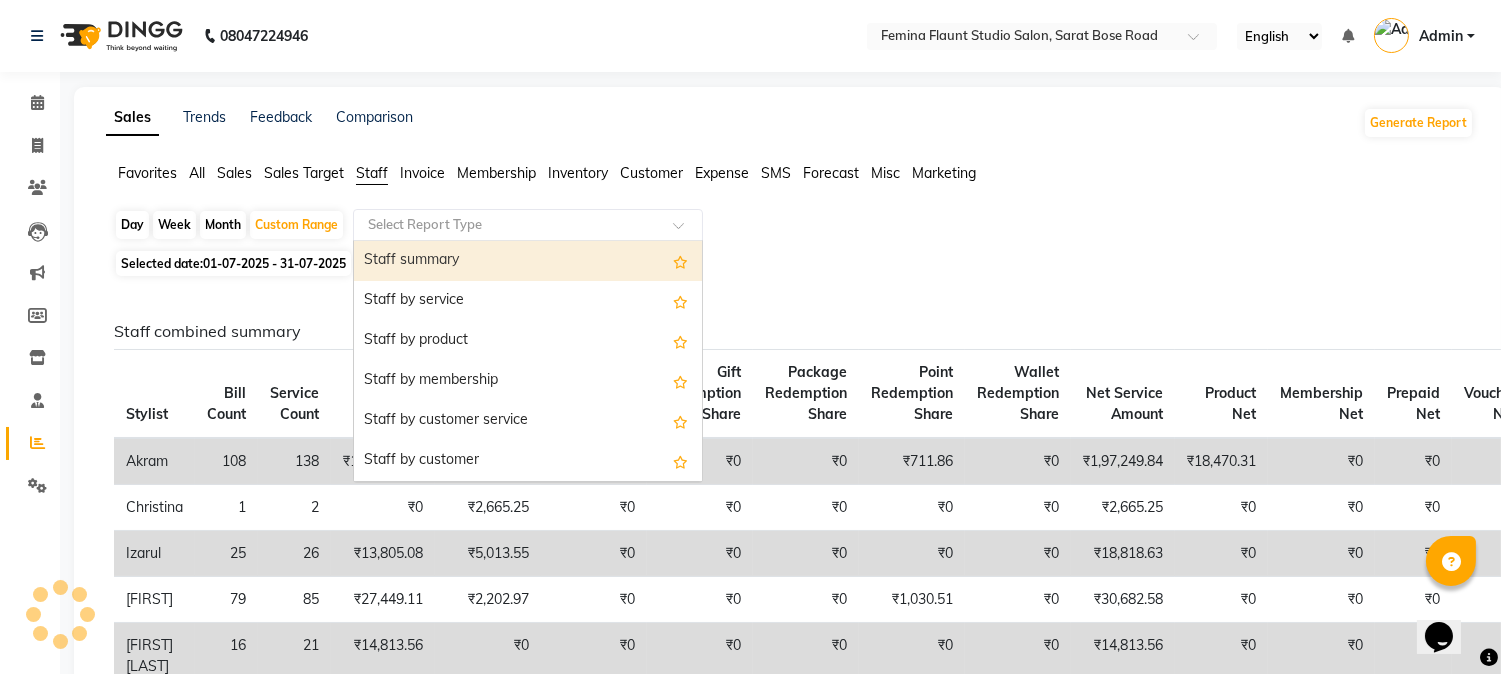 click 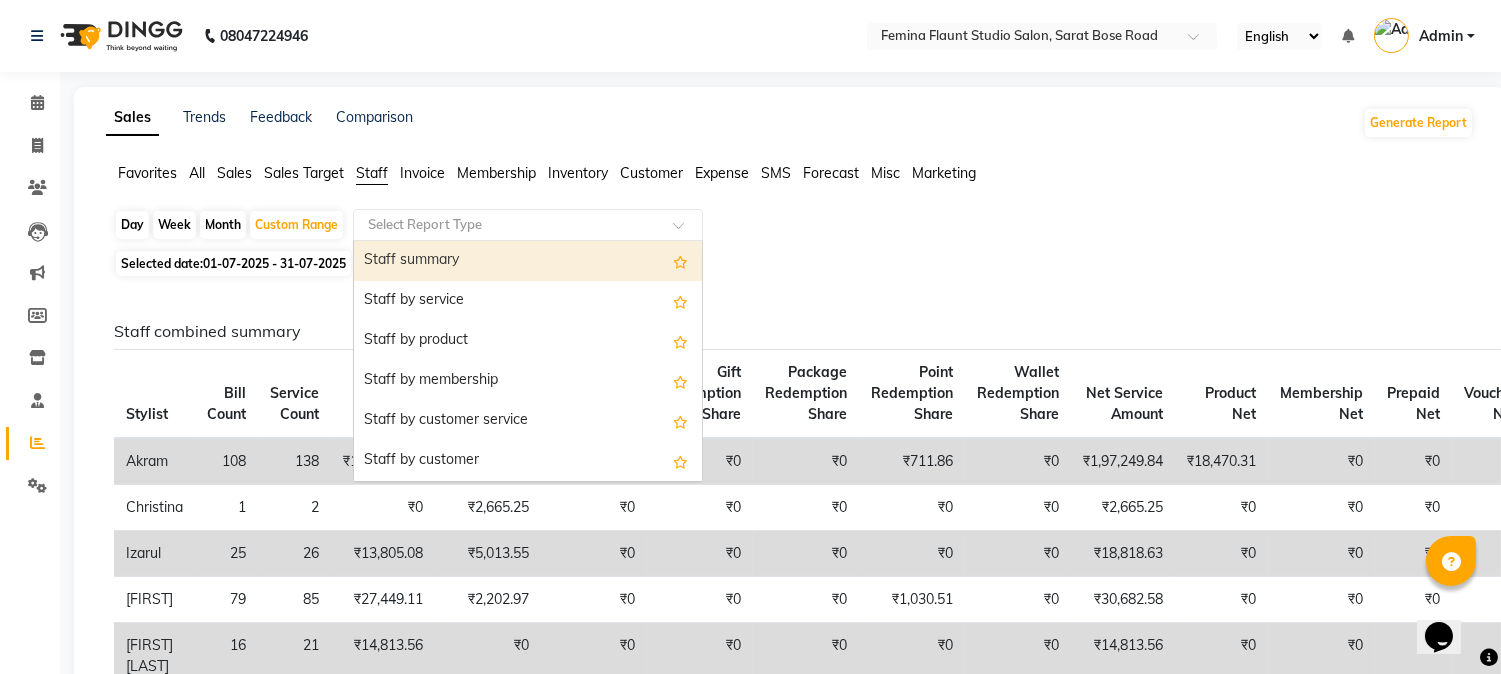 click on "Staff summary" at bounding box center (528, 261) 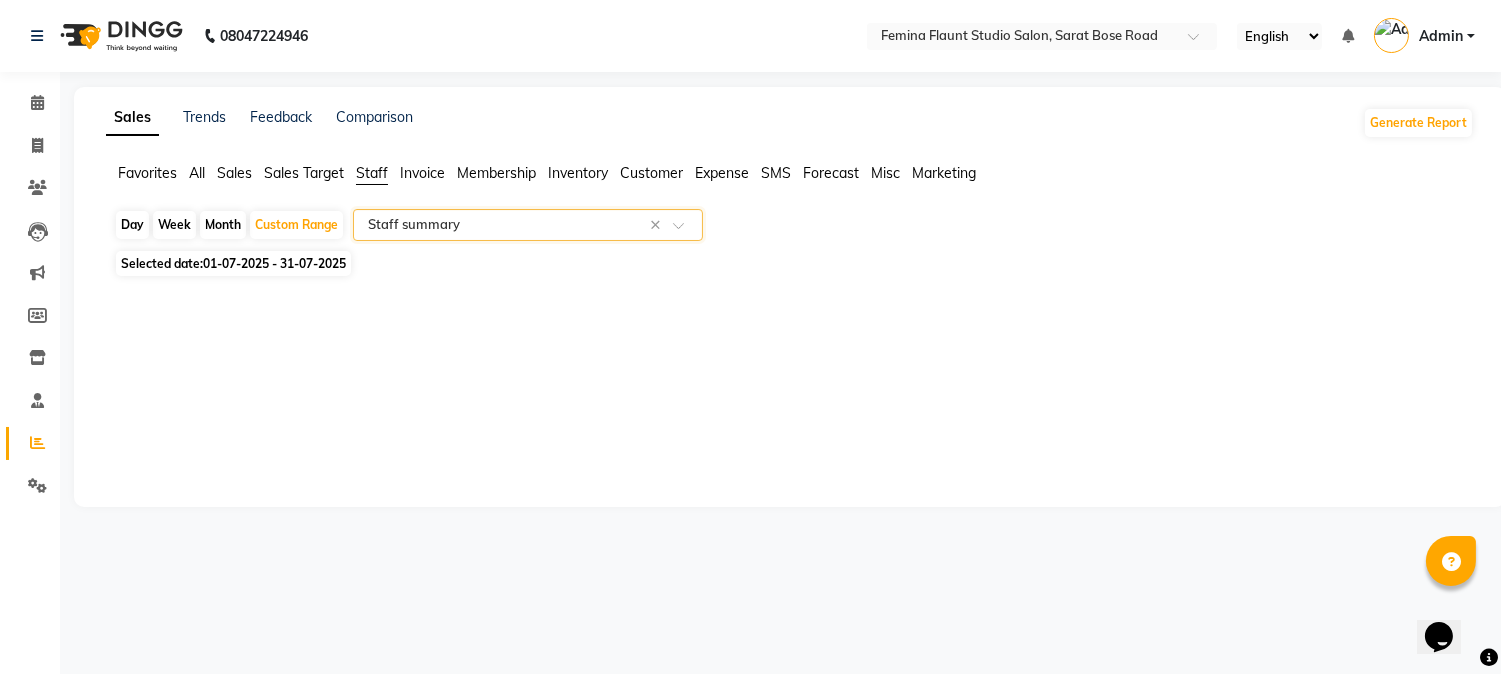 select on "filtered_report" 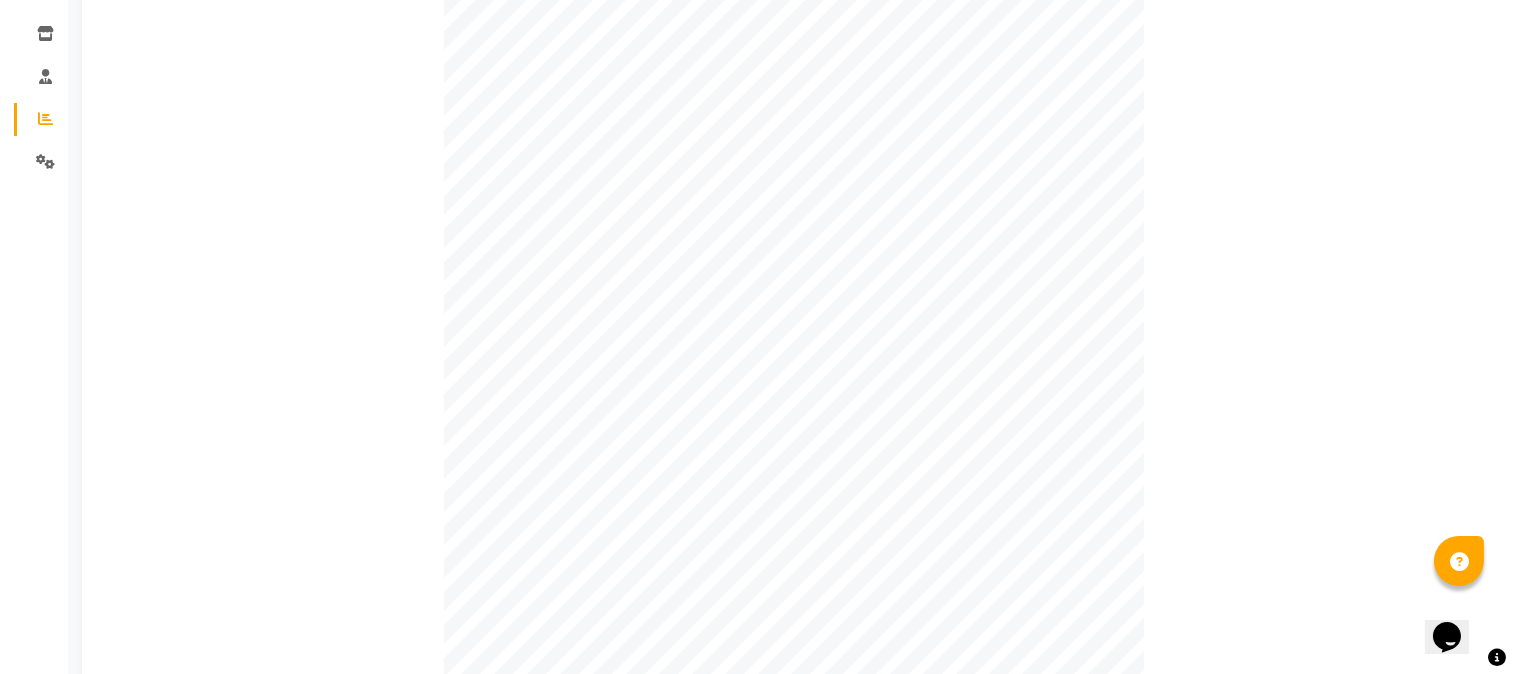 scroll, scrollTop: 0, scrollLeft: 0, axis: both 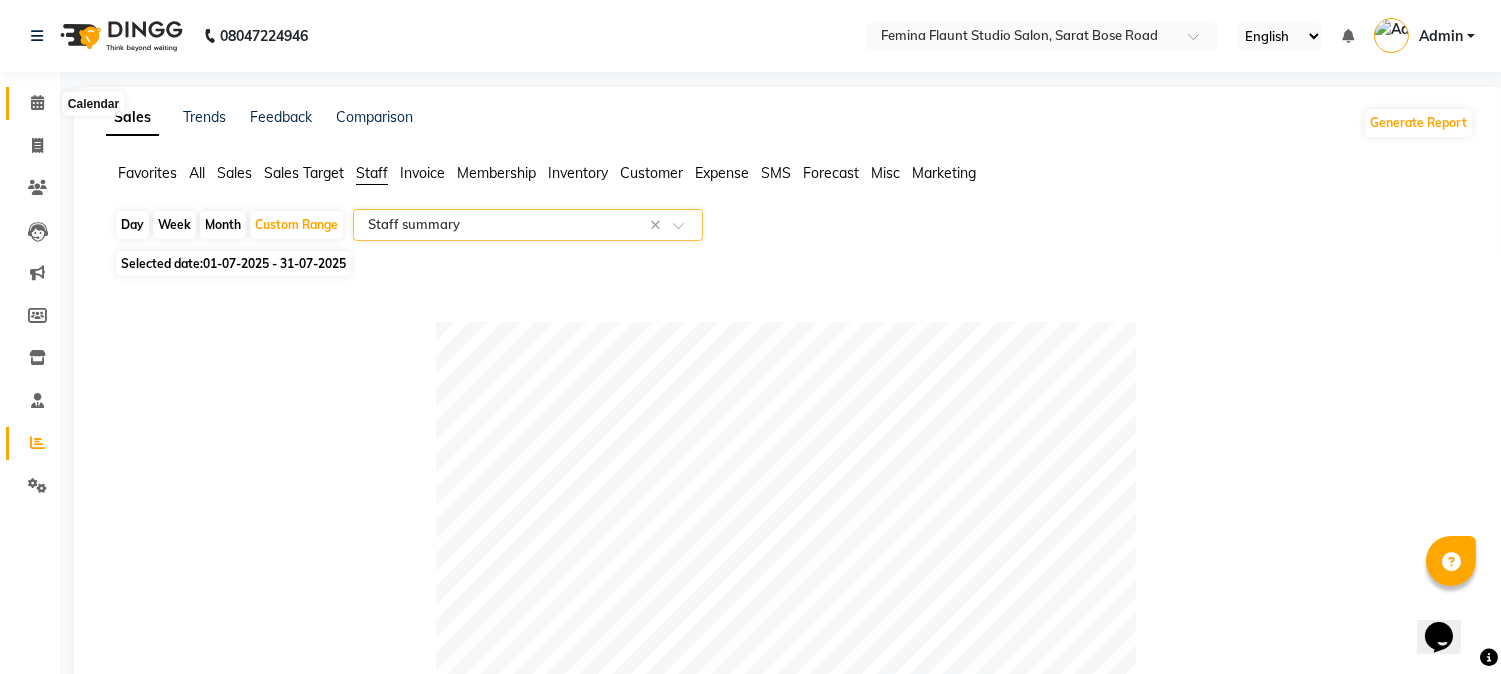 click 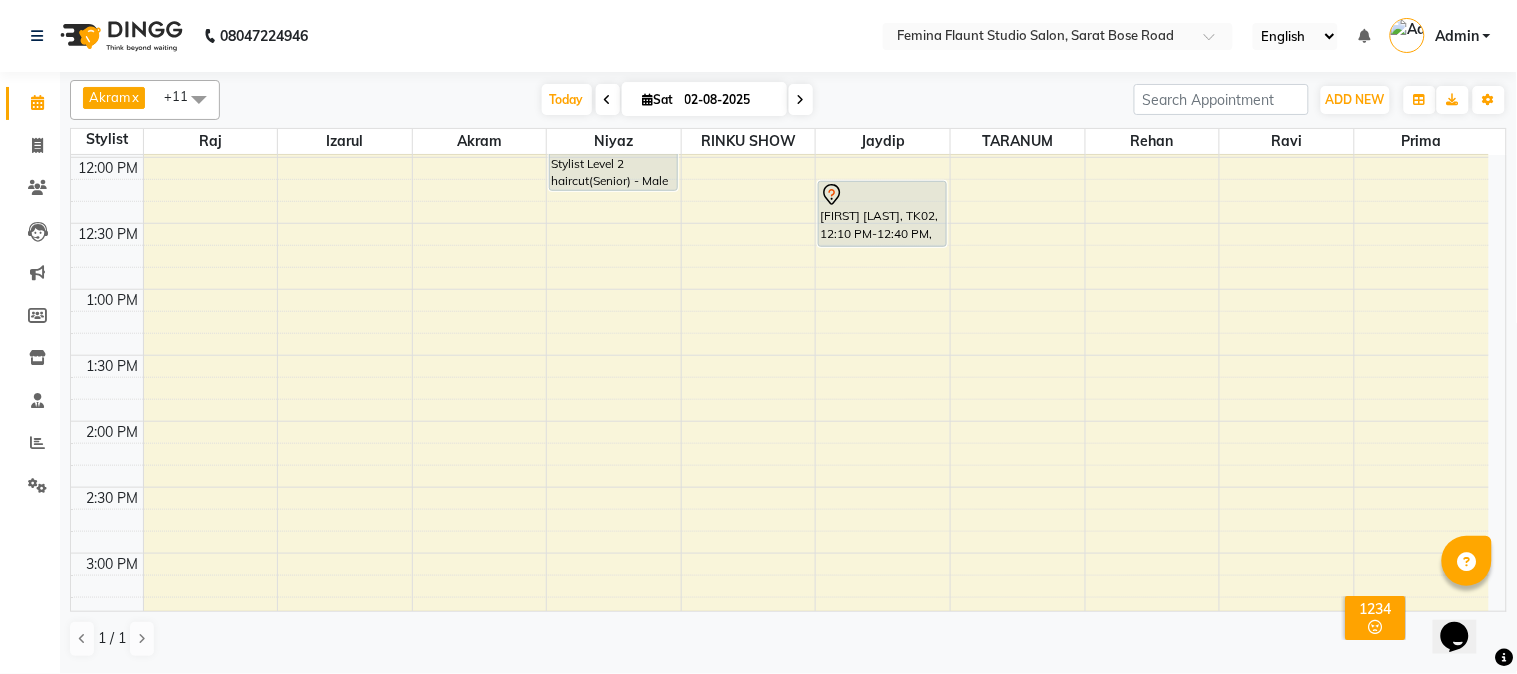 scroll, scrollTop: 333, scrollLeft: 0, axis: vertical 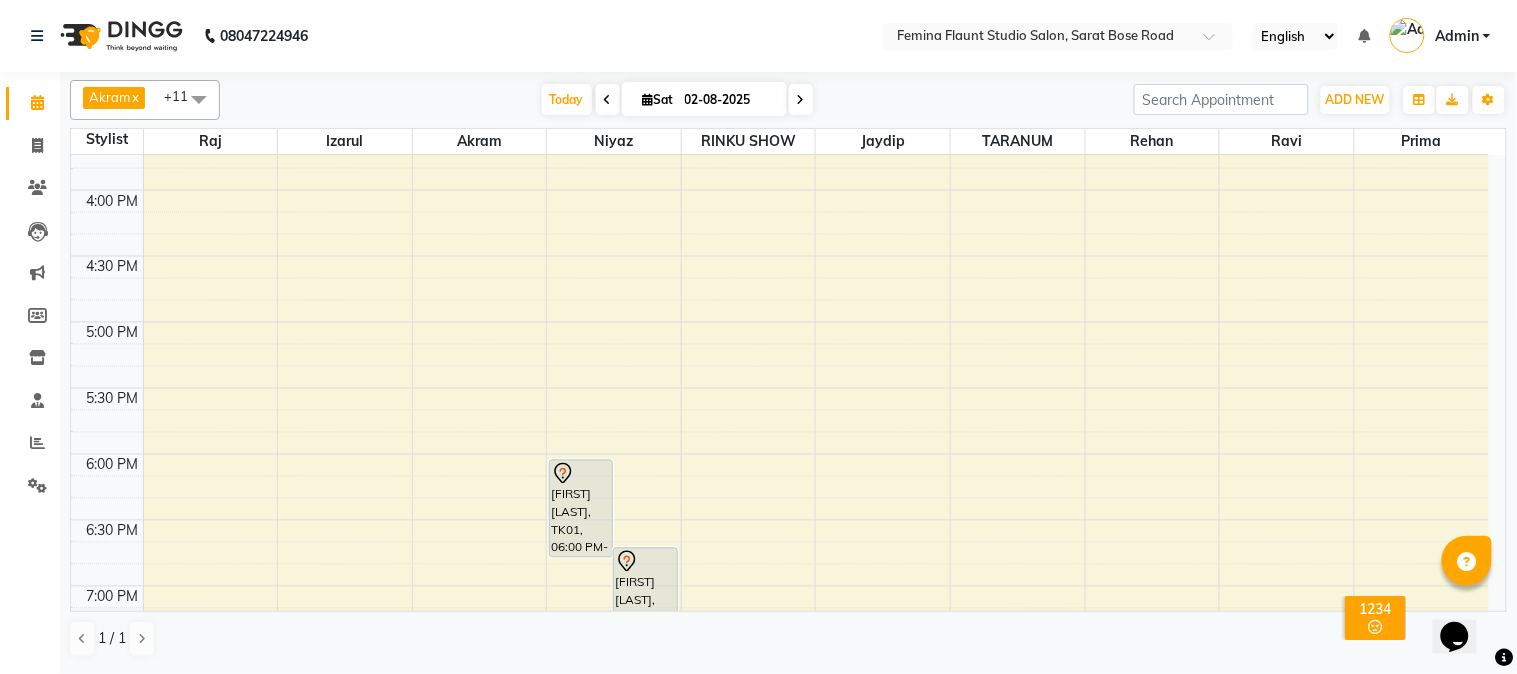 click on "9:00 AM 9:30 AM 10:00 AM 10:30 AM 11:00 AM 11:30 AM 12:00 PM 12:30 PM 1:00 PM 1:30 PM 2:00 PM 2:30 PM 3:00 PM 3:30 PM 4:00 PM 4:30 PM 5:00 PM 5:30 PM 6:00 PM 6:30 PM 7:00 PM 7:30 PM 8:00 PM 8:30 PM 9:00 PM 9:30 PM             [FIRST] [LAST], TK01, 06:00 PM-06:45 PM, Stylist Level 2 haircut(Senior) - Male             [FIRST] [LAST], TK01, 06:40 PM-07:10 PM, Beard Trimming             [FIRST] [LAST], TK02, 11:30 AM-12:15 PM, Stylist Level 2 haircut(Senior) - Male             [FIRST] [LAST], TK03, 05:00 PM-05:30 PM, Blow Dry - pH             [FIRST] [LAST], TK02, 12:10 PM-12:40 PM, Beard Trimming" at bounding box center (780, 124) 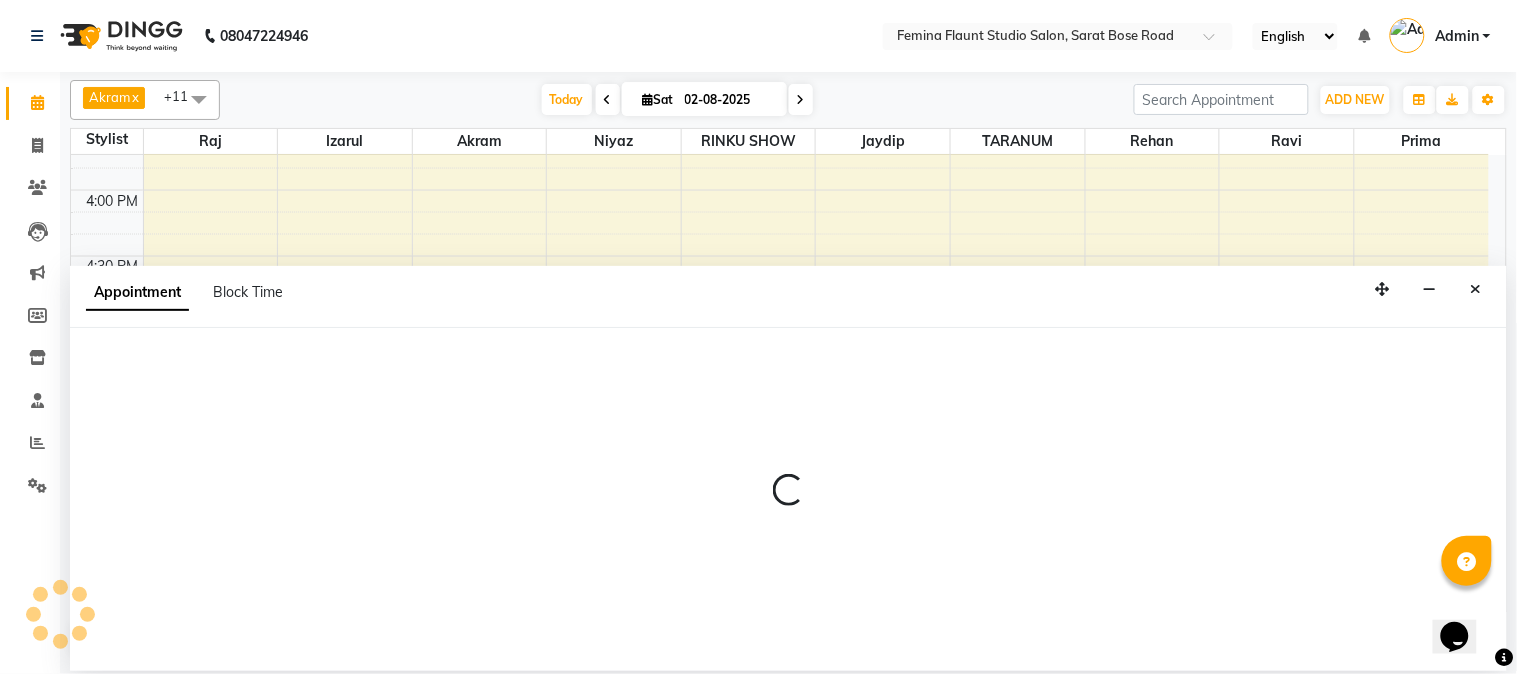 select on "83062" 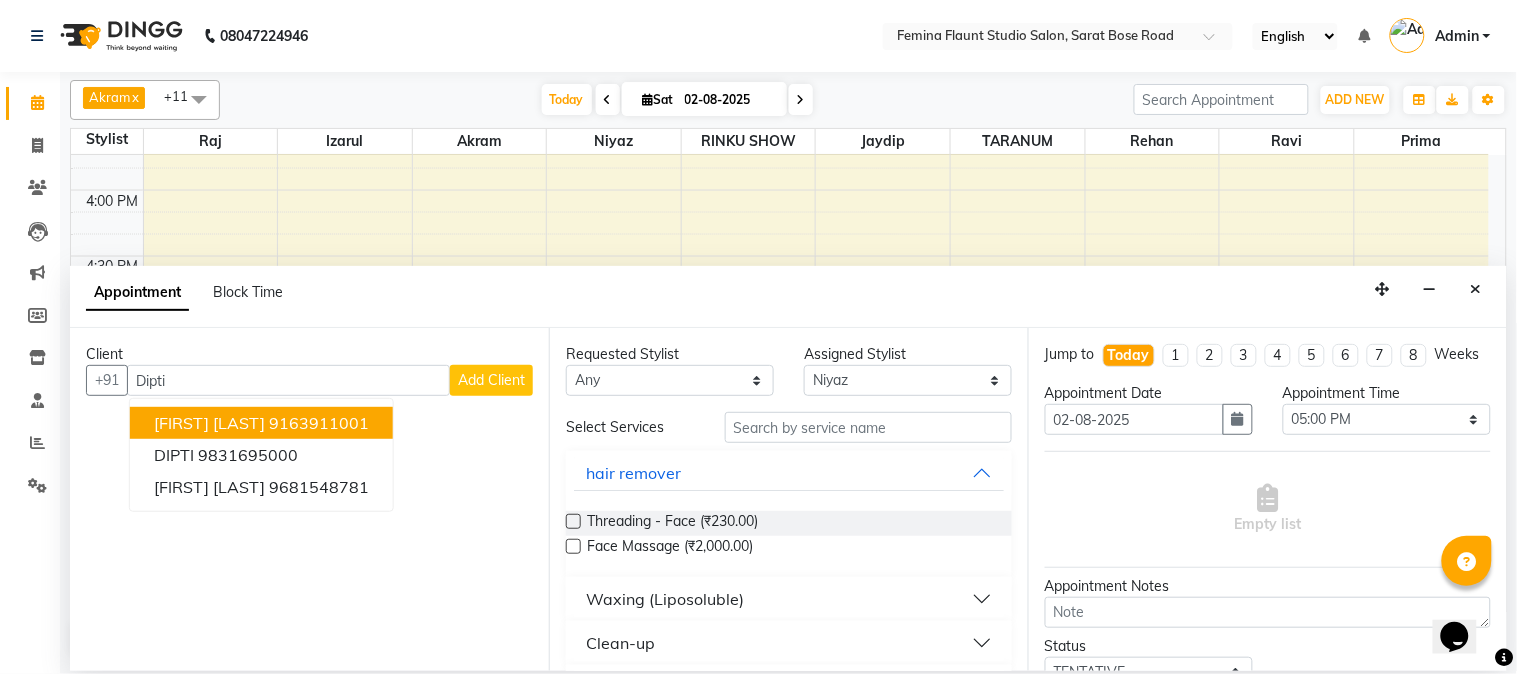 click on "9163911001" at bounding box center (319, 423) 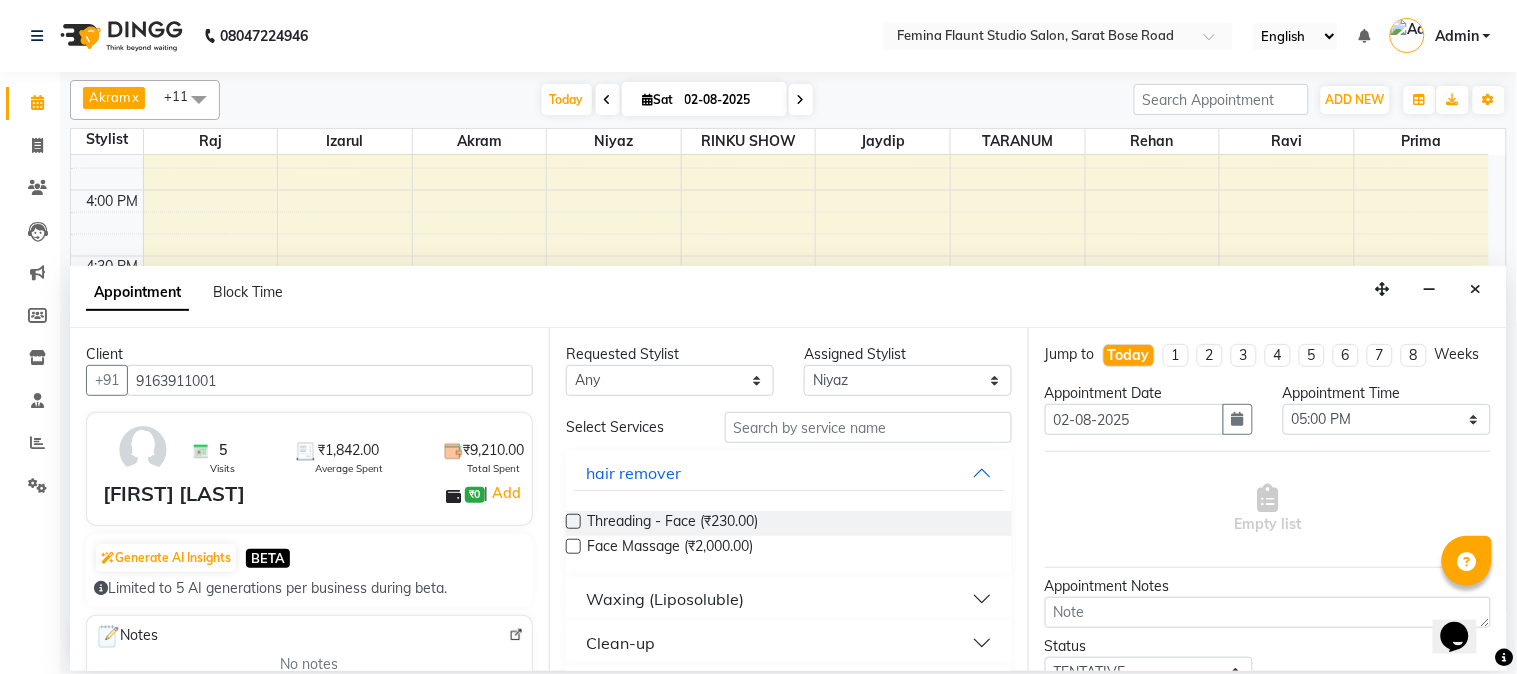 type on "9163911001" 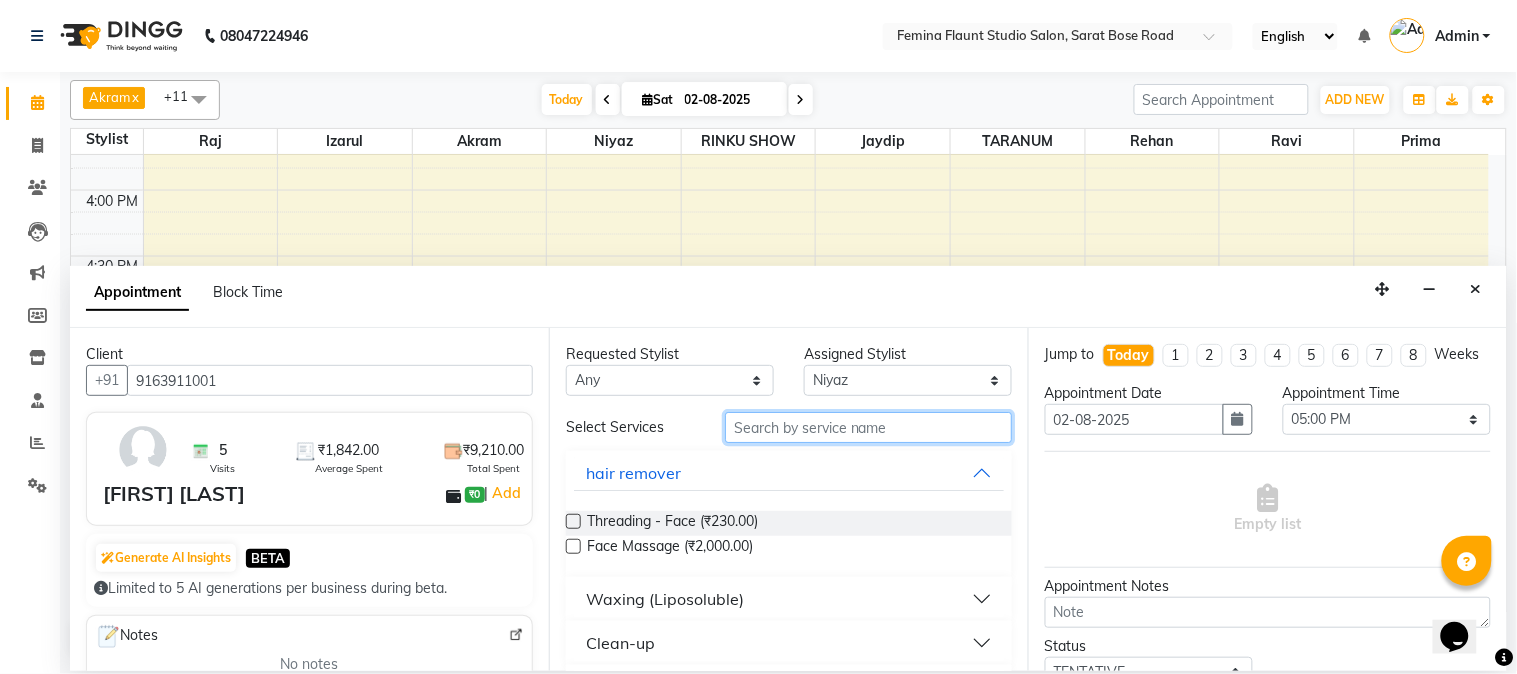 click at bounding box center (868, 427) 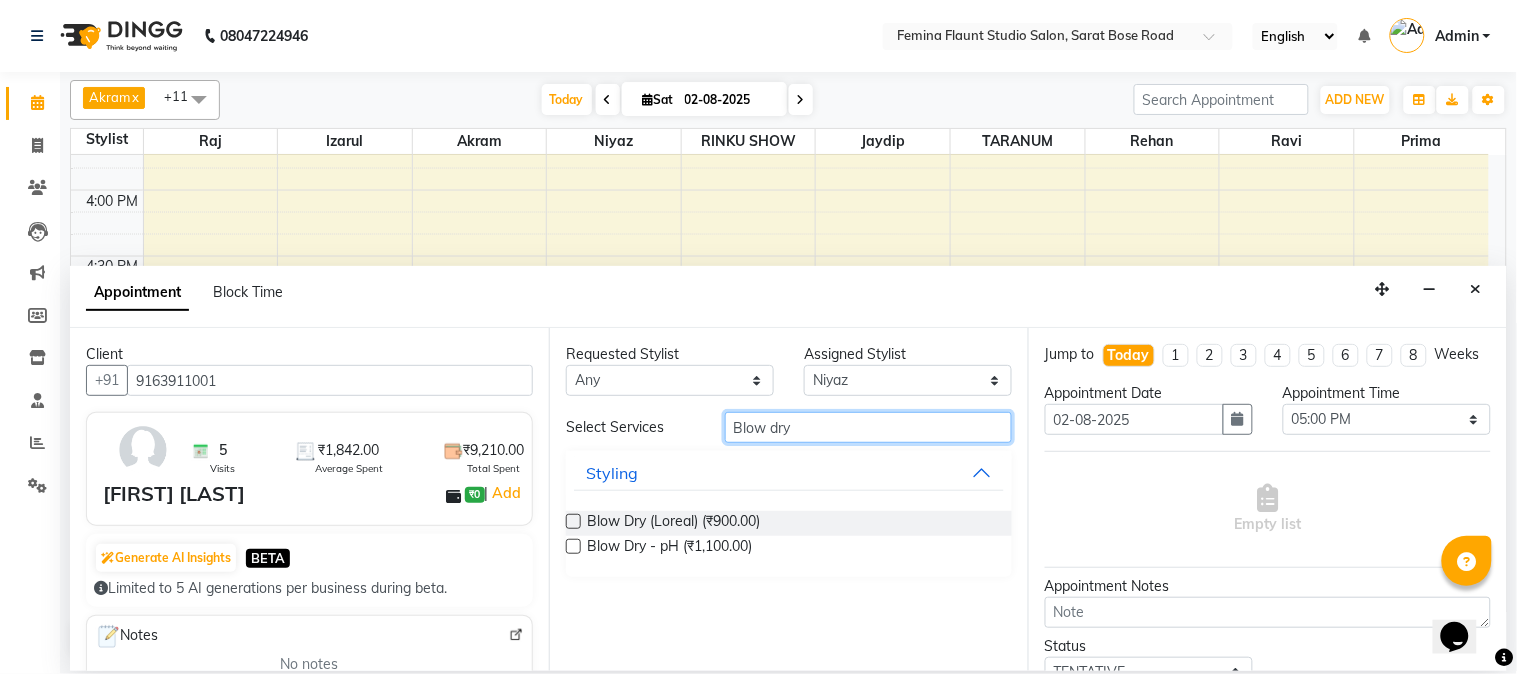 type on "Blow dry" 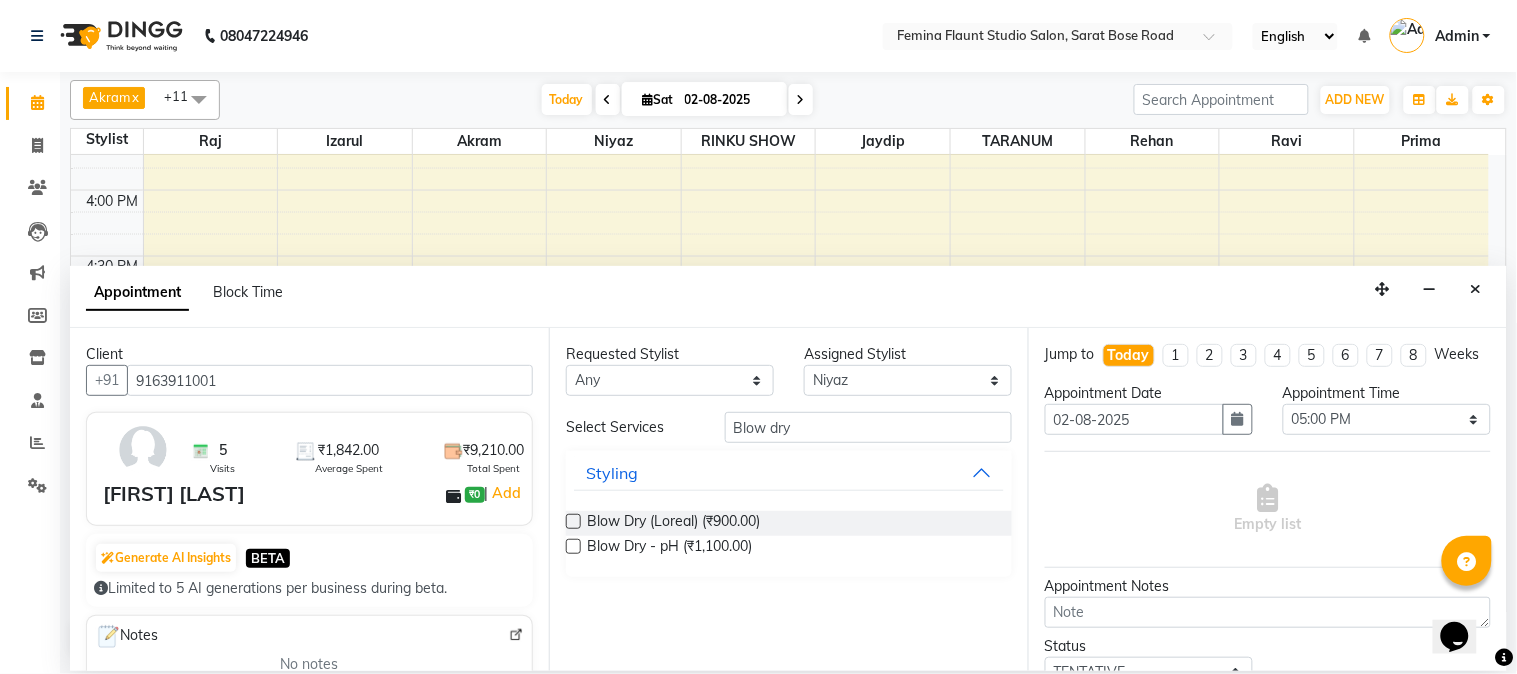 click at bounding box center [573, 546] 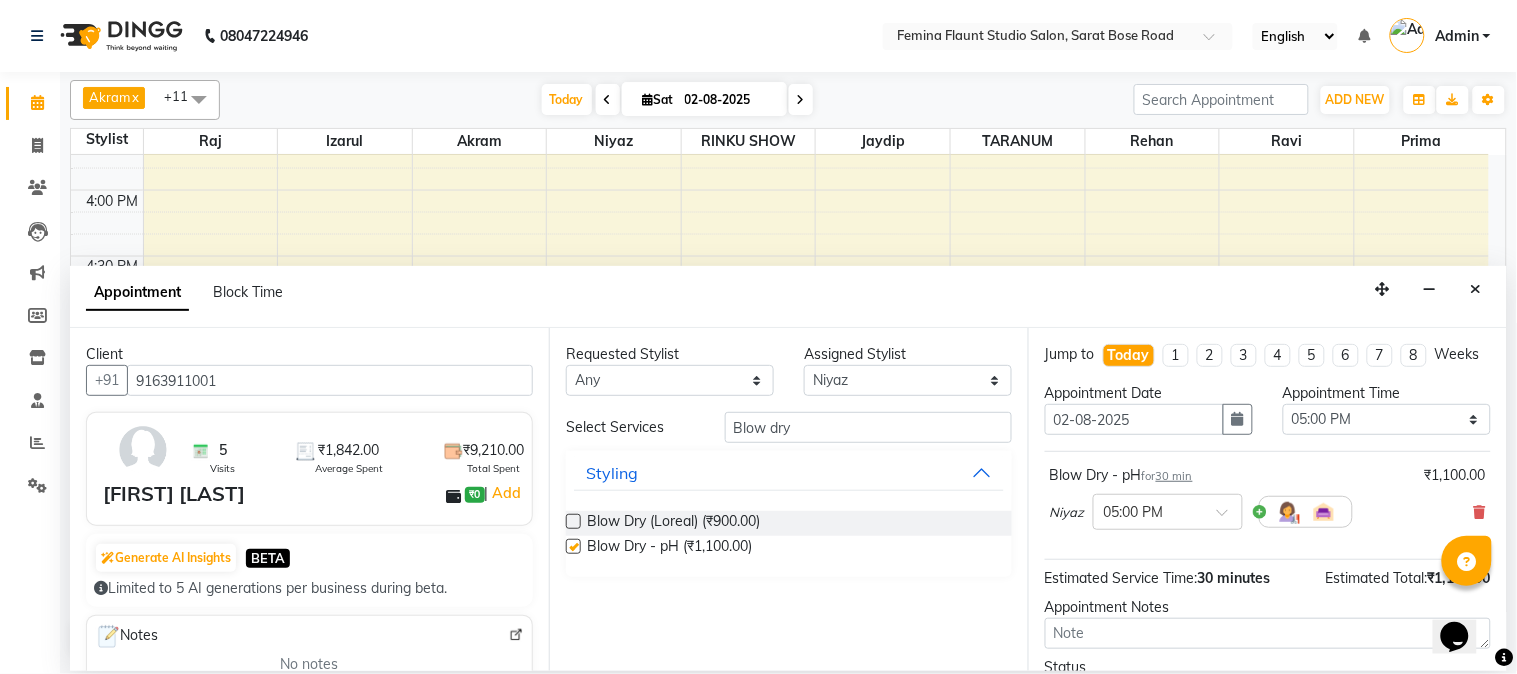 checkbox on "false" 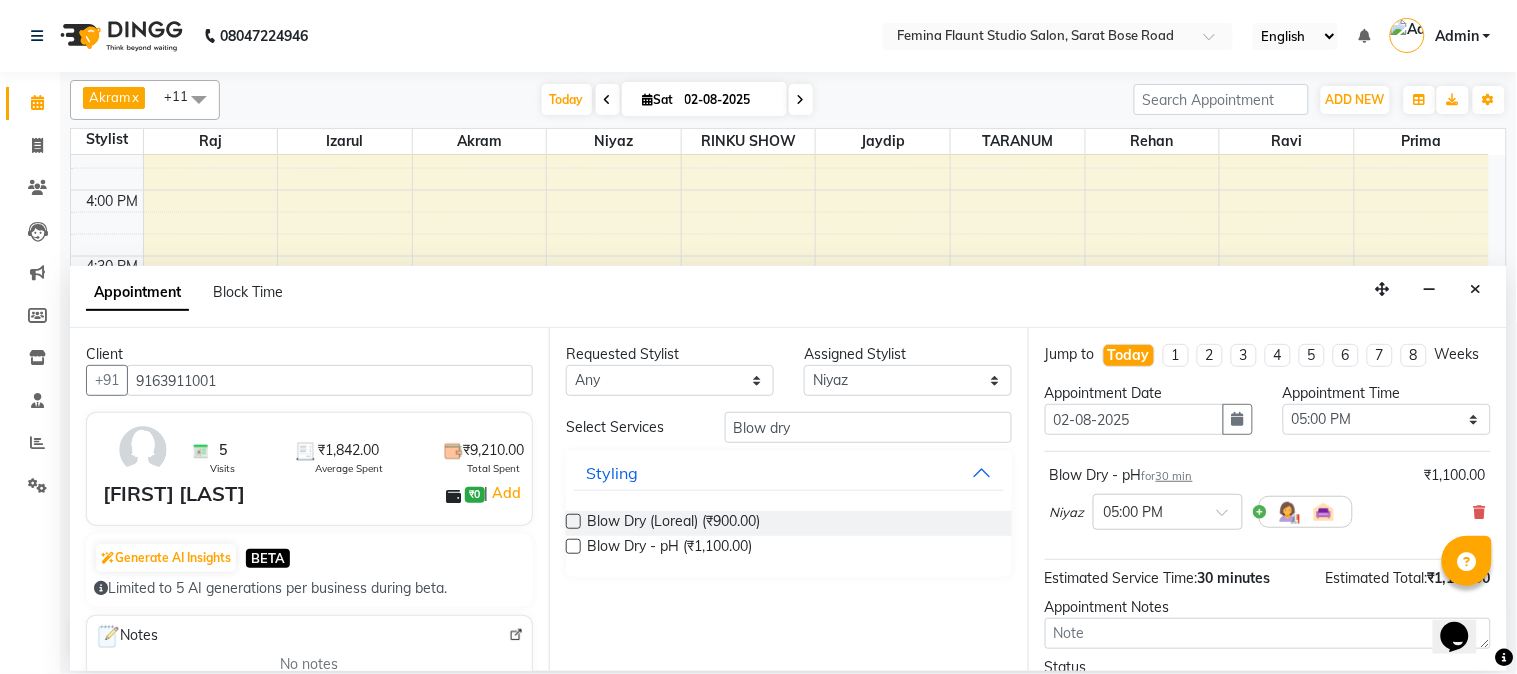 scroll, scrollTop: 183, scrollLeft: 0, axis: vertical 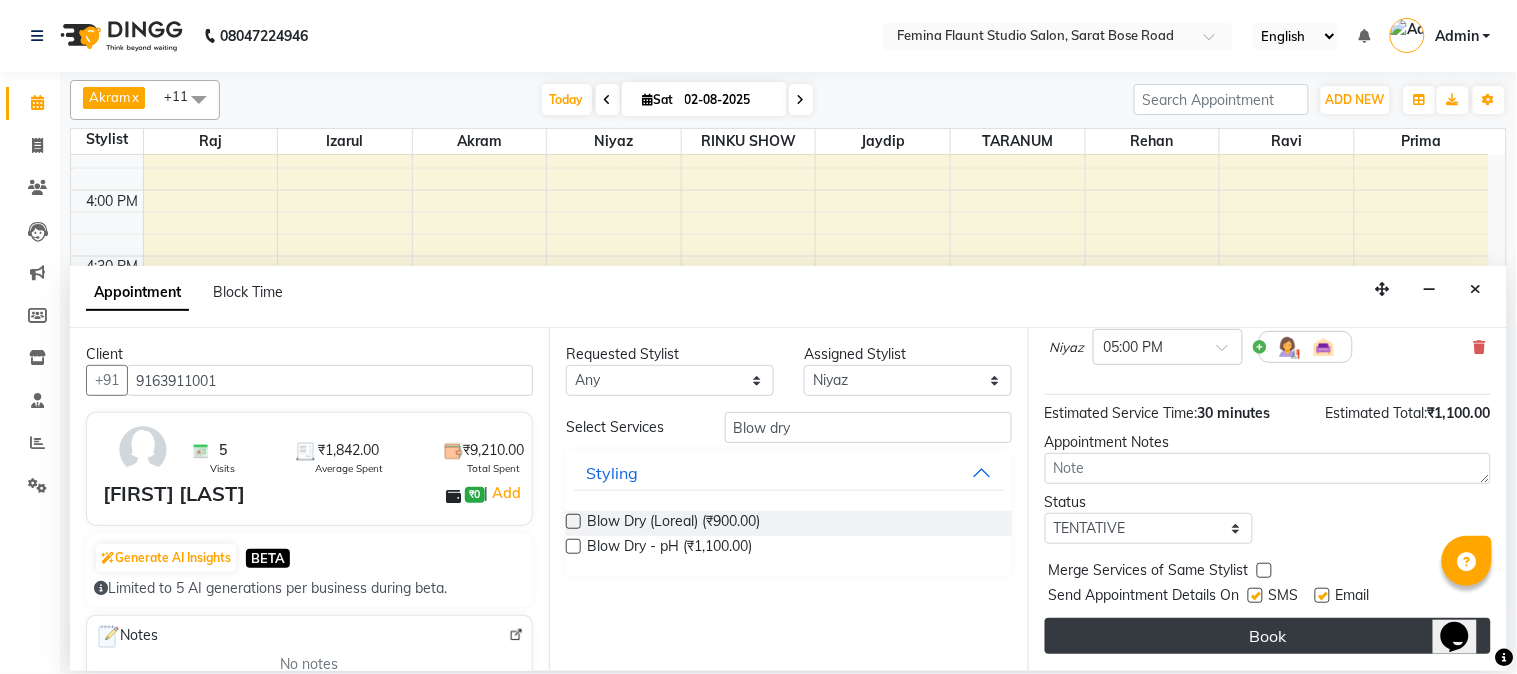 click on "Book" at bounding box center [1268, 636] 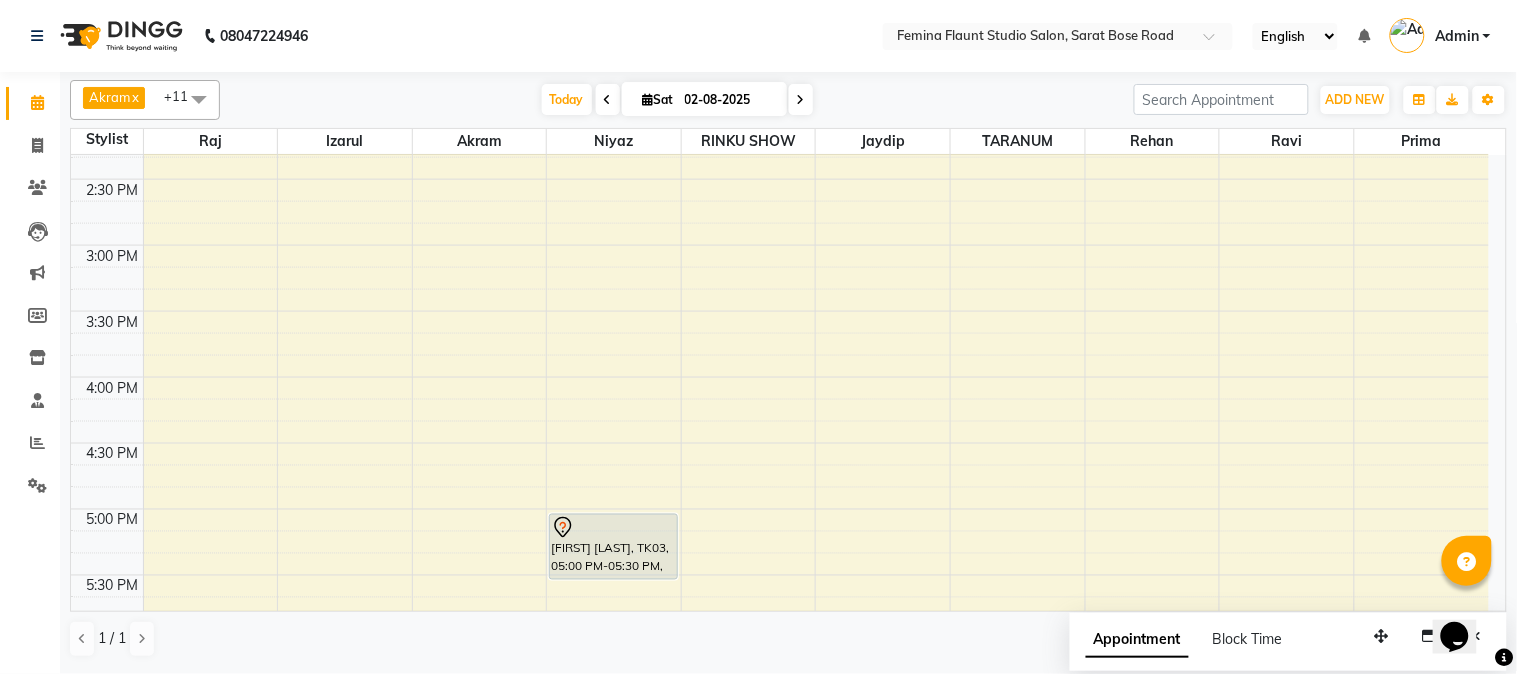 scroll, scrollTop: 666, scrollLeft: 0, axis: vertical 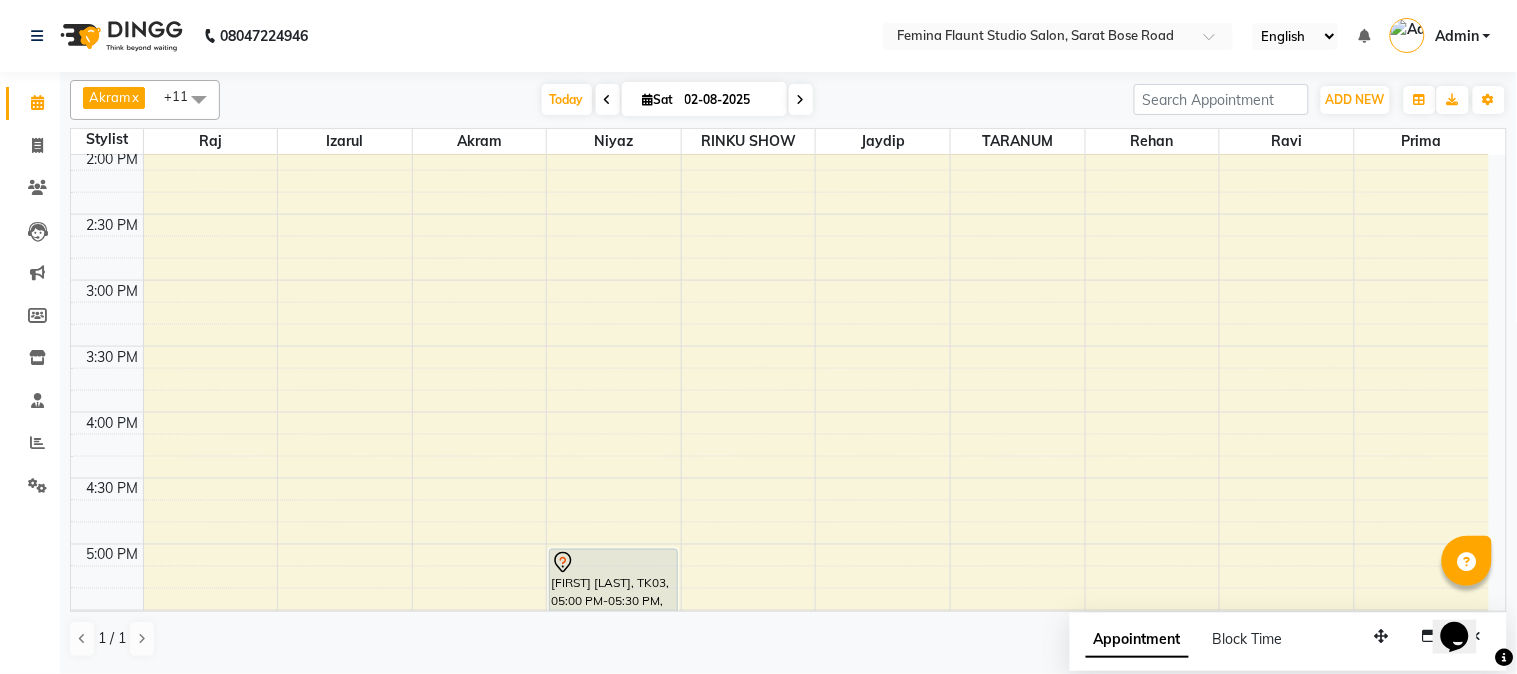 click on "9:00 AM 9:30 AM 10:00 AM 10:30 AM 11:00 AM 11:30 AM 12:00 PM 12:30 PM 1:00 PM 1:30 PM 2:00 PM 2:30 PM 3:00 PM 3:30 PM 4:00 PM 4:30 PM 5:00 PM 5:30 PM 6:00 PM 6:30 PM 7:00 PM 7:30 PM 8:00 PM 8:30 PM 9:00 PM 9:30 PM             [FIRST] [LAST], TK01, 06:00 PM-06:45 PM, Stylist Level 2 haircut(Senior) - Male             [FIRST] [LAST], TK01, 06:40 PM-07:10 PM, Beard Trimming             [FIRST] [LAST], TK02, 11:30 AM-12:15 PM, Stylist Level 2 haircut(Senior) - Male             [FIRST] [LAST], TK03, 05:00 PM-05:30 PM, Blow Dry - pH             [FIRST] [LAST], TK02, 12:10 PM-12:40 PM, Beard Trimming" at bounding box center (780, 346) 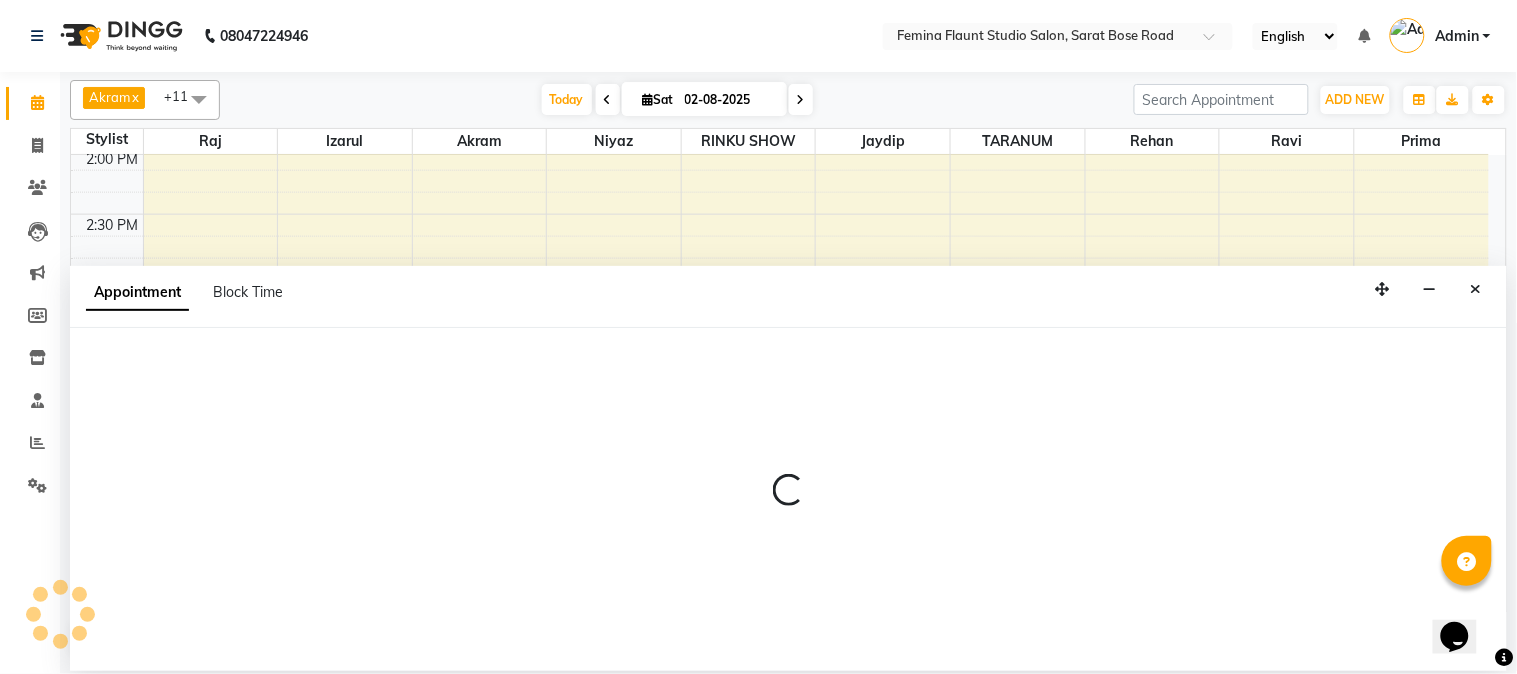 select on "37645" 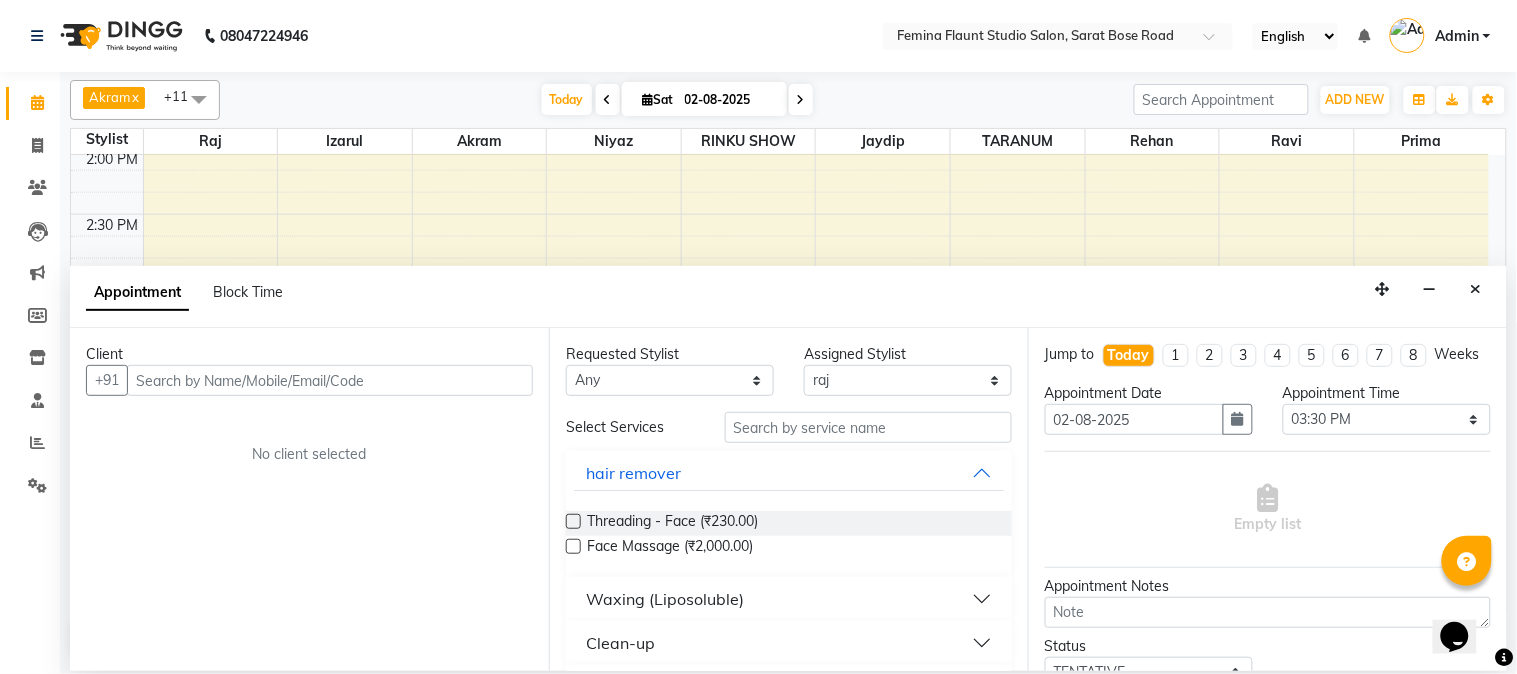 click at bounding box center (330, 380) 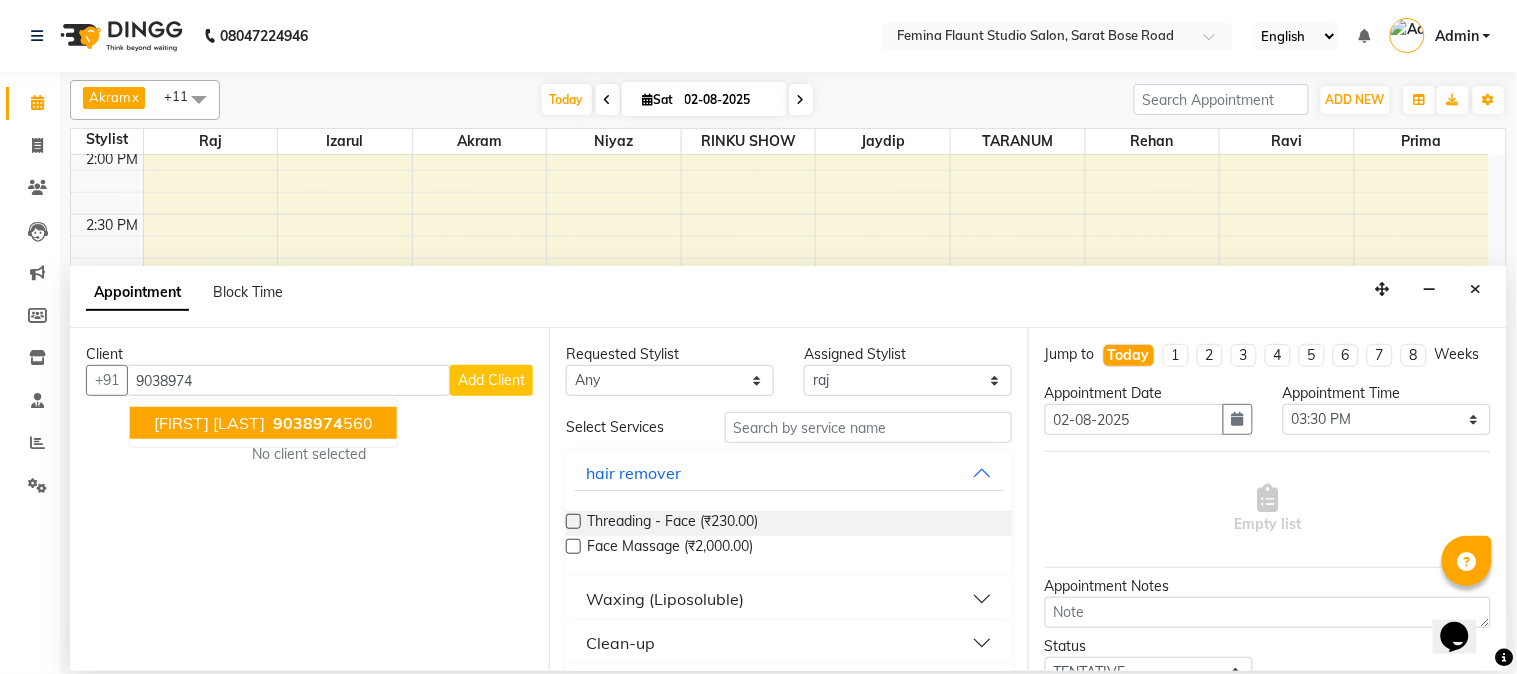 click on "[FIRST] [LAST]" at bounding box center (209, 423) 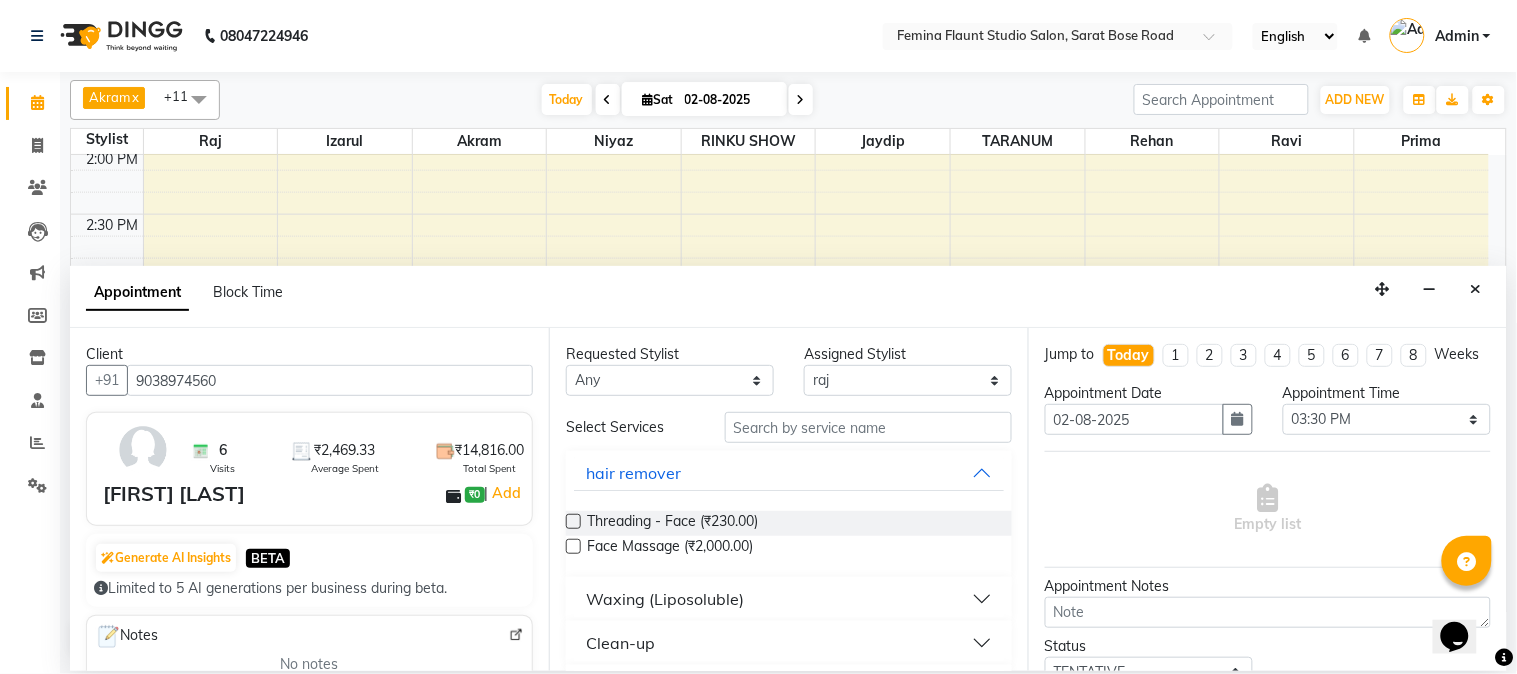 type on "9038974560" 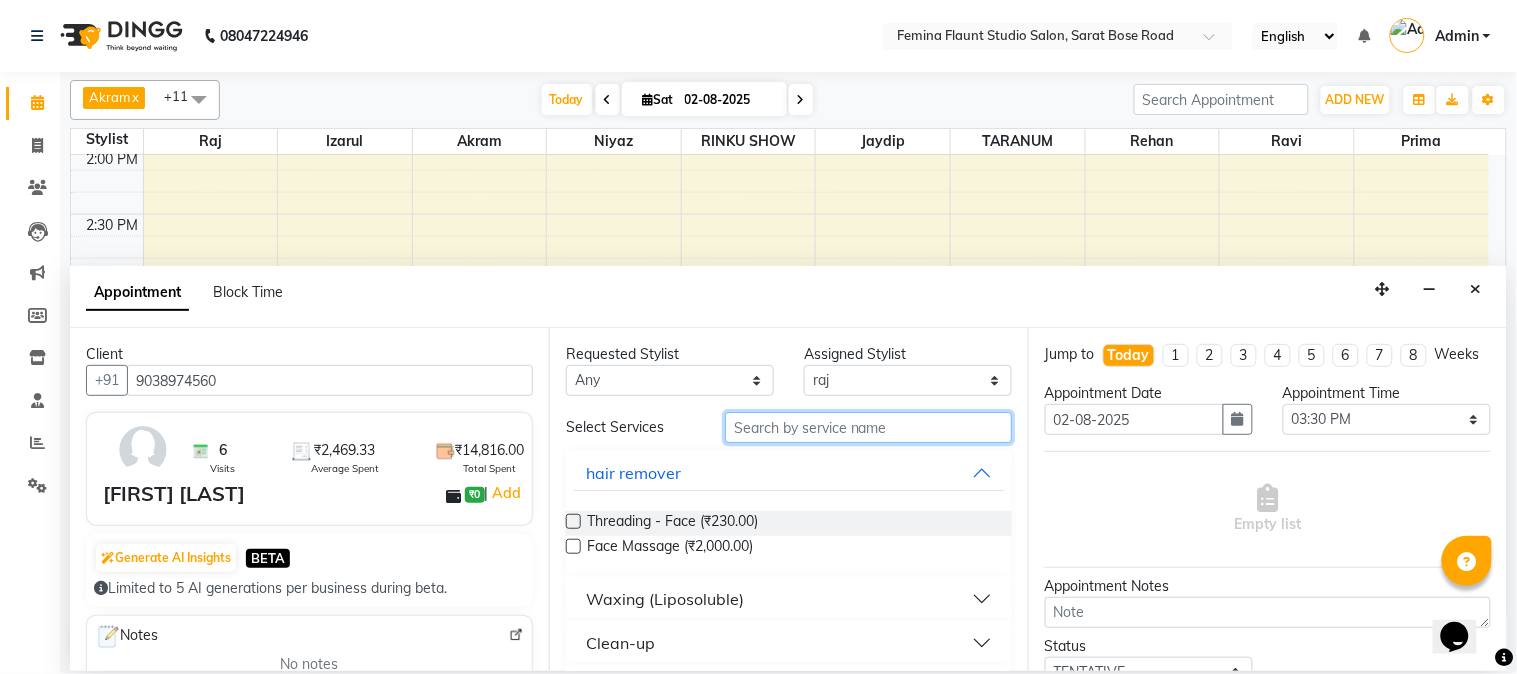 click at bounding box center [868, 427] 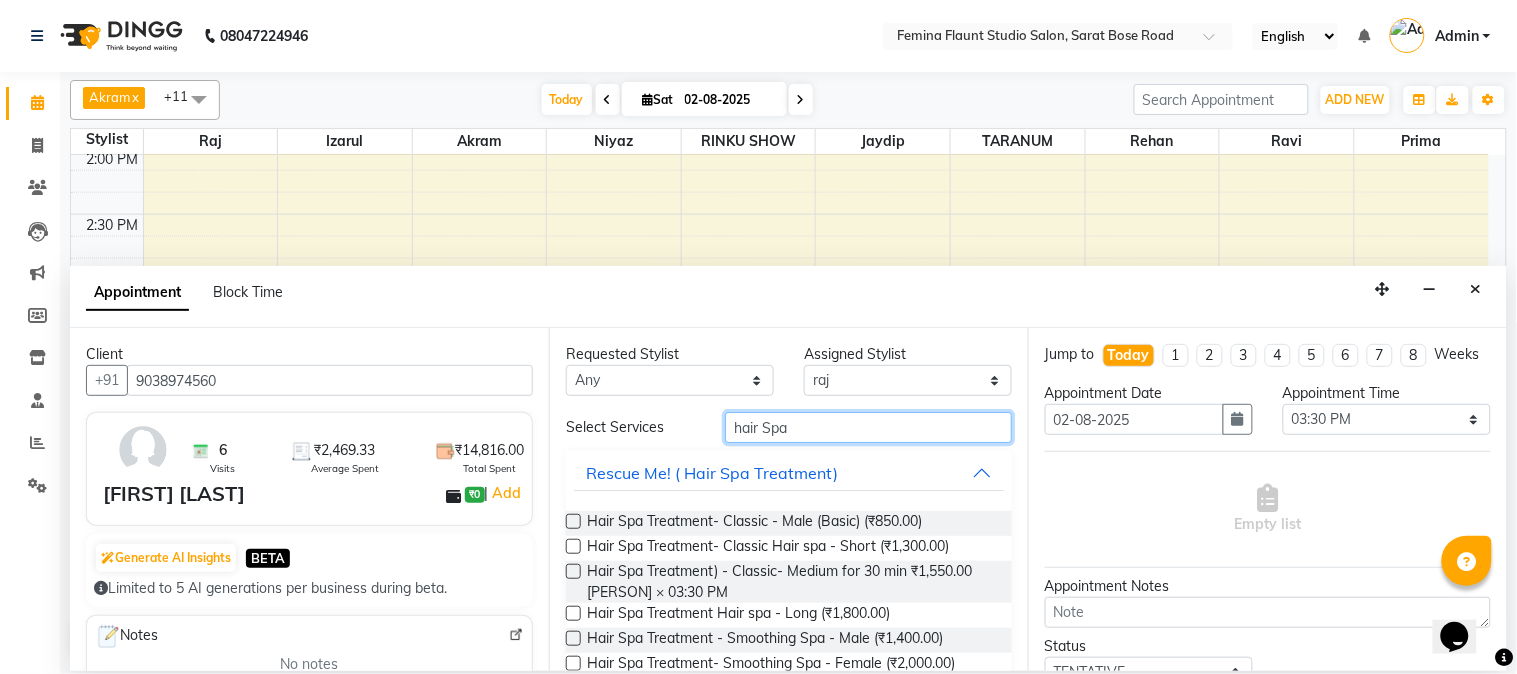 type on "hair Spa" 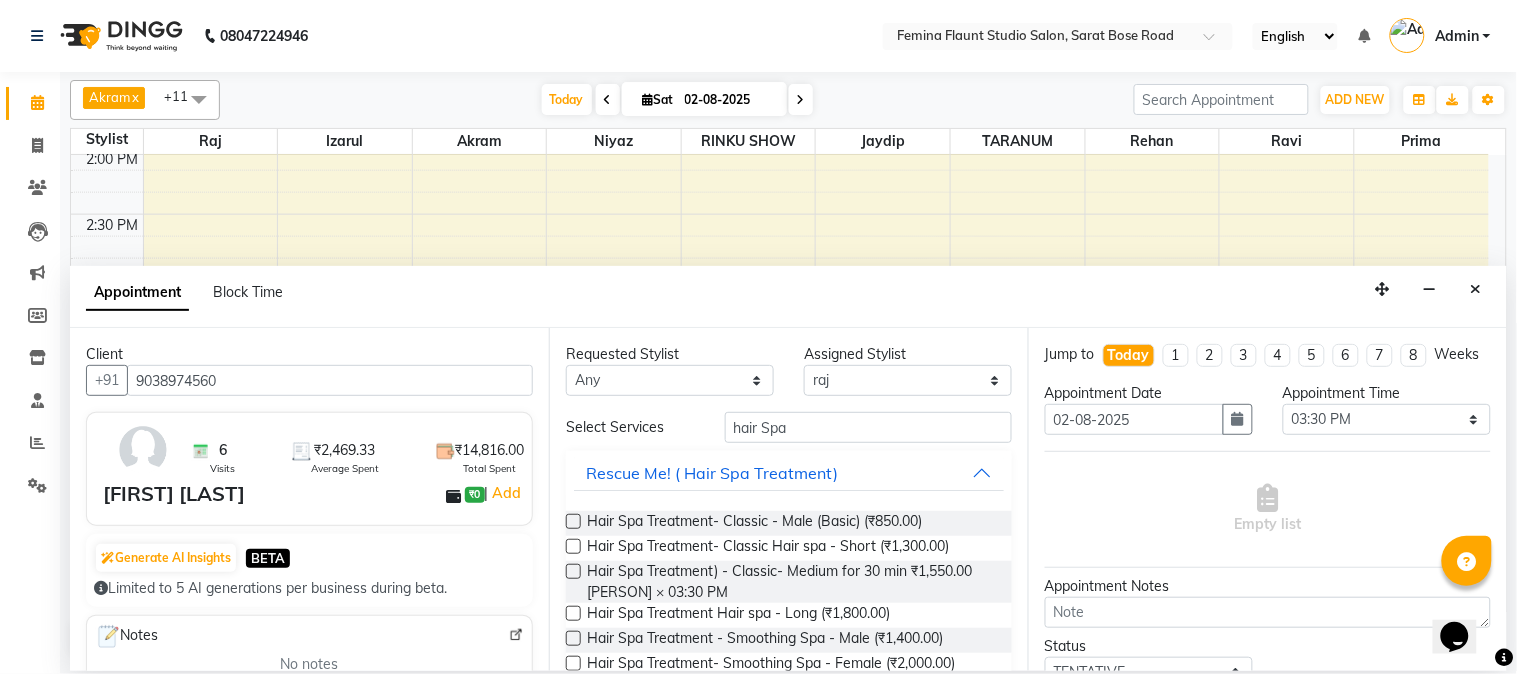 click at bounding box center (573, 571) 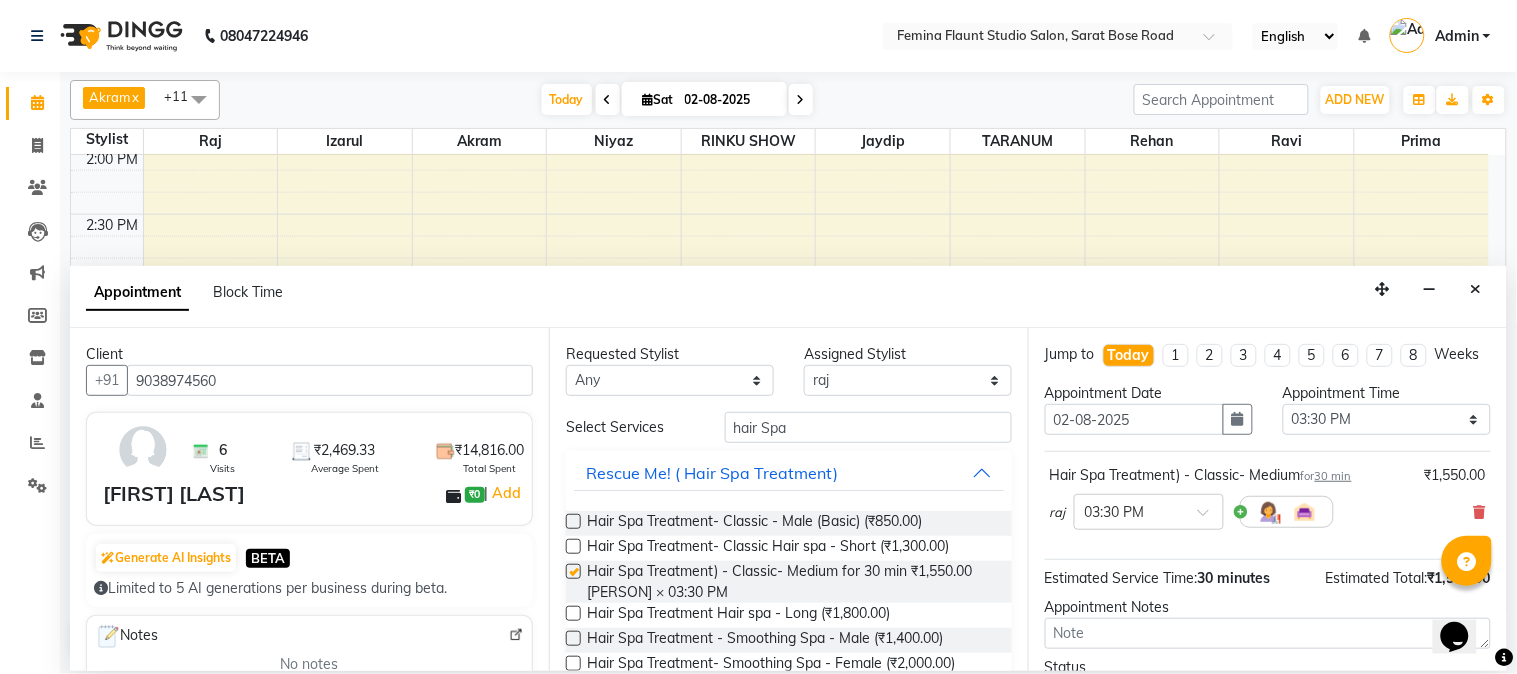checkbox on "false" 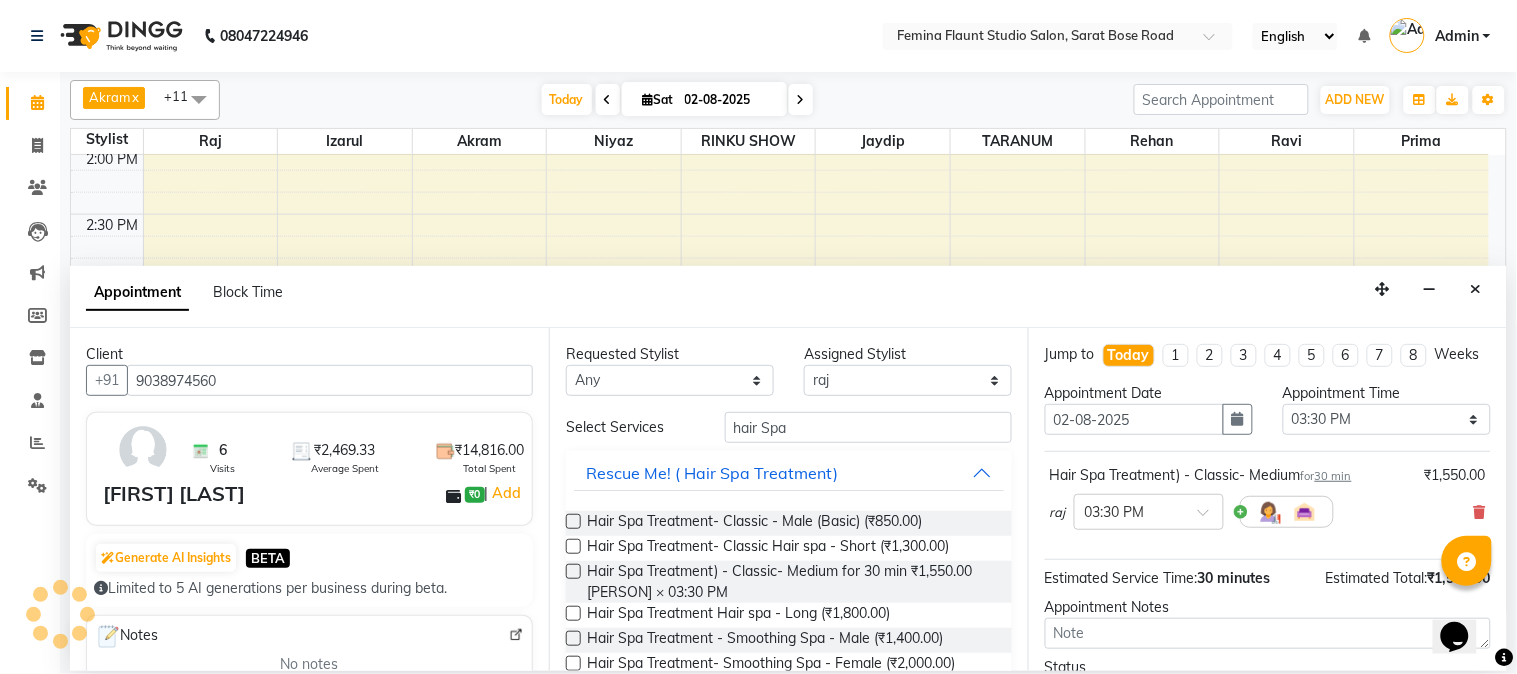 click at bounding box center (572, 550) 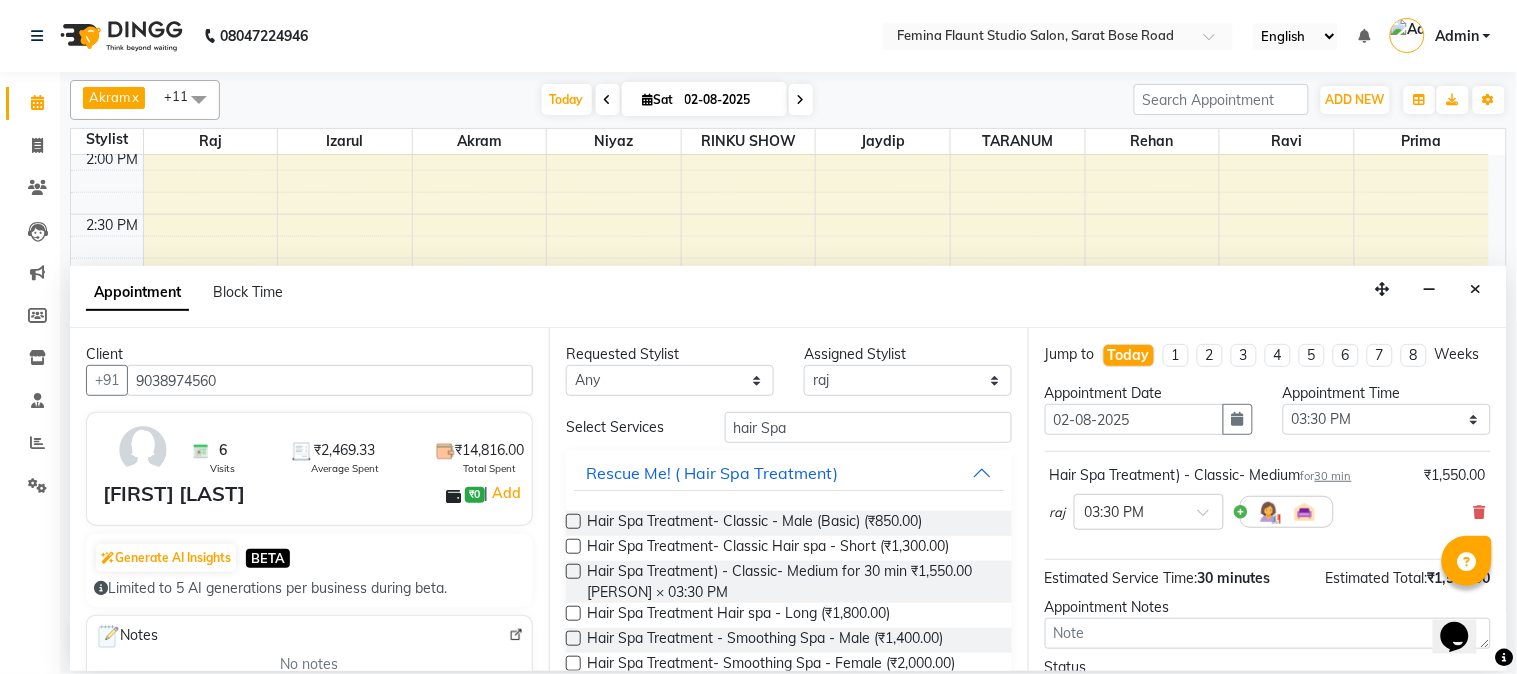 click at bounding box center (573, 613) 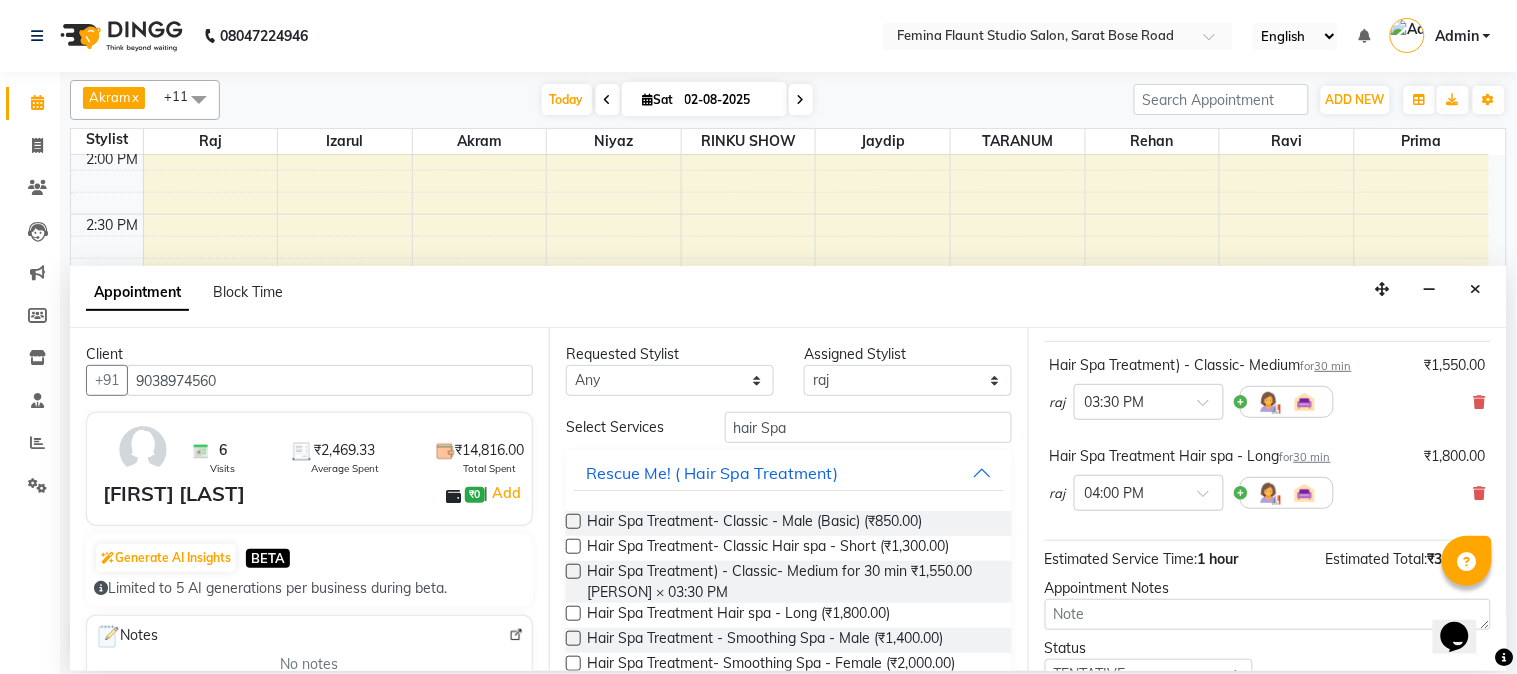 scroll, scrollTop: 52, scrollLeft: 0, axis: vertical 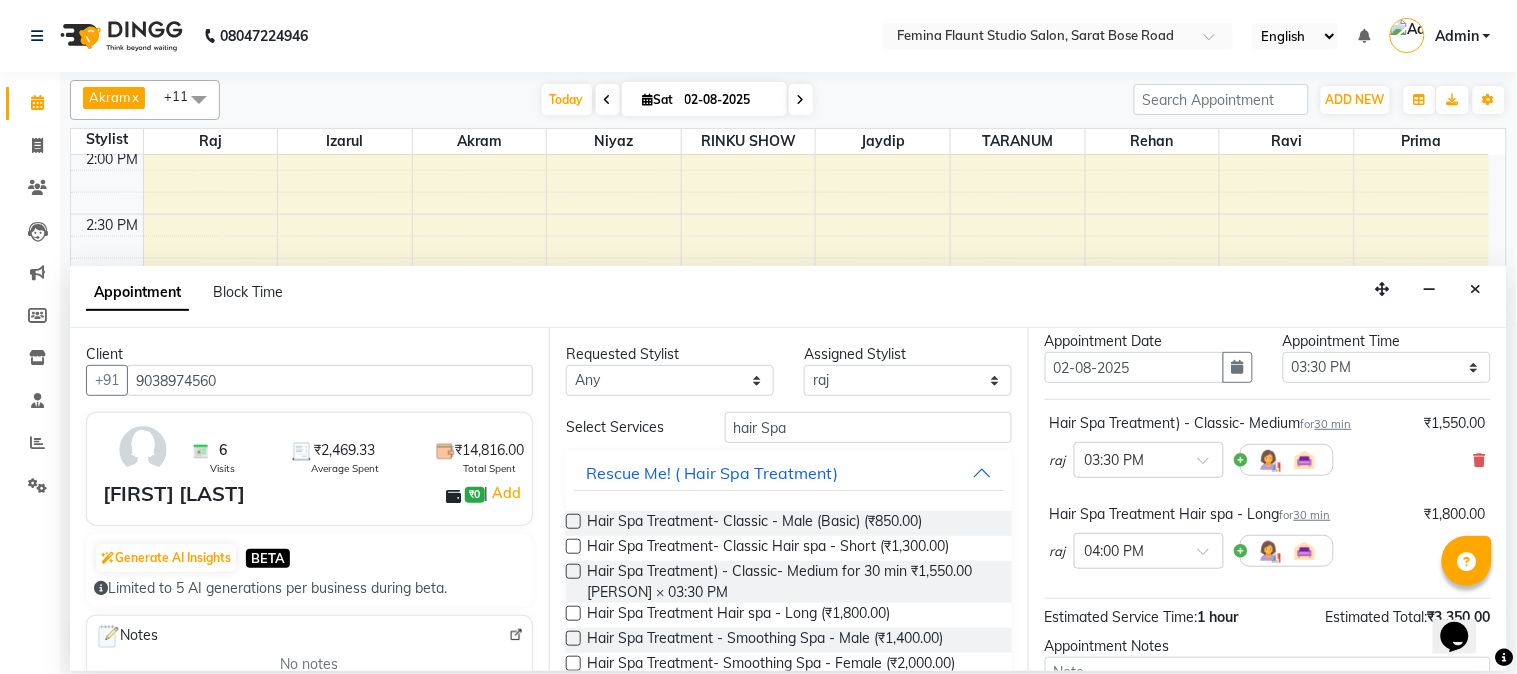 click on "Hair Spa Treatment) - Classic- Medium    for  30 min ₹1,550.00 [PERSON] × 03:30 PM" at bounding box center (1268, 449) 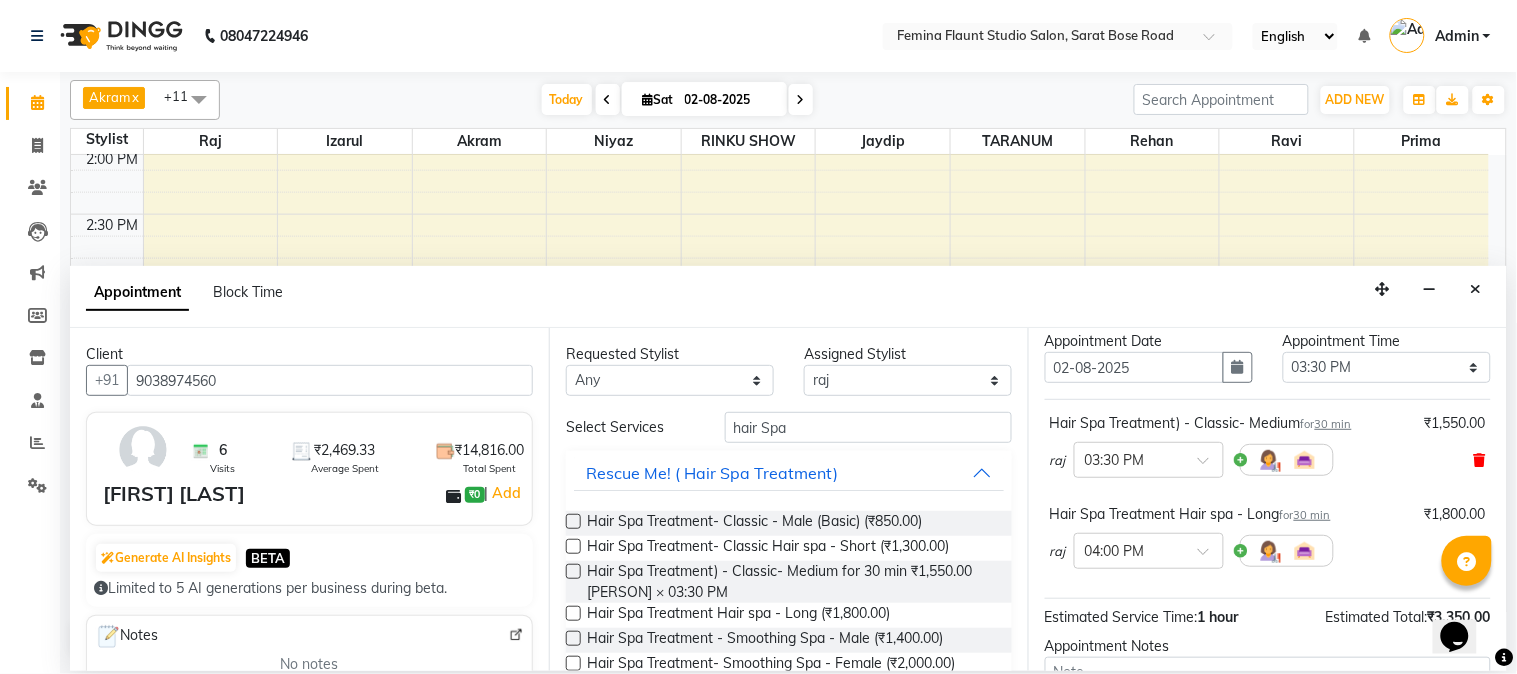 click at bounding box center [1480, 460] 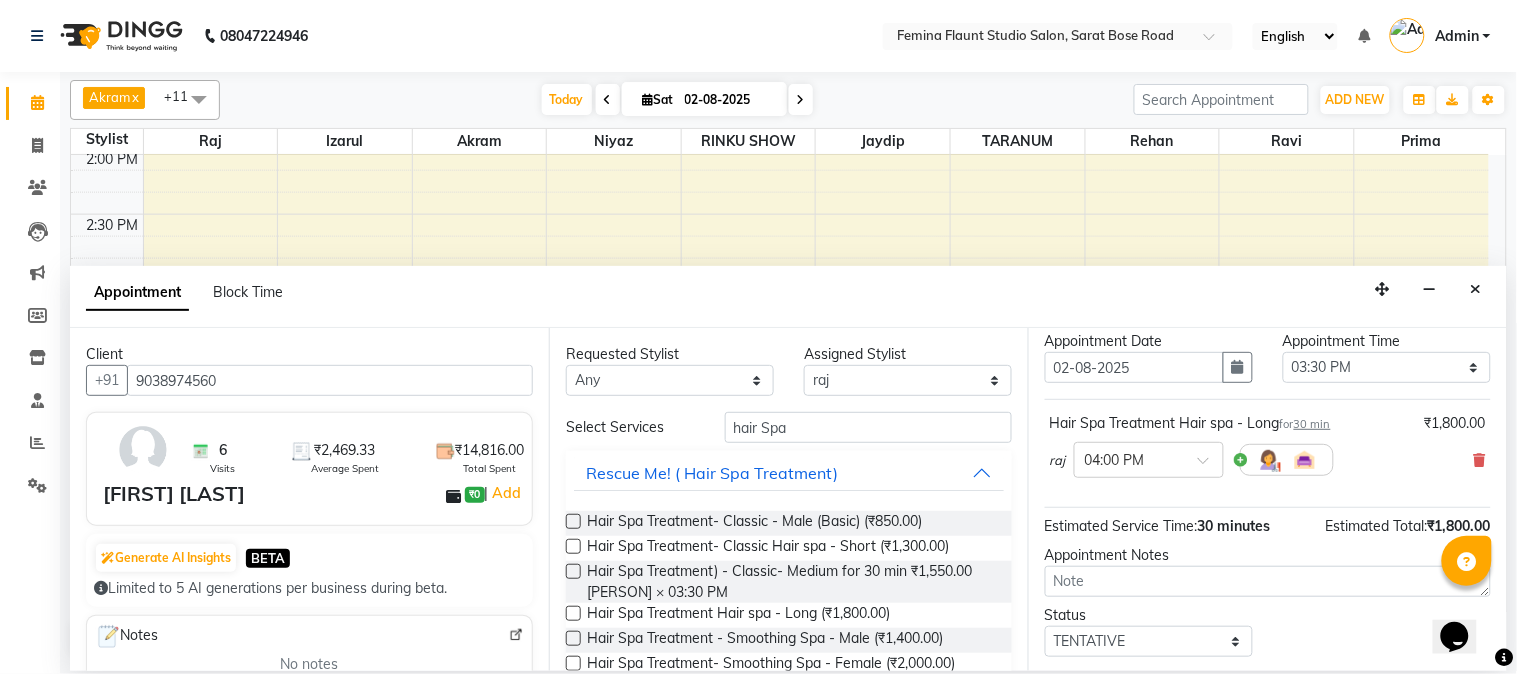 click at bounding box center [573, 613] 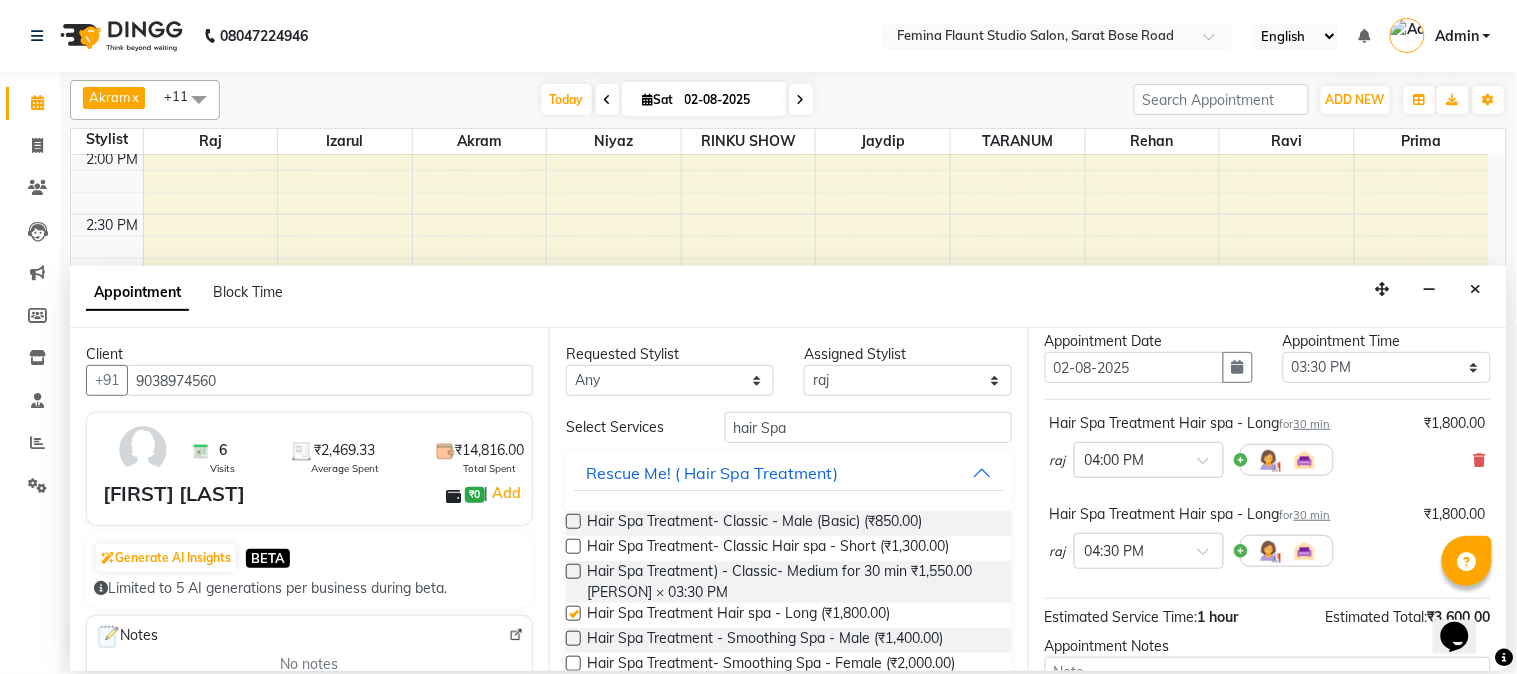 checkbox on "false" 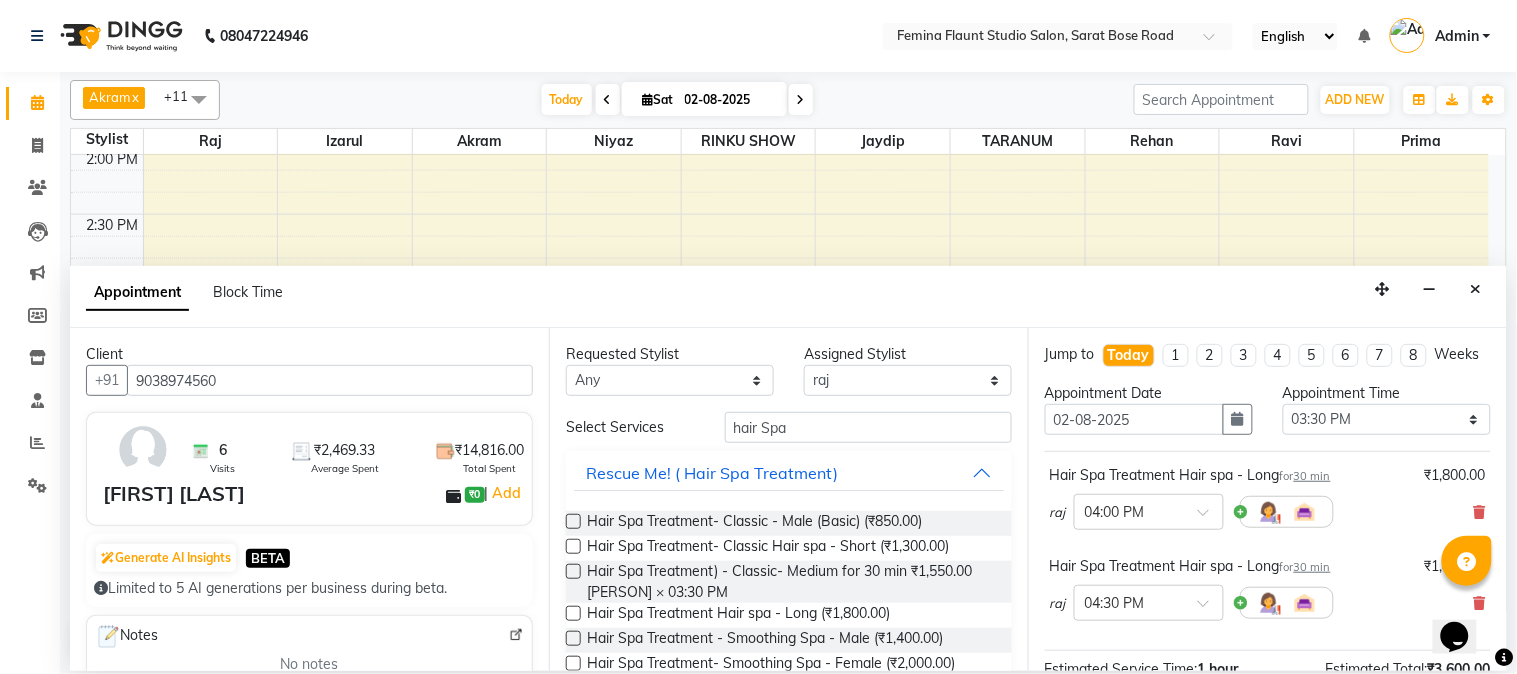 scroll, scrollTop: 274, scrollLeft: 0, axis: vertical 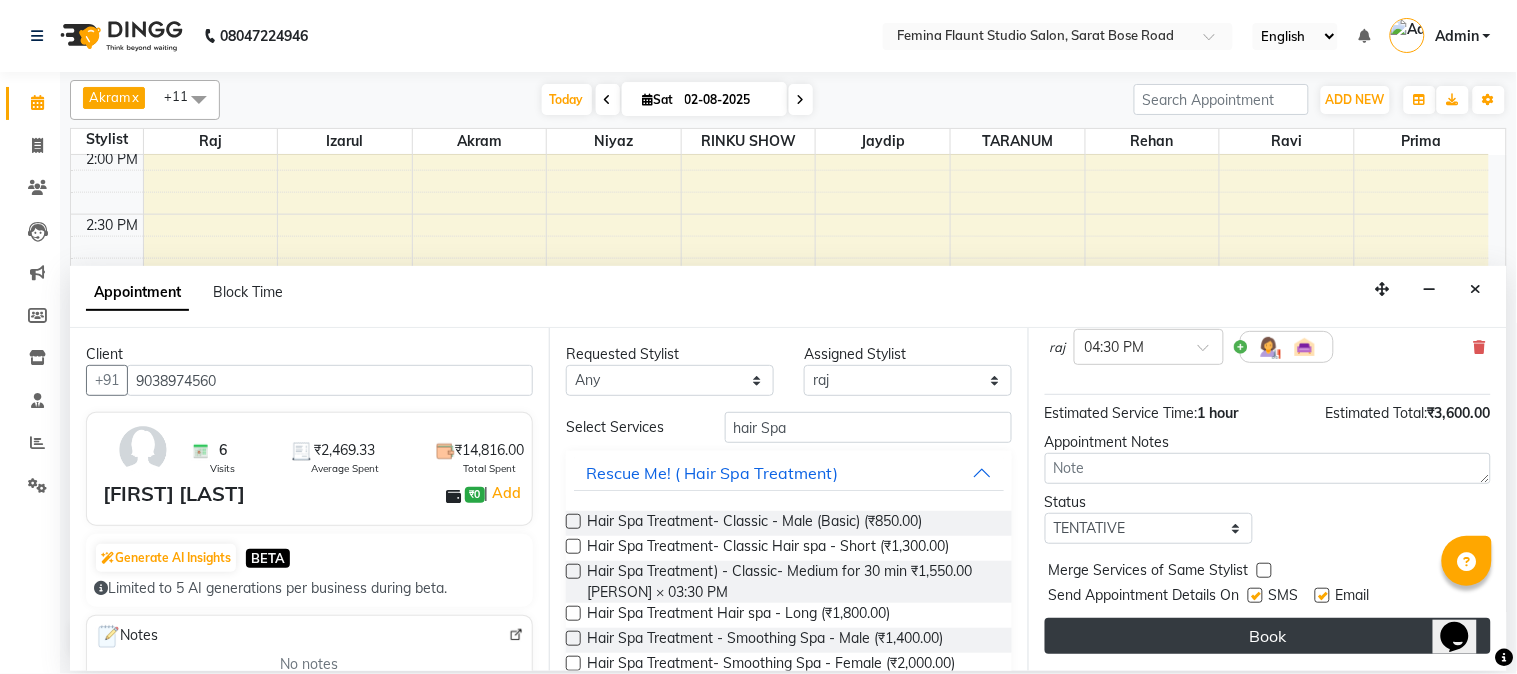 click on "Book" at bounding box center [1268, 636] 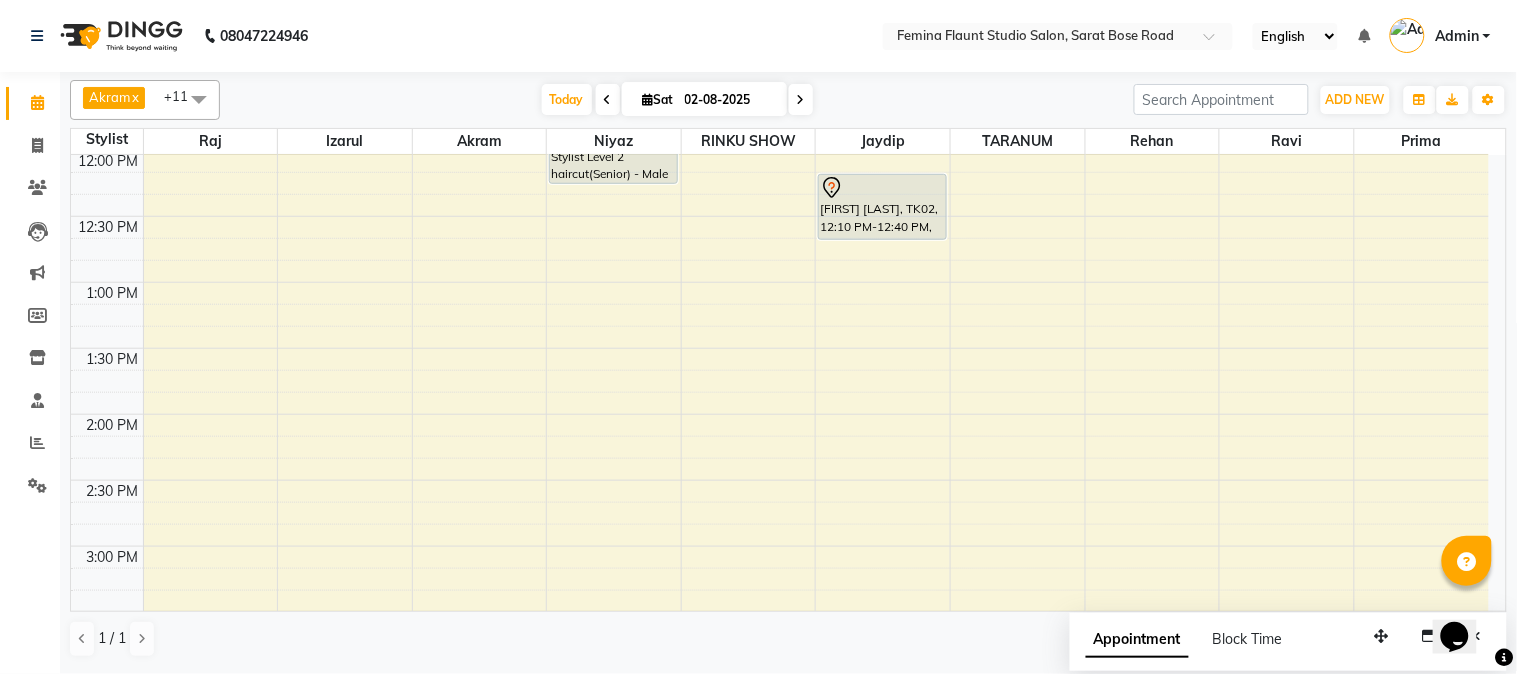 scroll, scrollTop: 0, scrollLeft: 0, axis: both 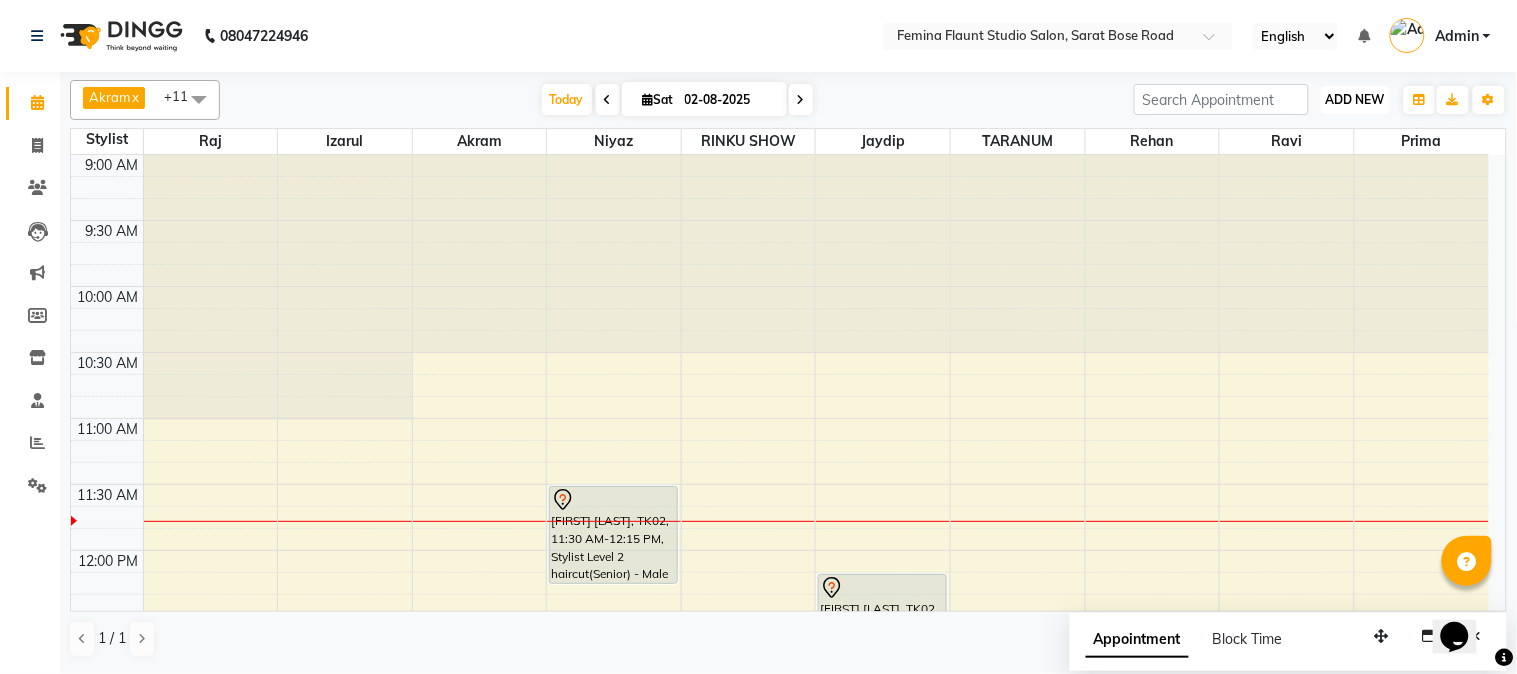 click on "ADD NEW" at bounding box center (1355, 99) 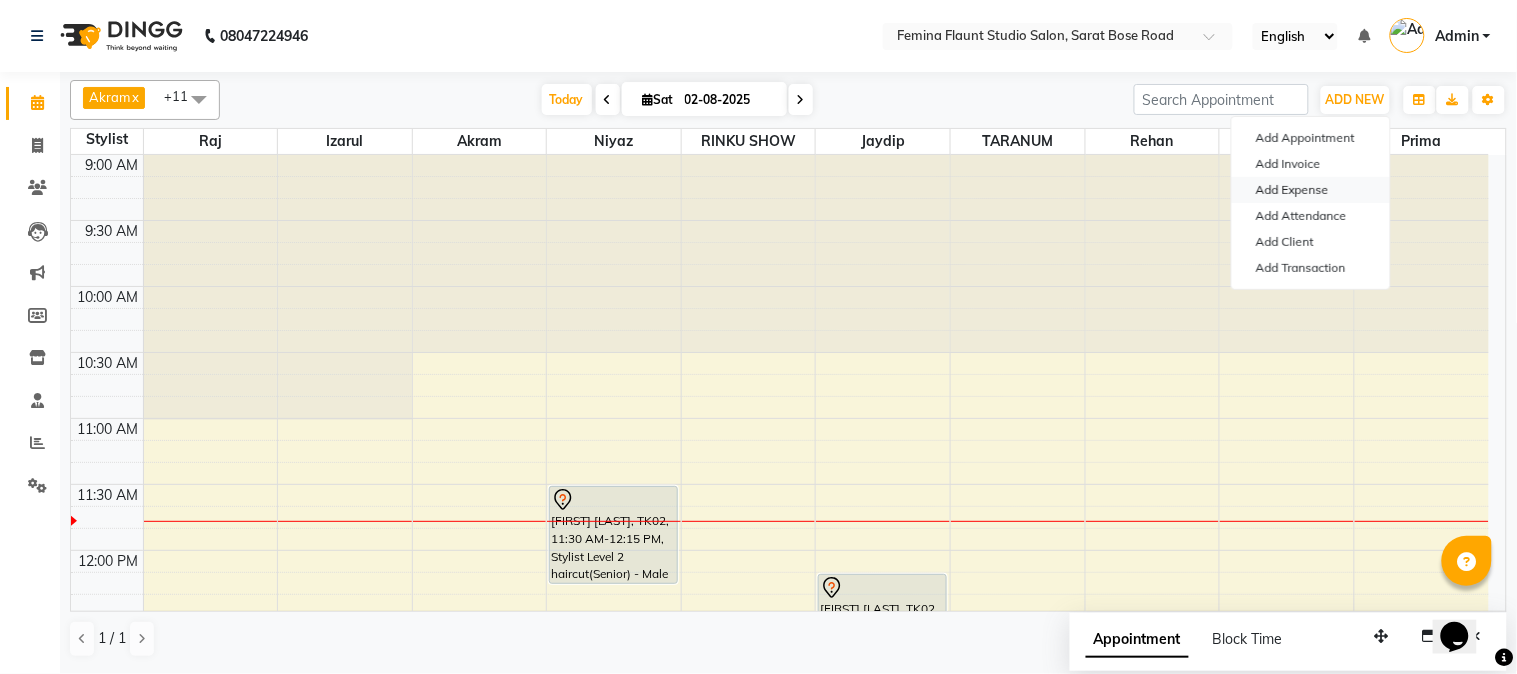 click on "Add Expense" at bounding box center [1311, 190] 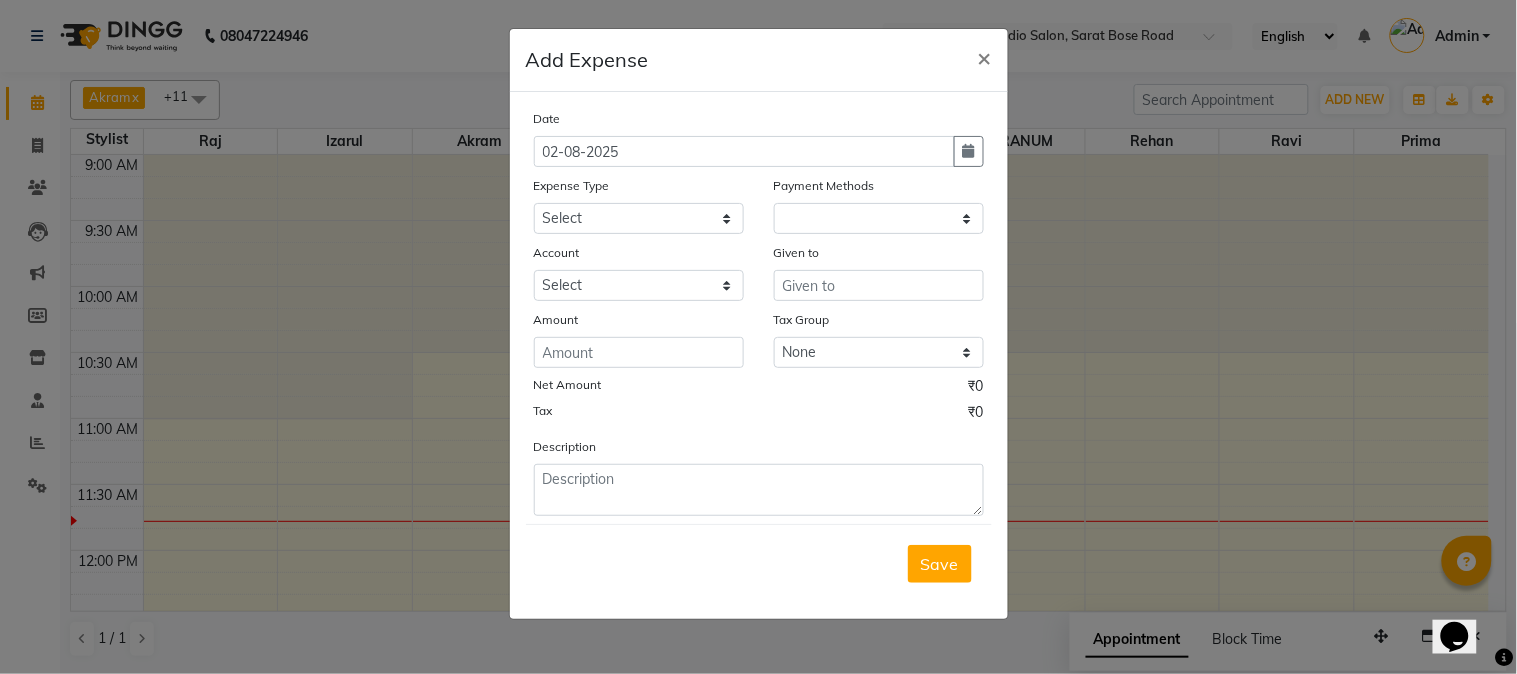 select on "1" 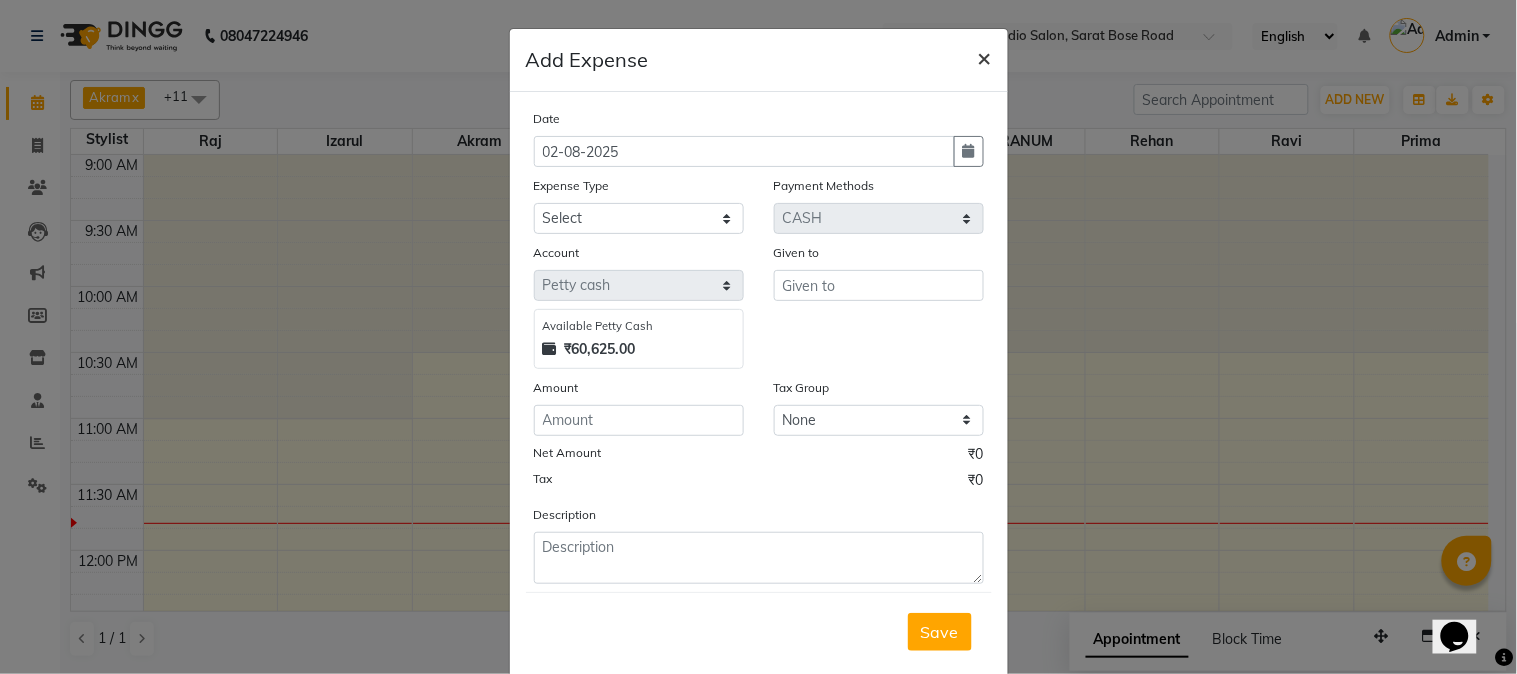 click on "×" 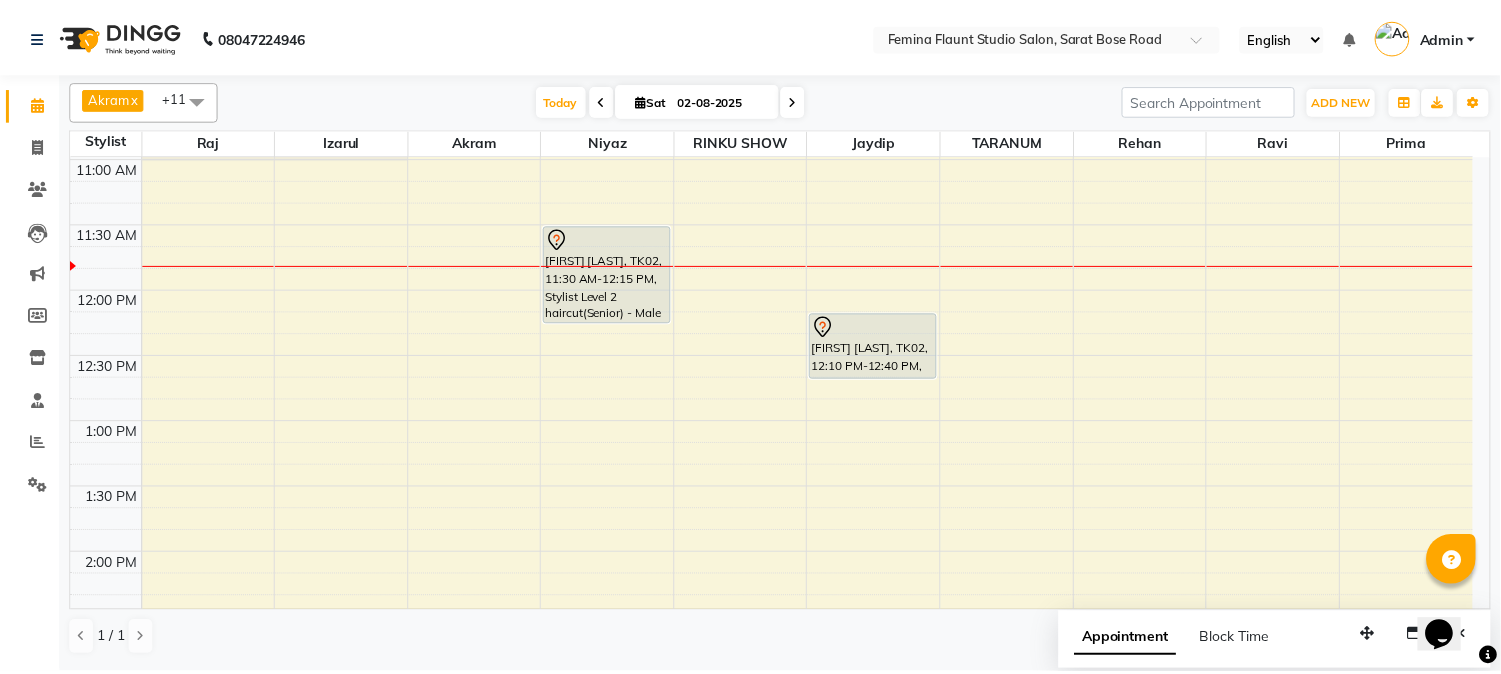 scroll, scrollTop: 0, scrollLeft: 0, axis: both 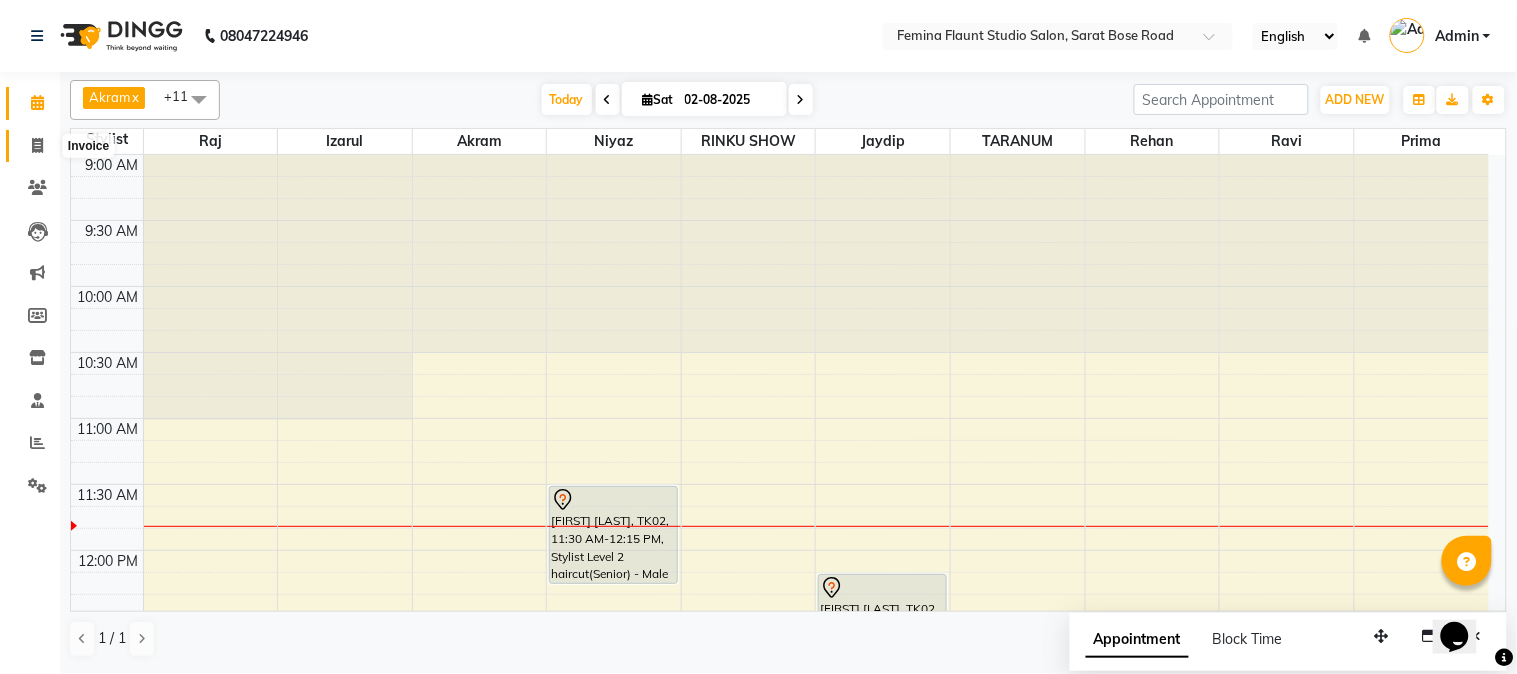 click 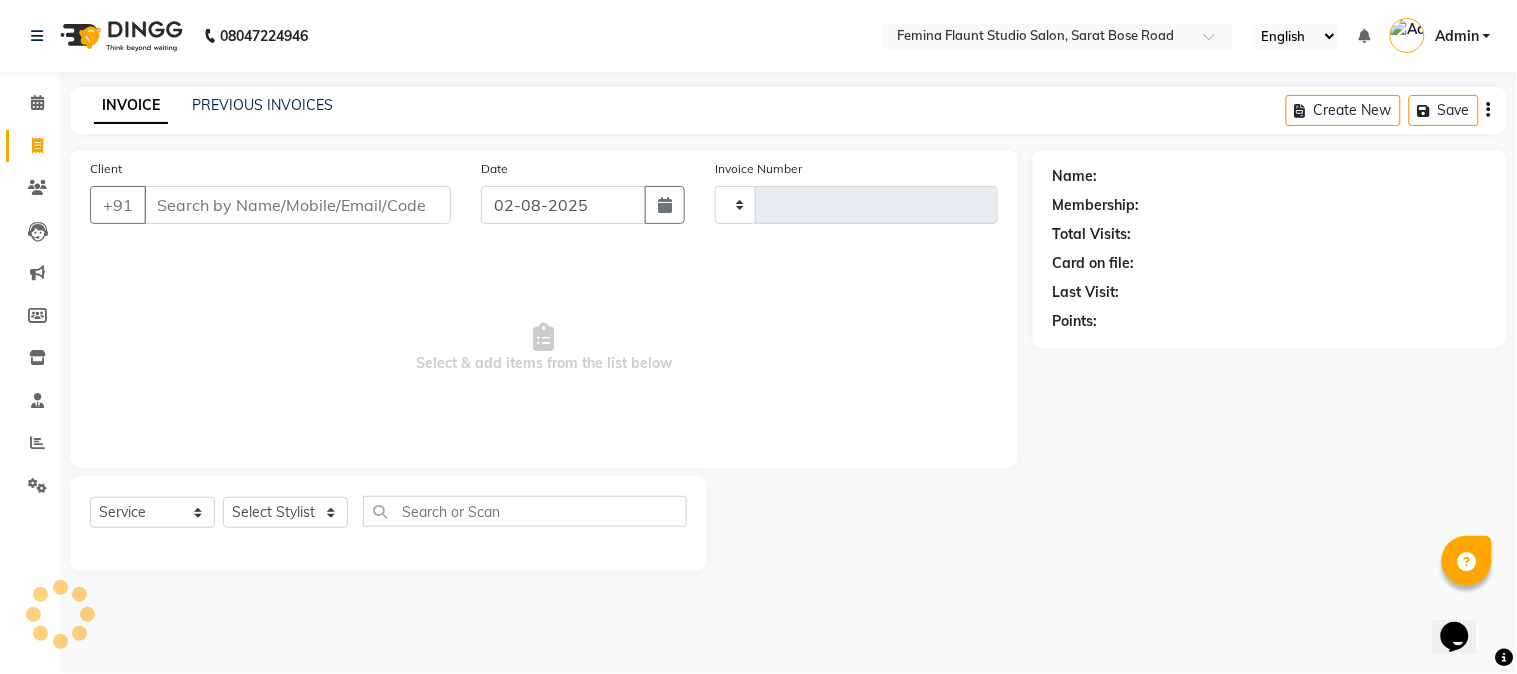 type on "1257" 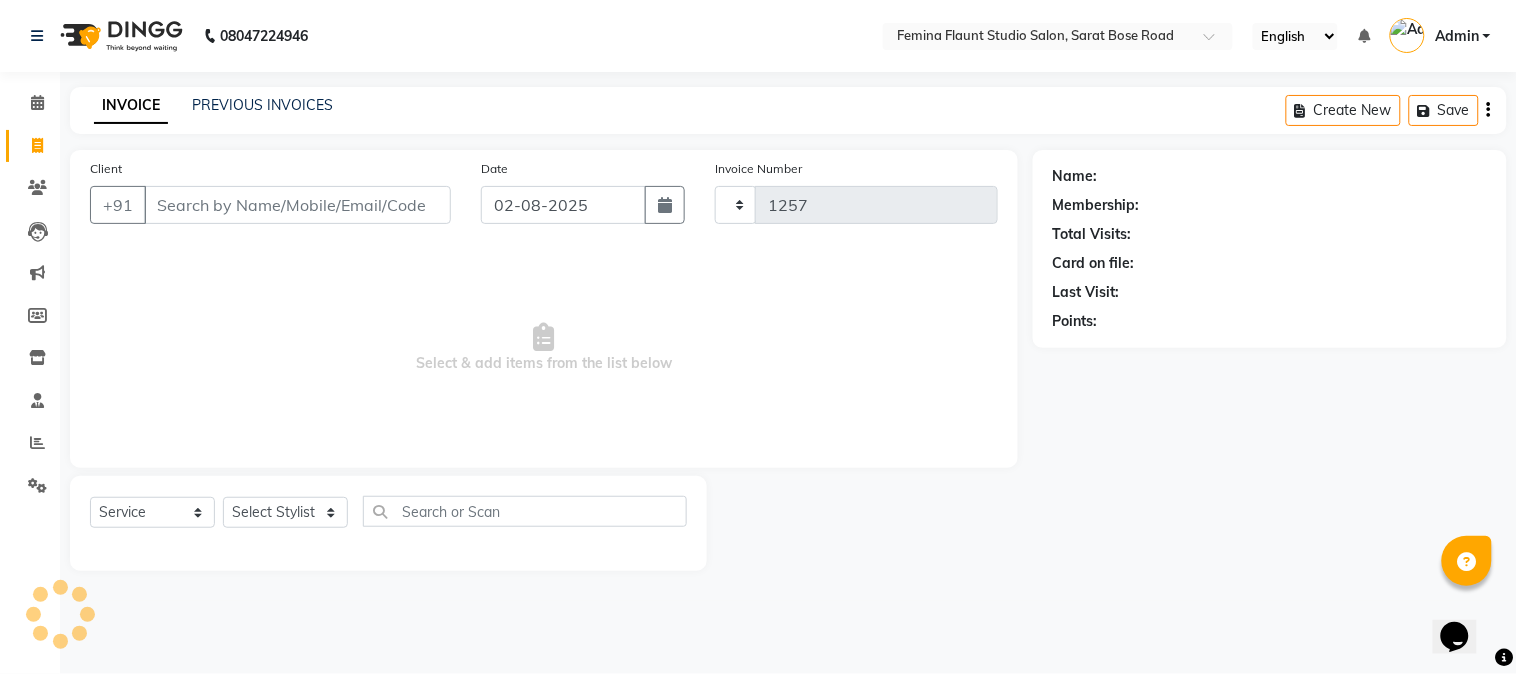 select on "5231" 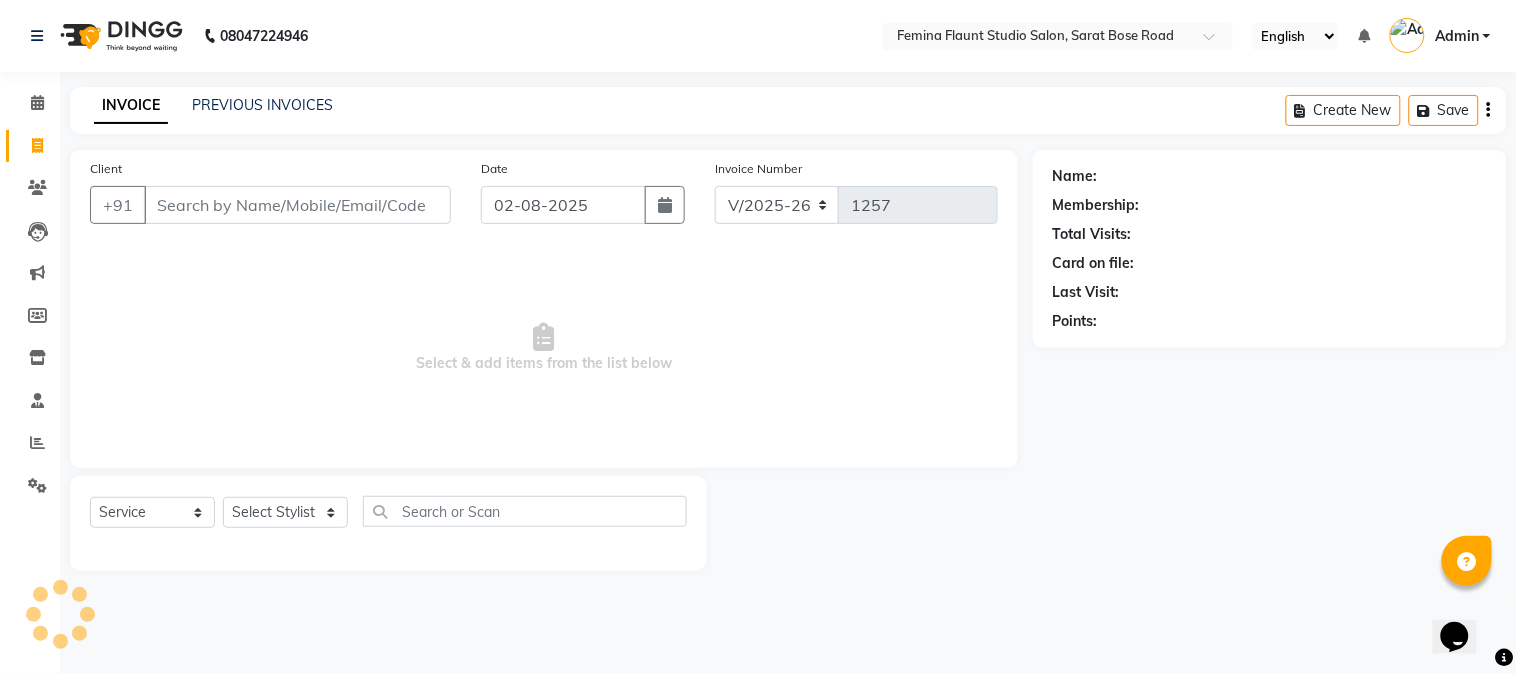 click on "Client" at bounding box center (297, 205) 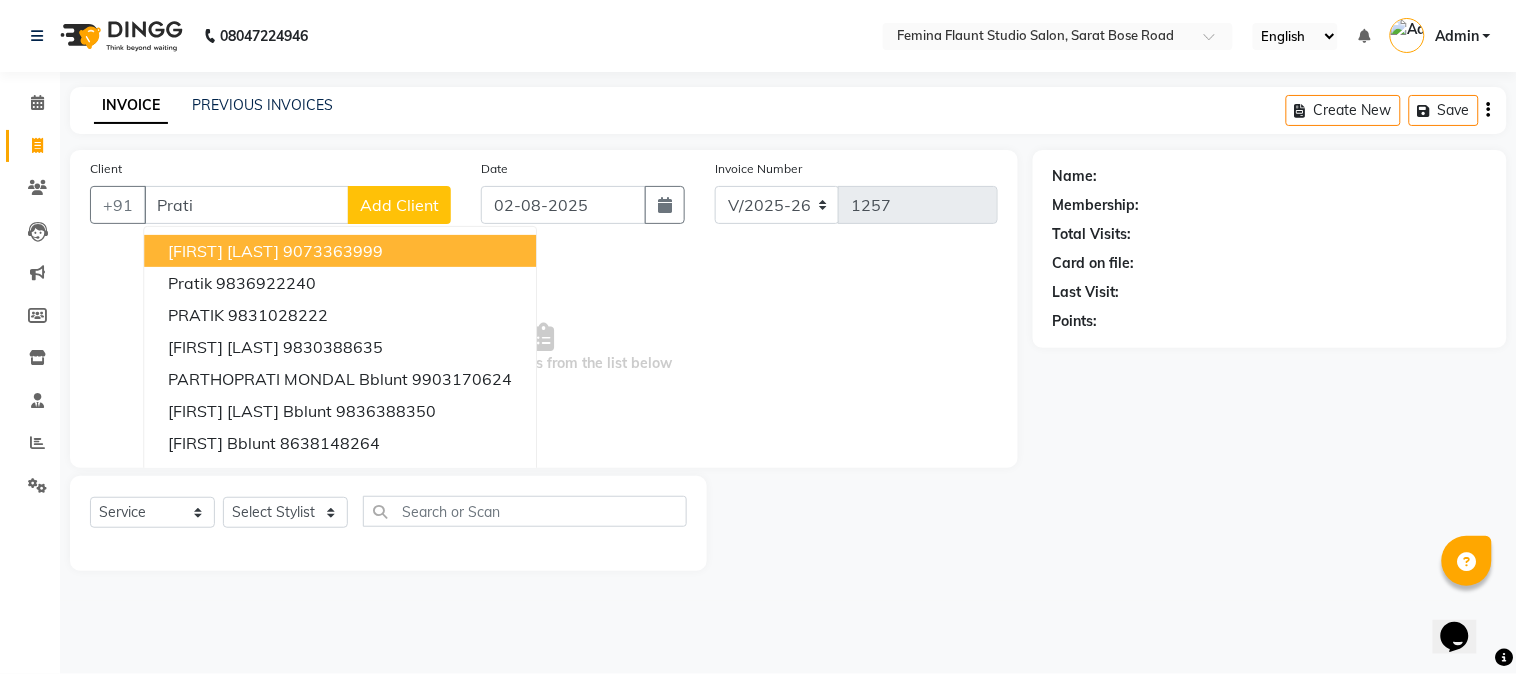 click on "[FIRST] [LAST]" at bounding box center [223, 251] 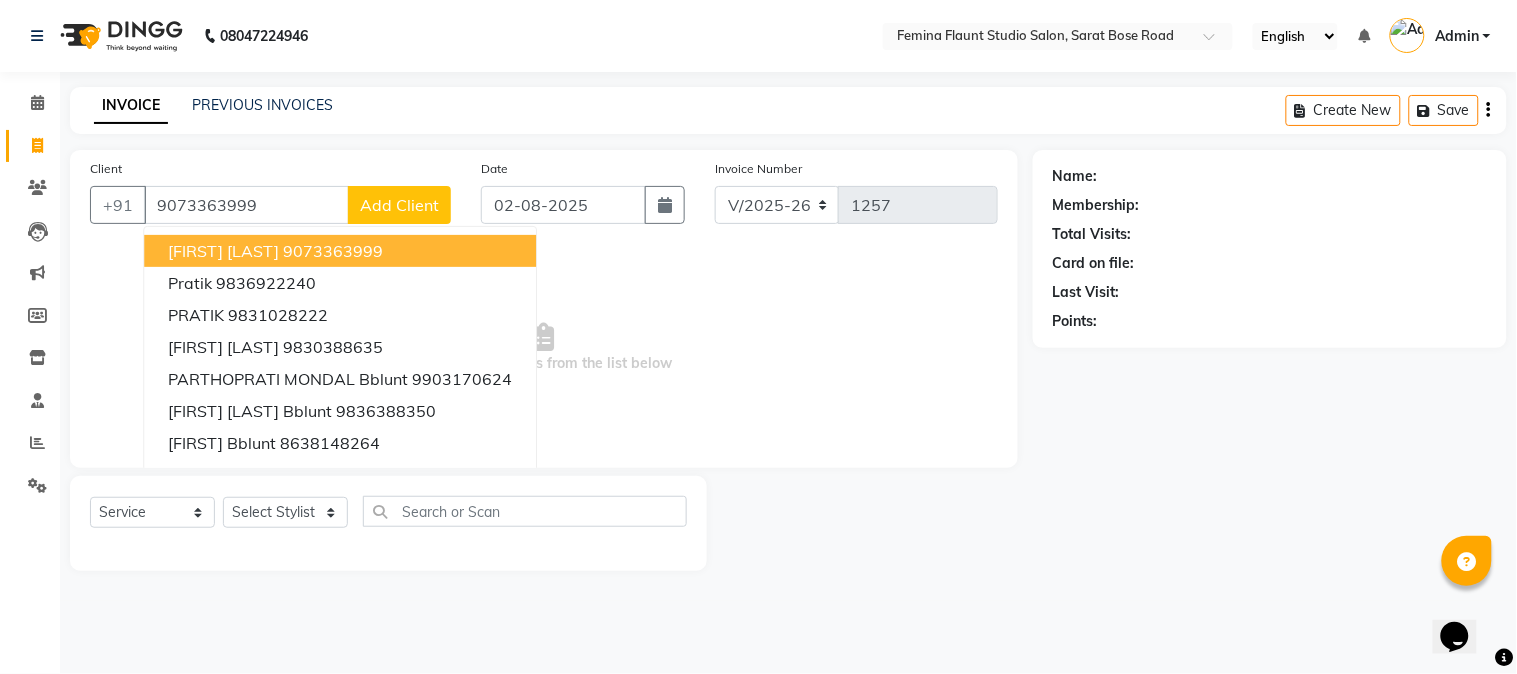 type on "9073363999" 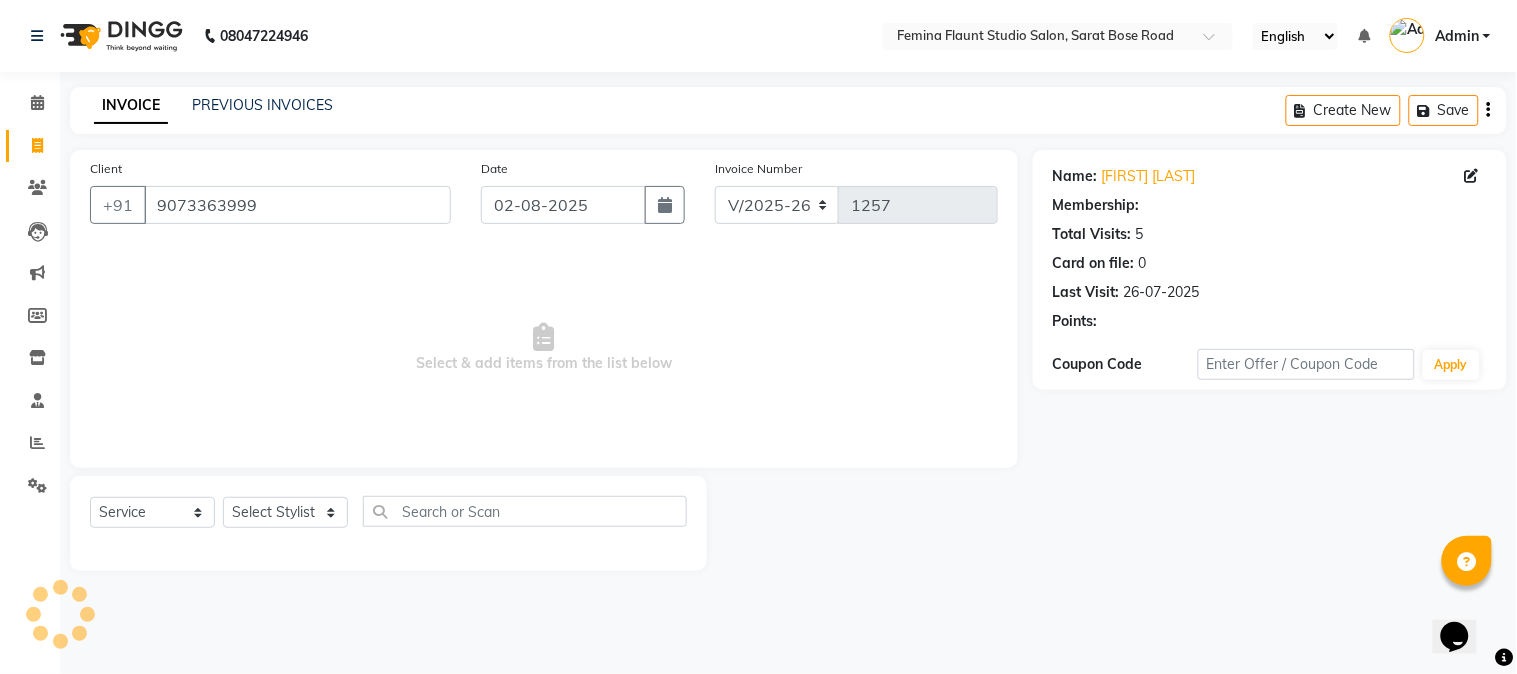select on "1: Object" 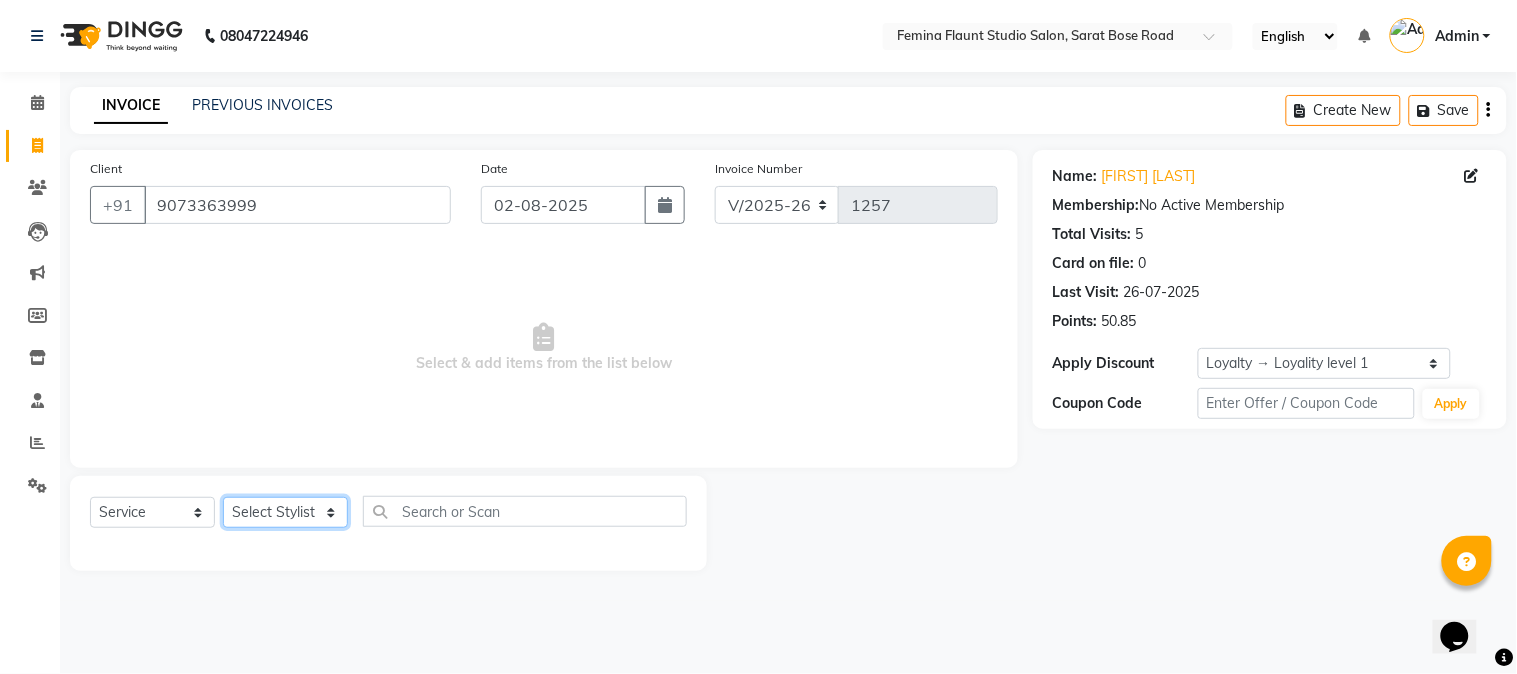 click on "Select Stylist Akram Auditor Christina Izarul jaydip Niyaz prima raj ravi rehan RINKU SHOW TARANUM" 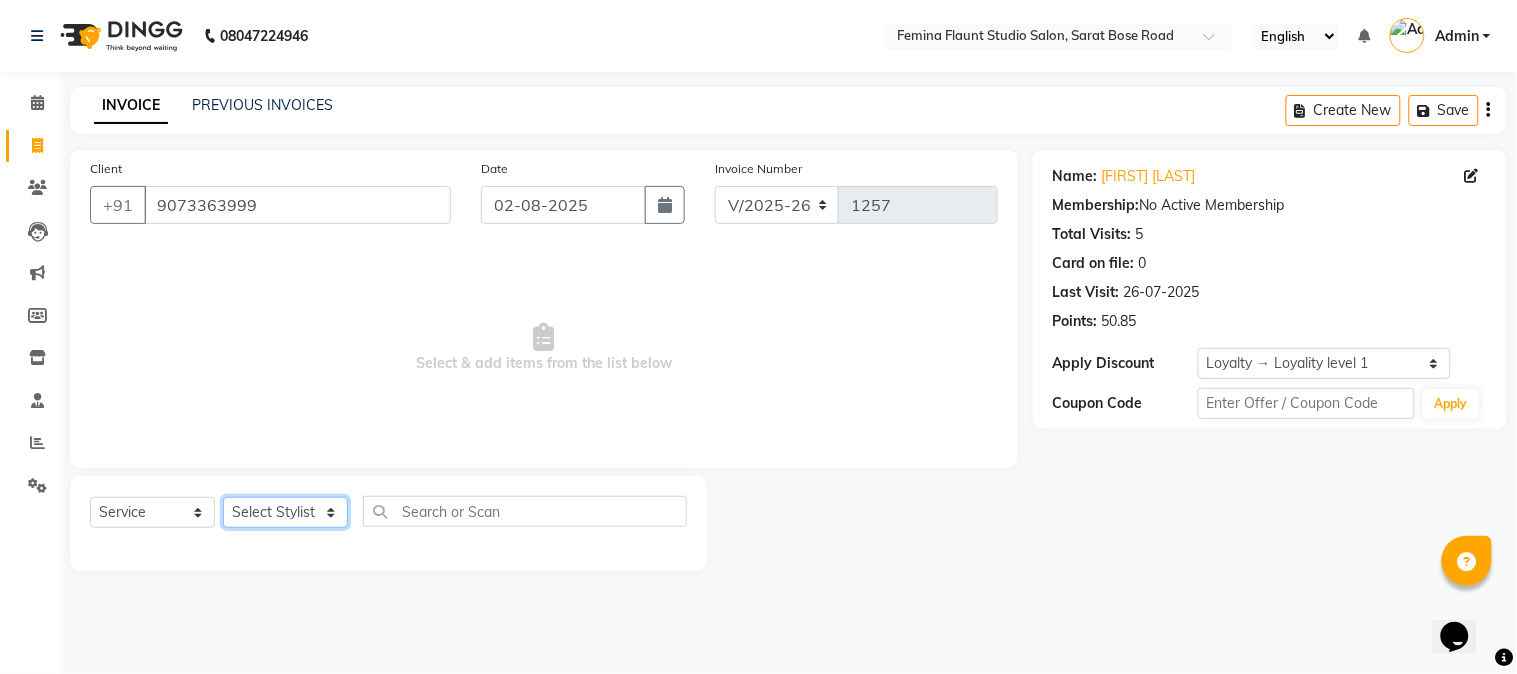 select on "84393" 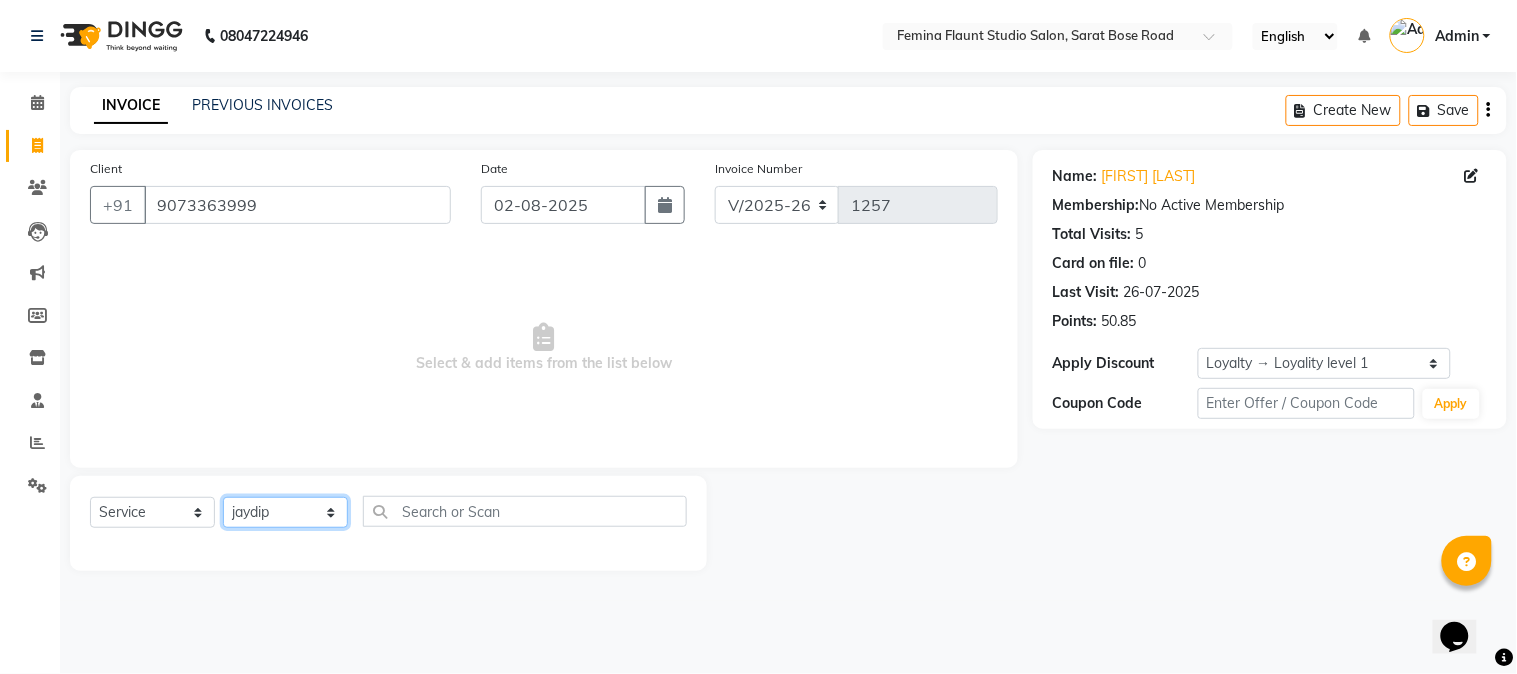 click on "Select Stylist Akram Auditor Christina Izarul jaydip Niyaz prima raj ravi rehan RINKU SHOW TARANUM" 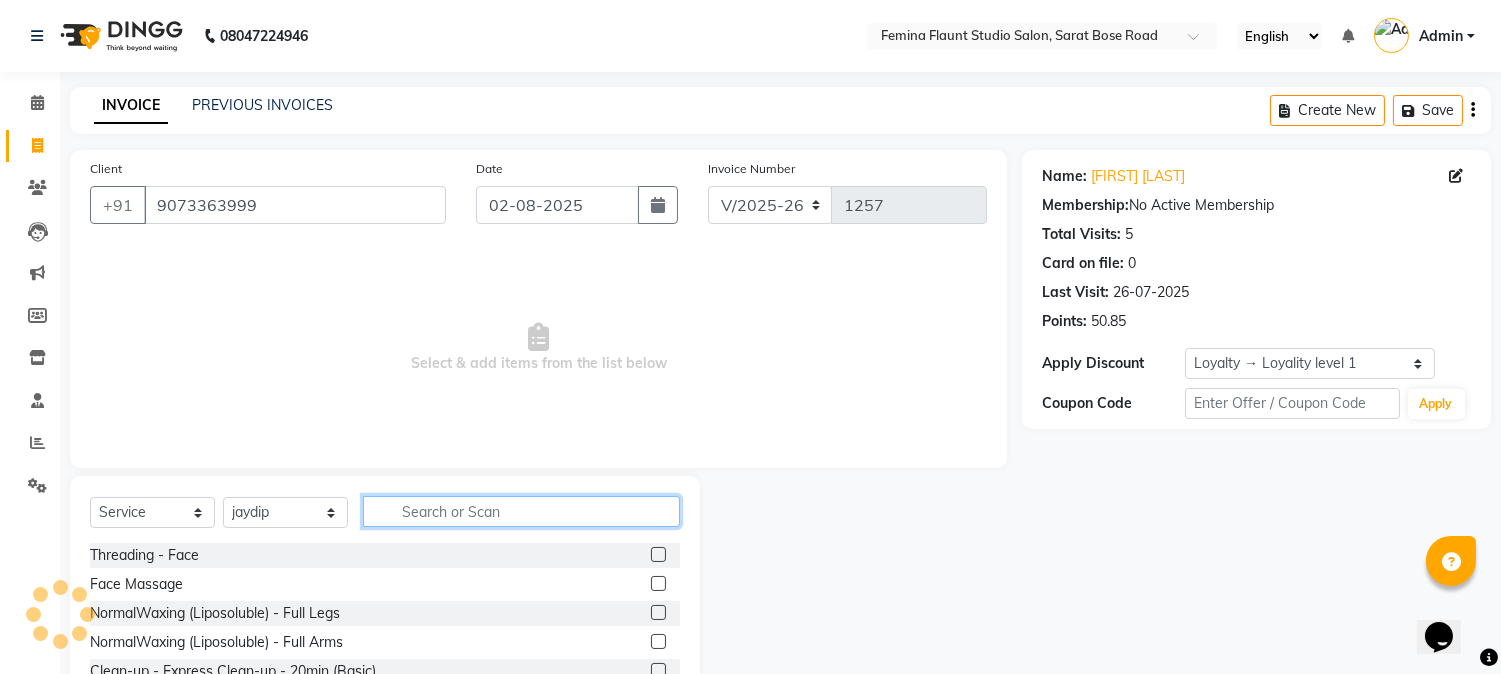 click 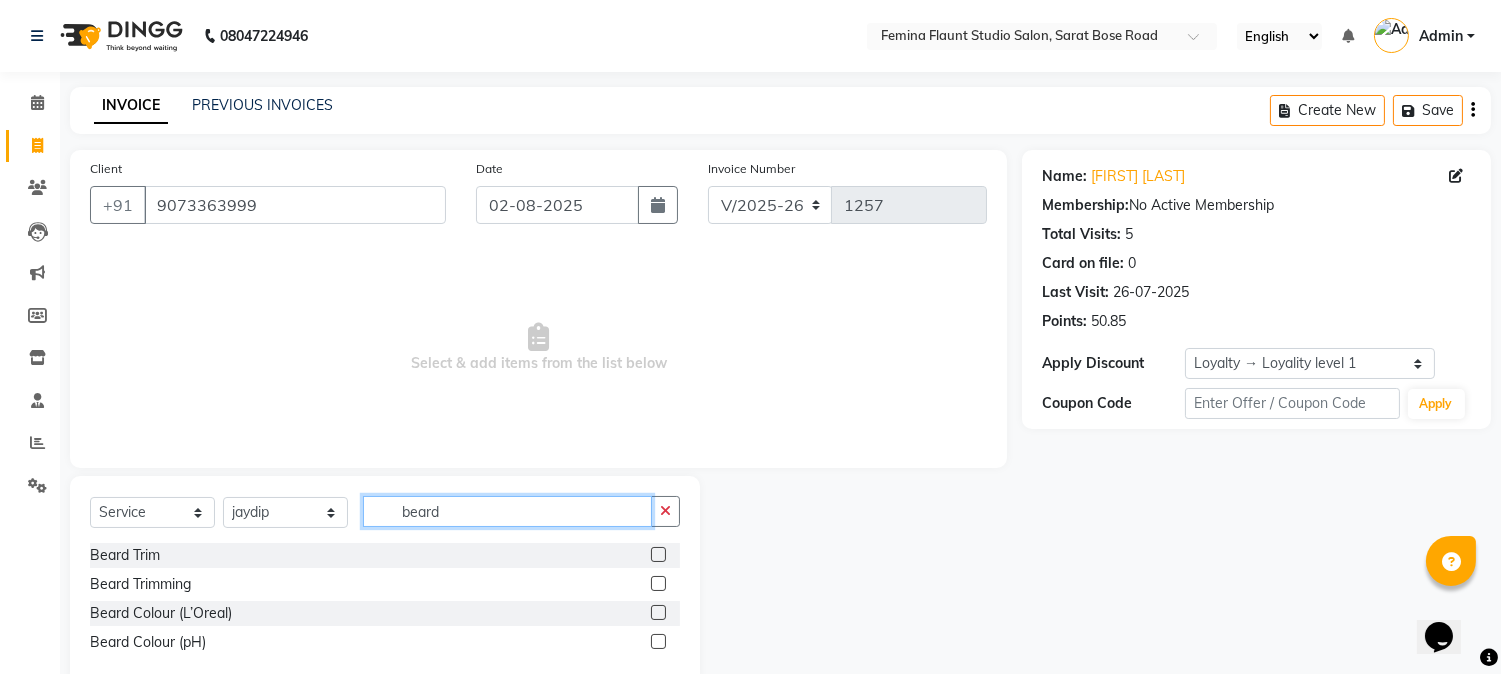 type on "beard" 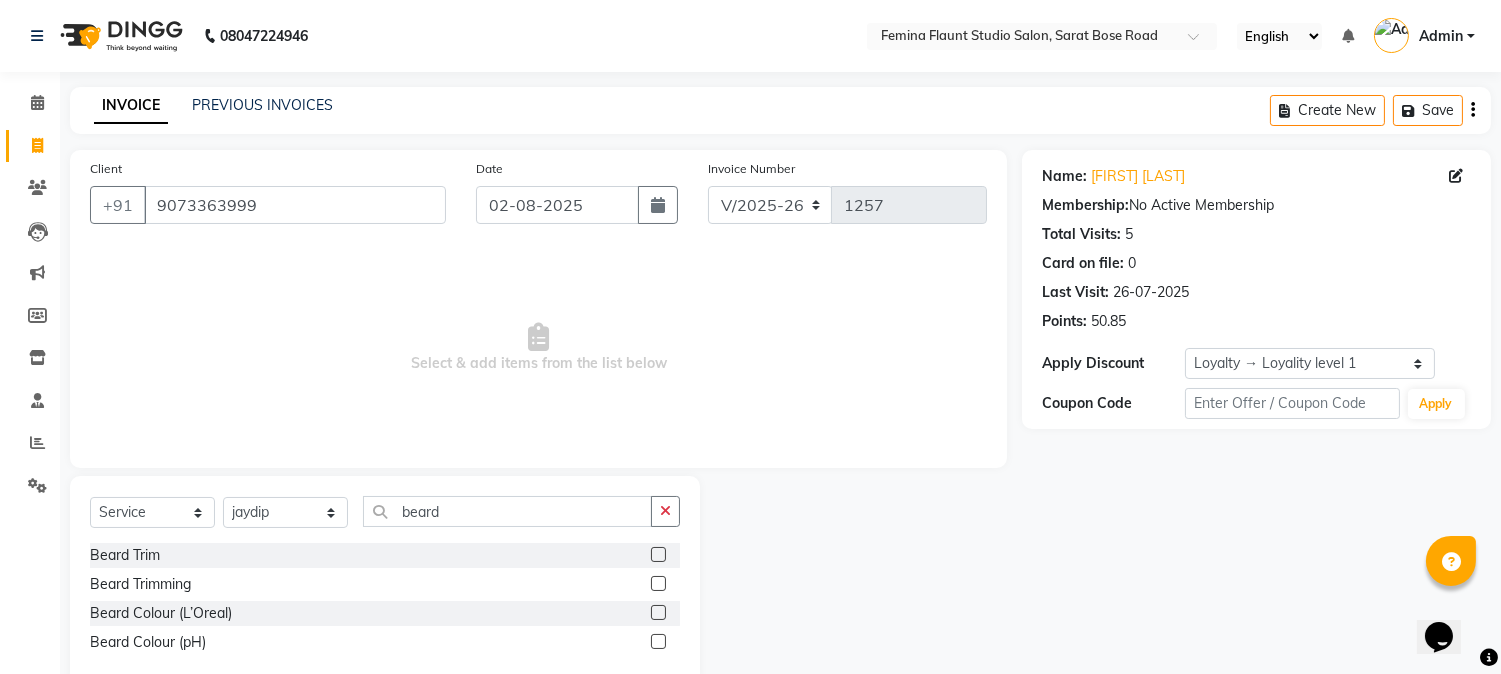 click 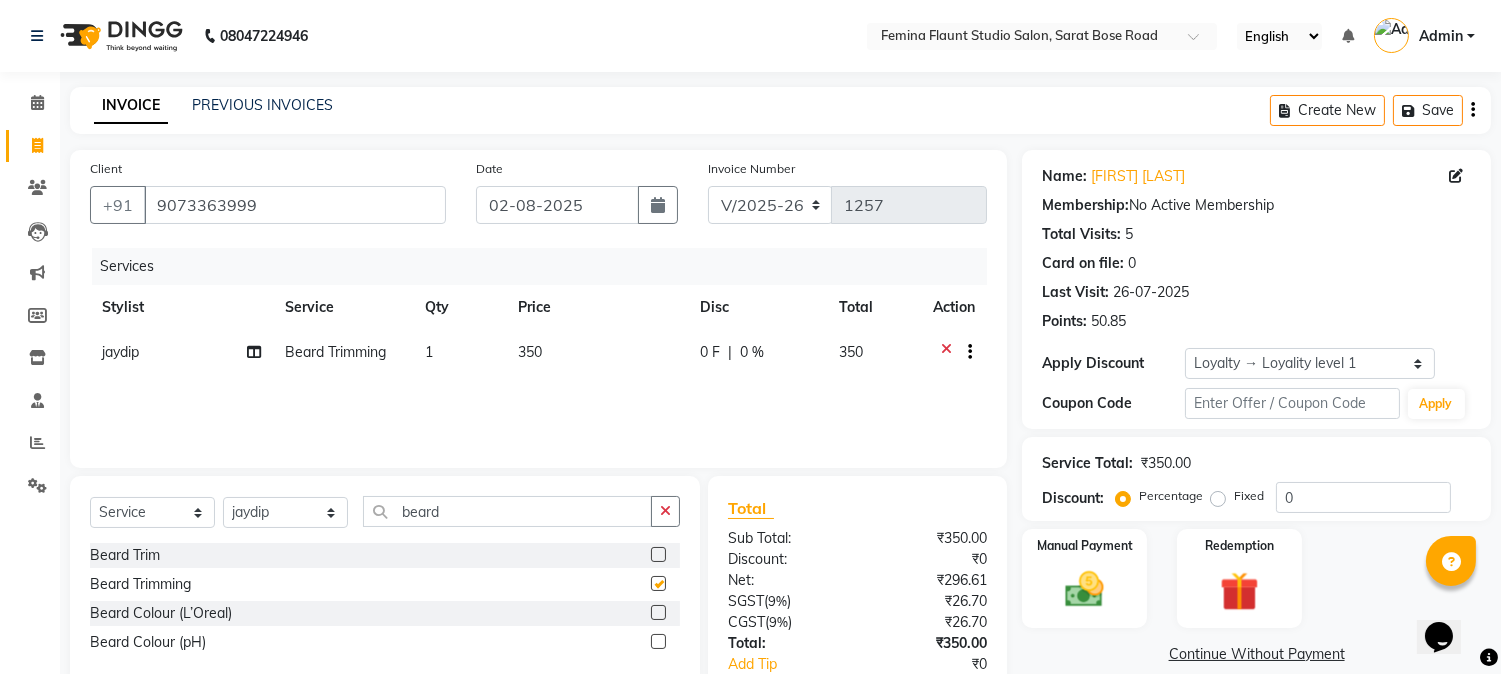 checkbox on "false" 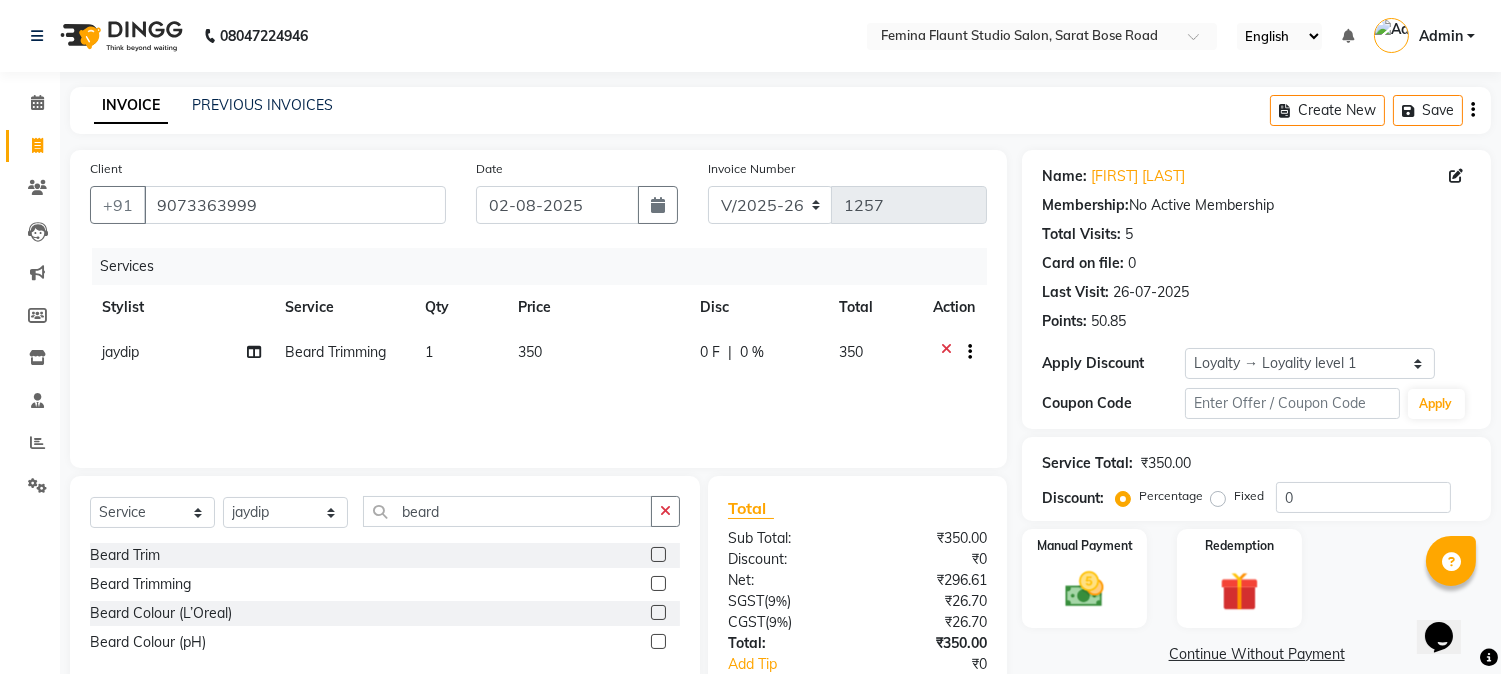 scroll, scrollTop: 125, scrollLeft: 0, axis: vertical 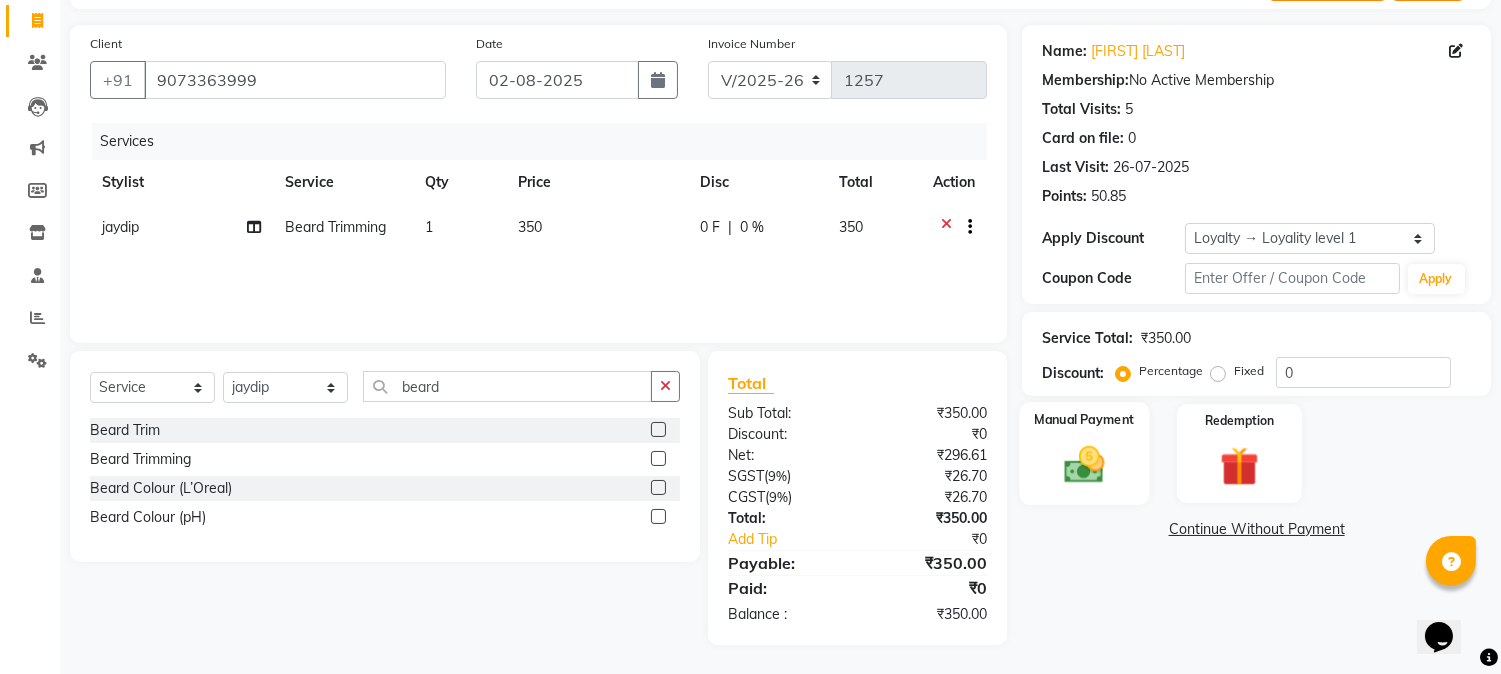 click 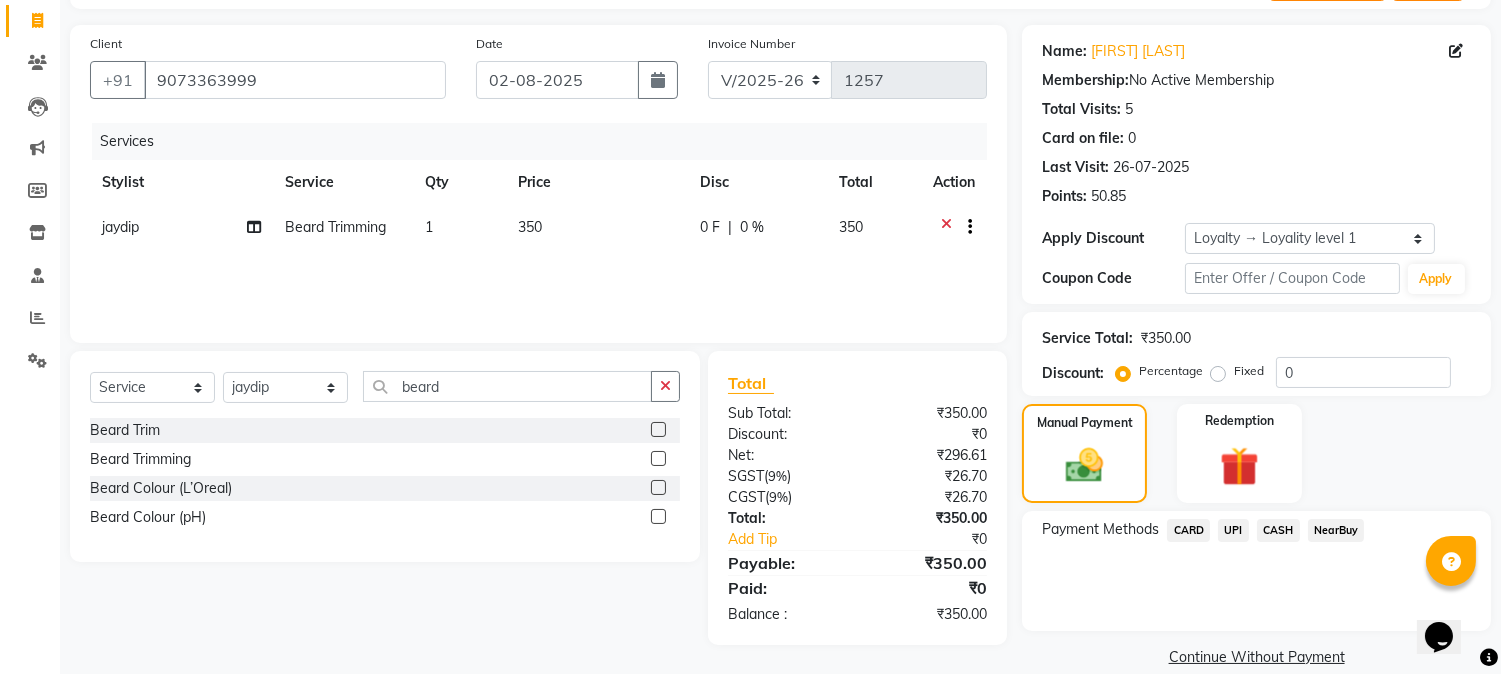 click on "CASH" 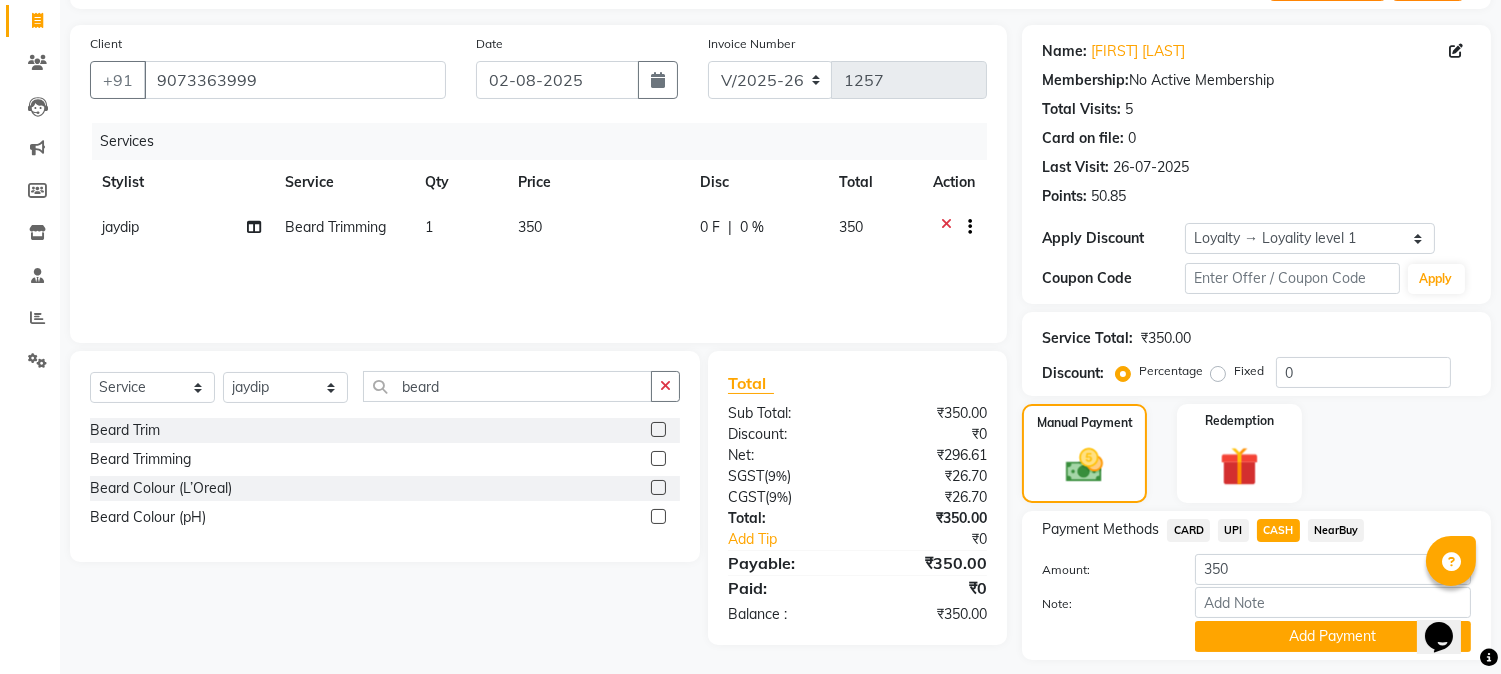 scroll, scrollTop: 181, scrollLeft: 0, axis: vertical 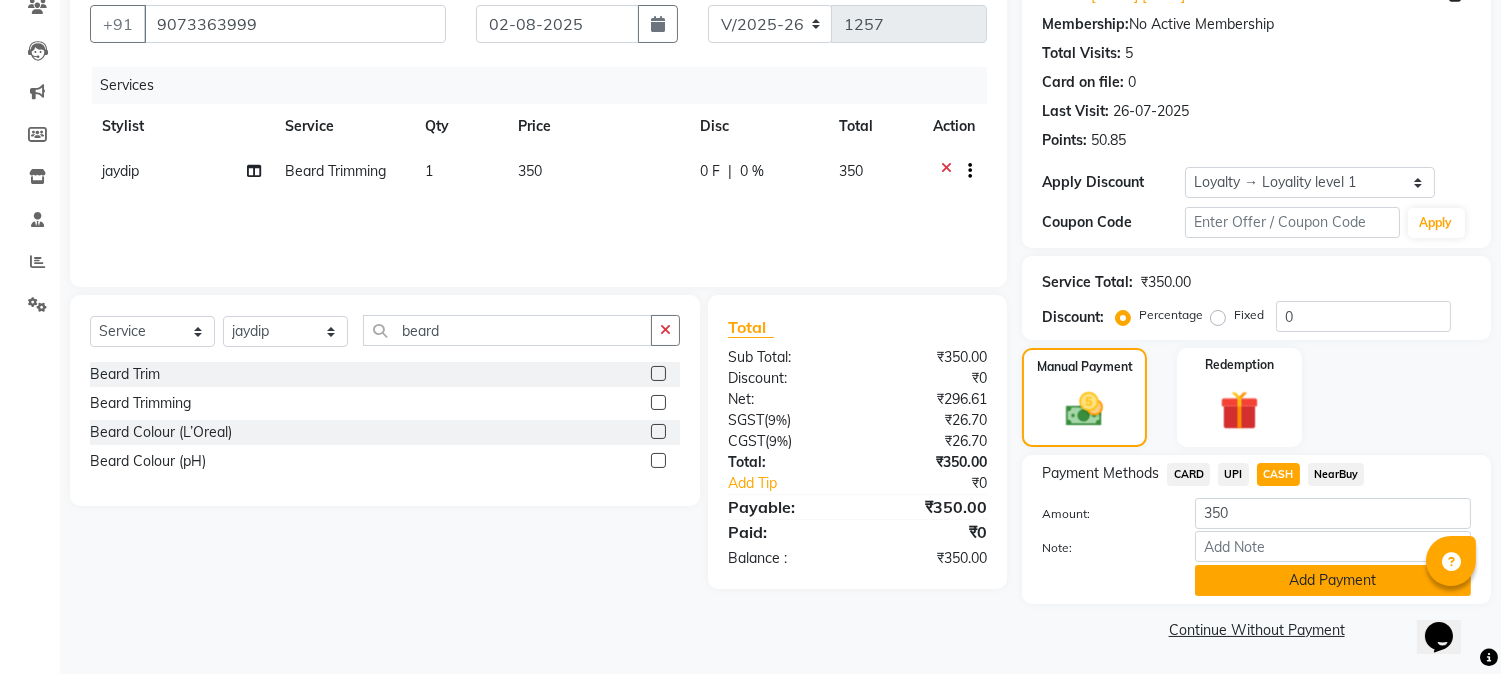 click on "Add Payment" 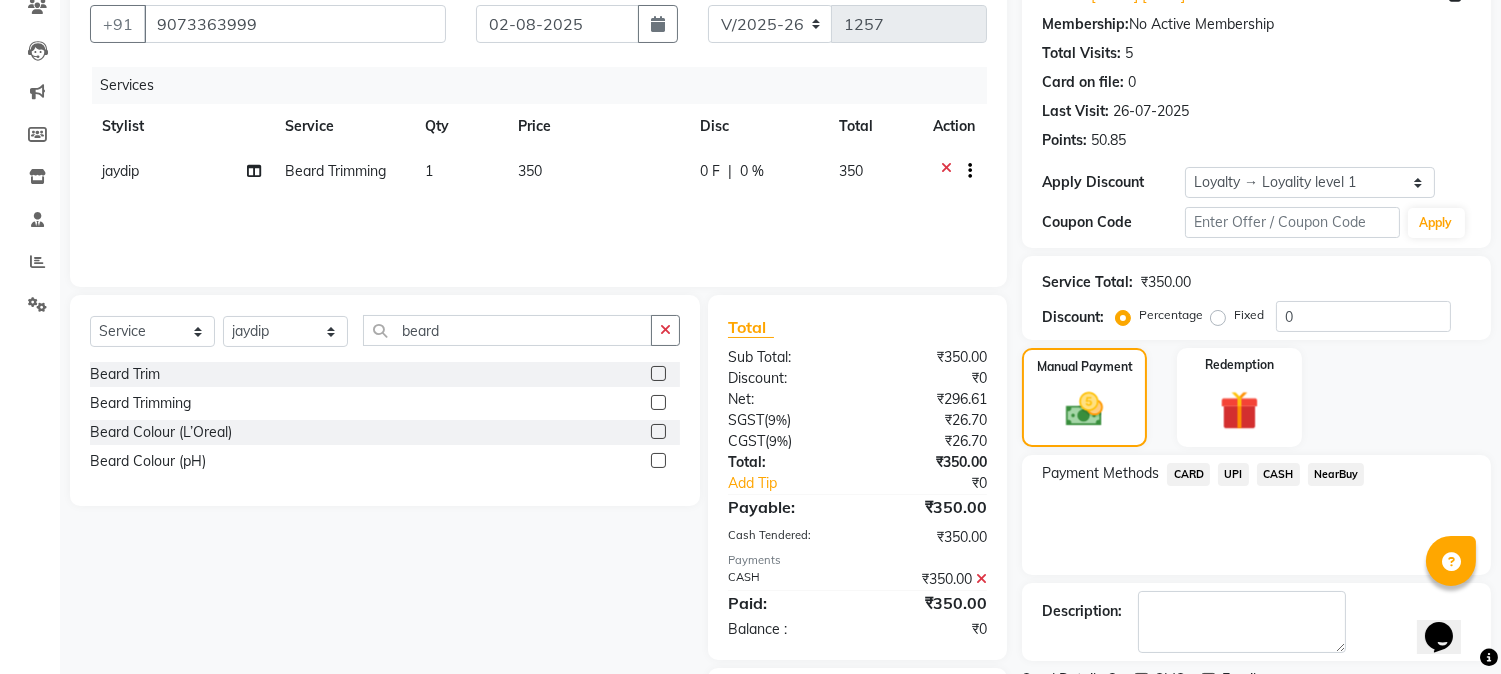 scroll, scrollTop: 295, scrollLeft: 0, axis: vertical 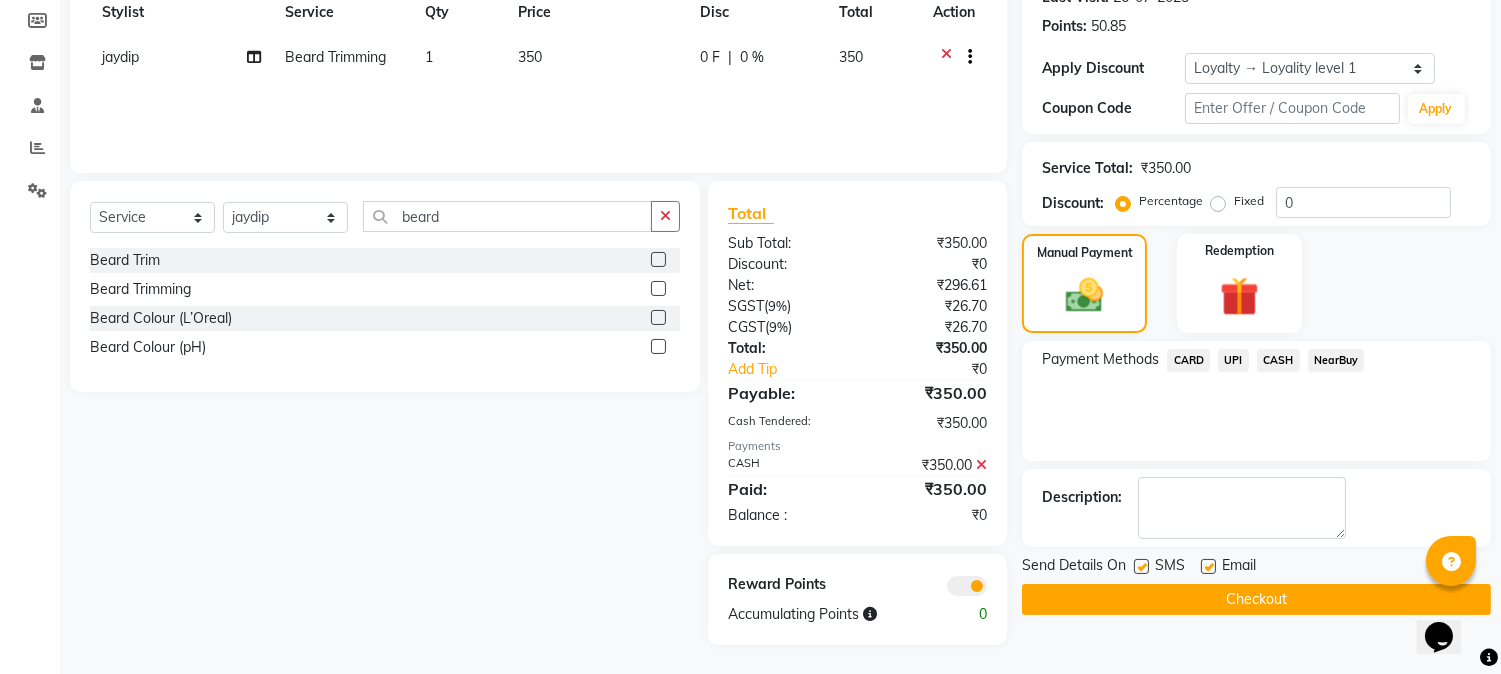 click on "Checkout" 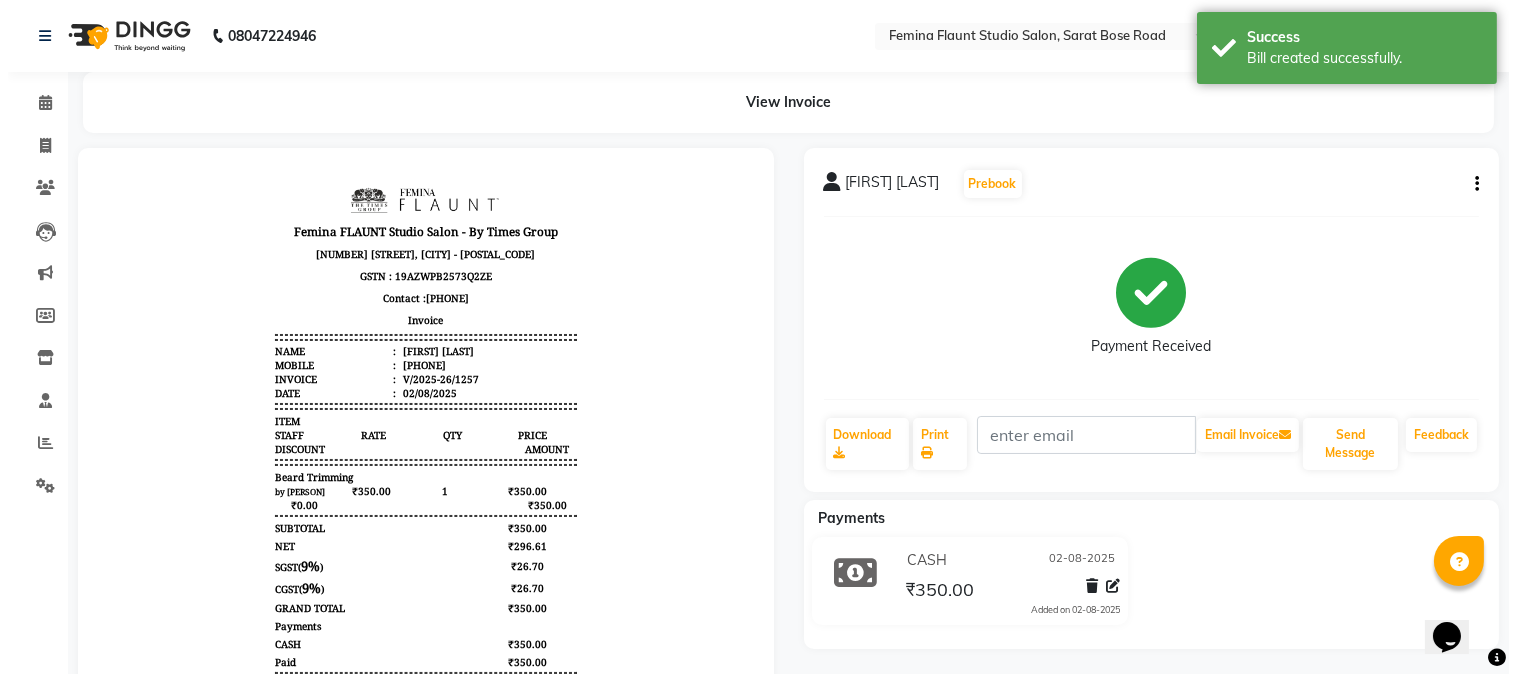 scroll, scrollTop: 0, scrollLeft: 0, axis: both 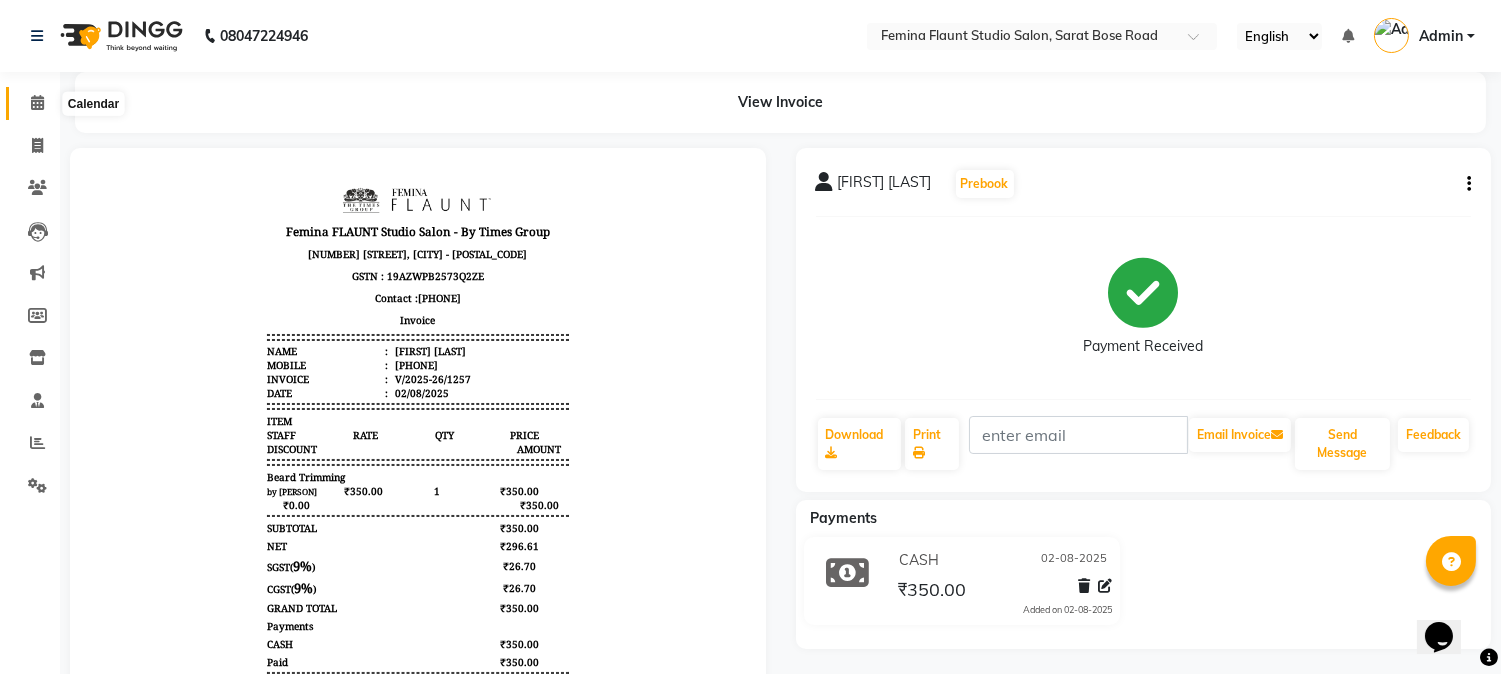 click 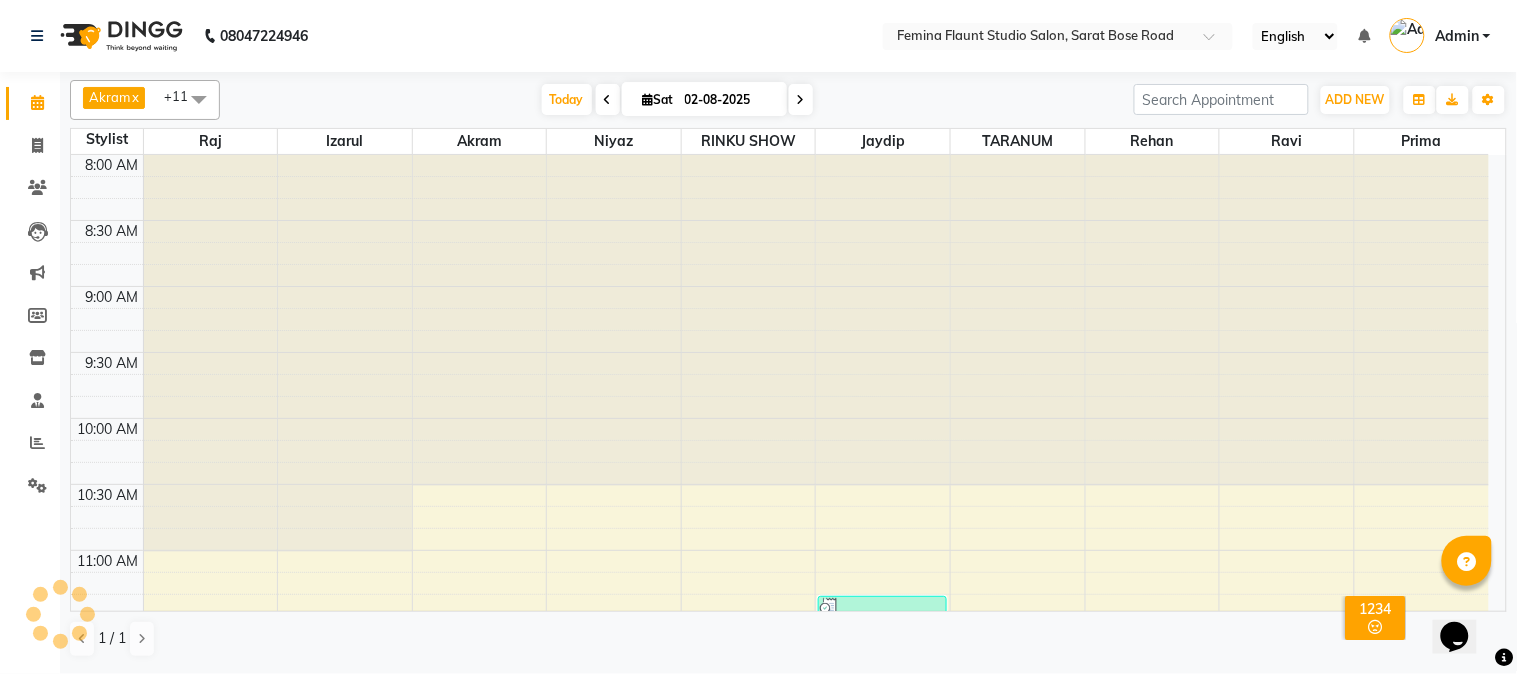 scroll, scrollTop: 0, scrollLeft: 0, axis: both 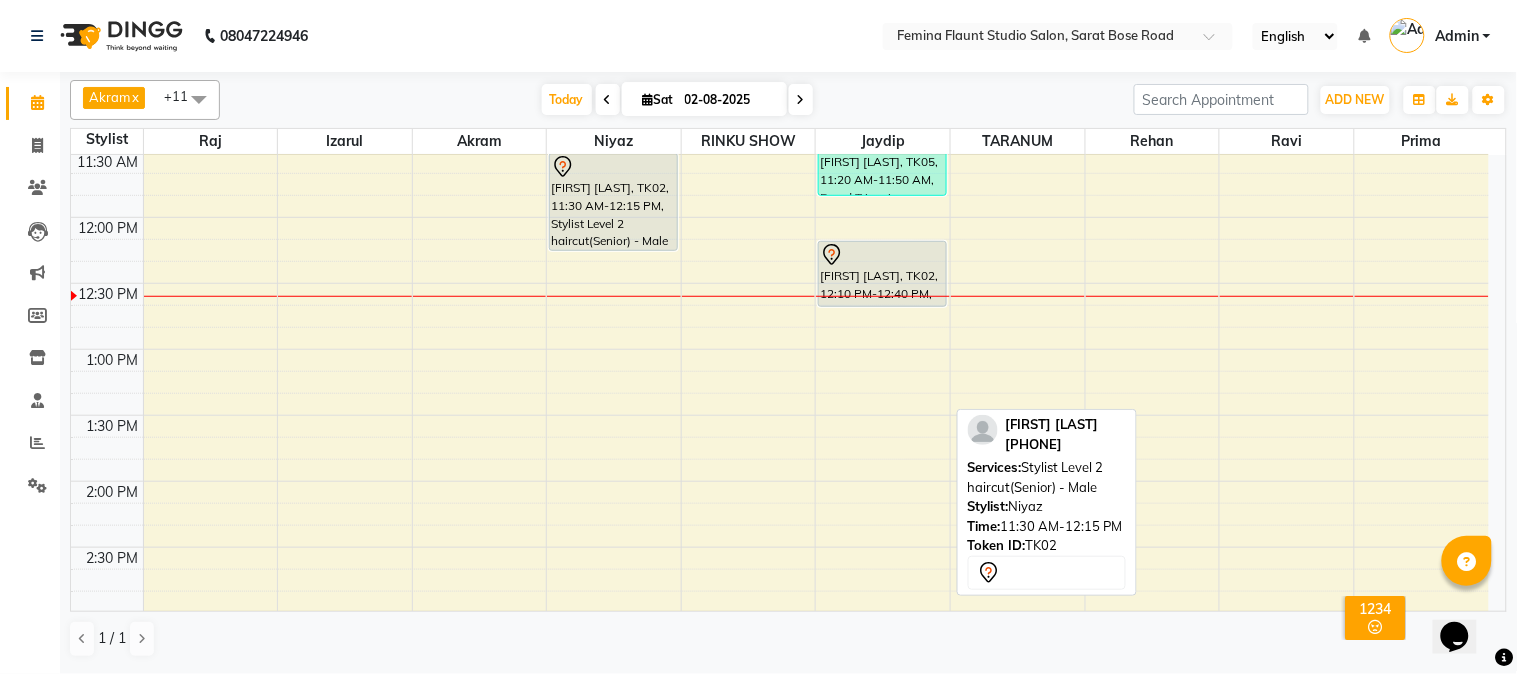 click on "[FIRST] [LAST], TK02, 11:30 AM-12:15 PM, Stylist Level 2 haircut(Senior) - Male" at bounding box center [613, 202] 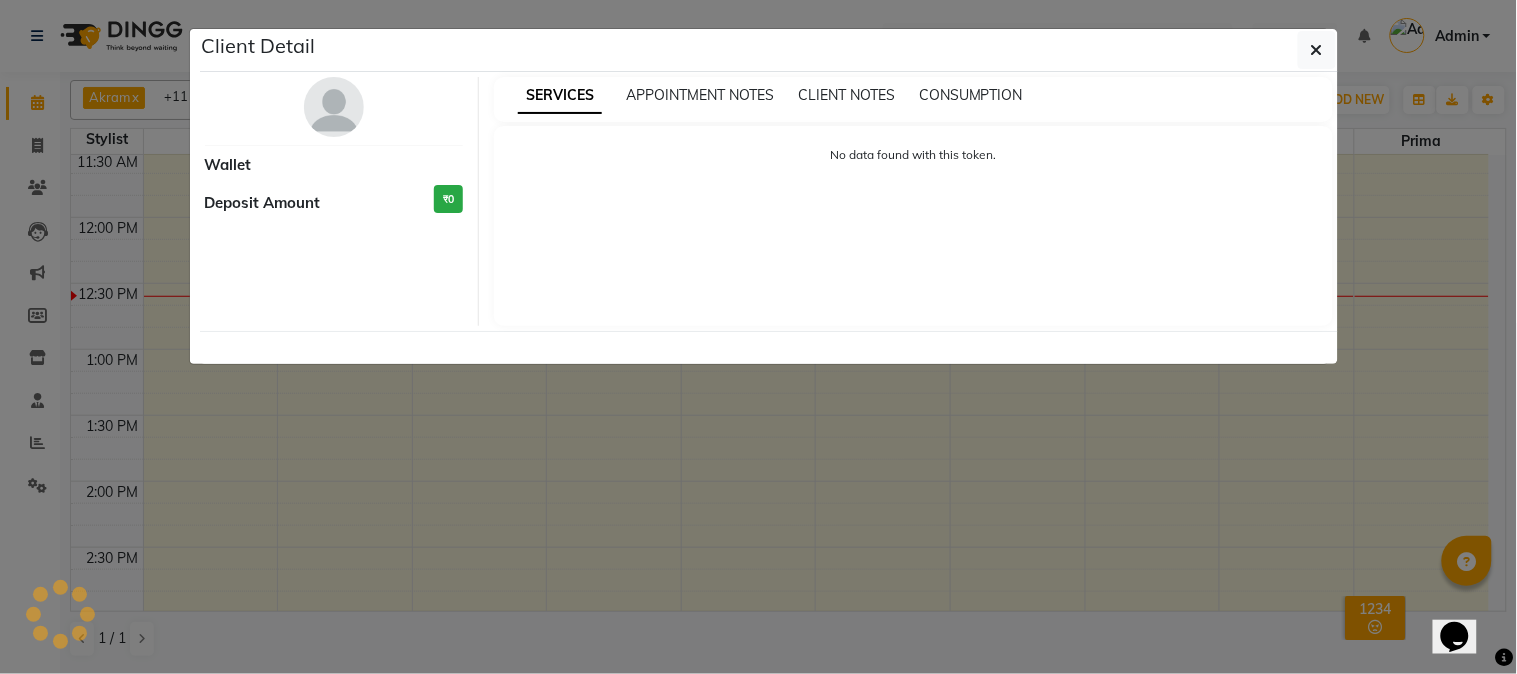 select on "7" 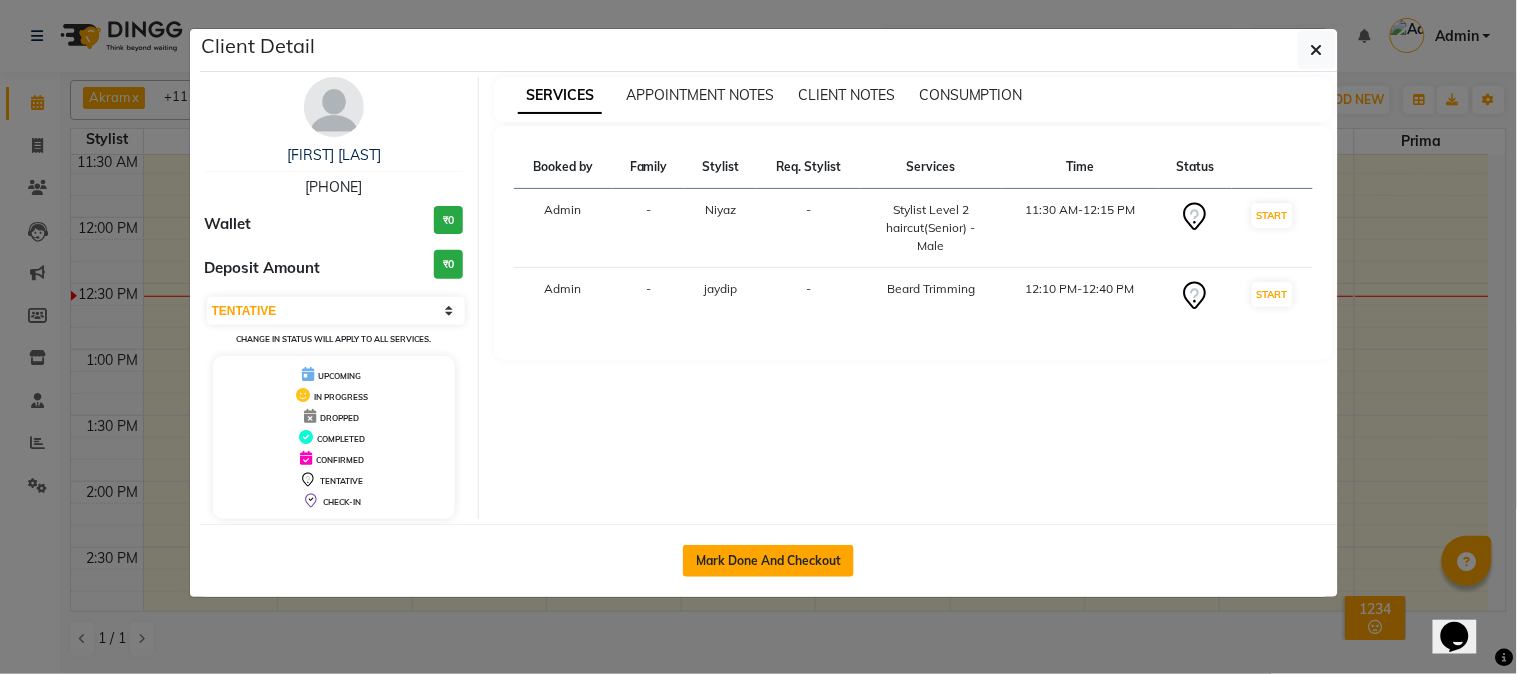 click on "Mark Done And Checkout" 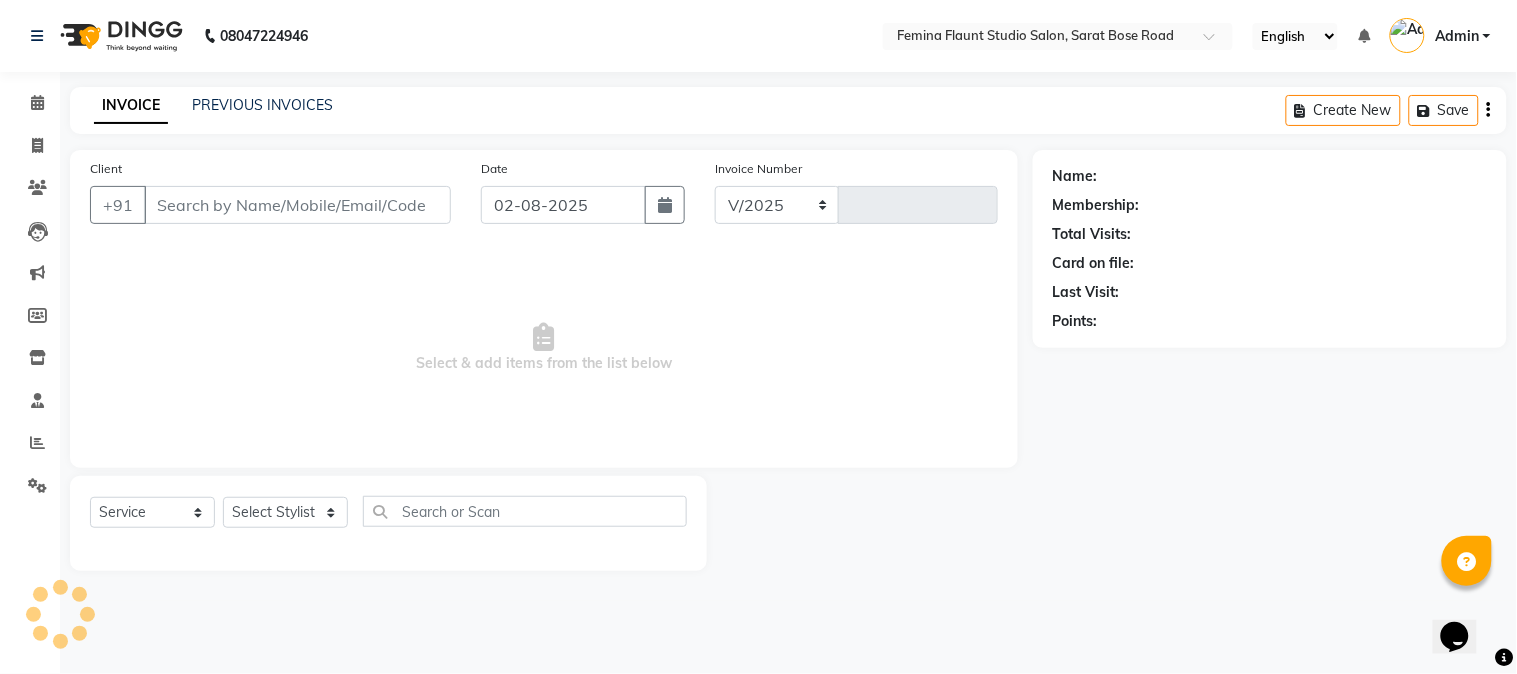 select on "5231" 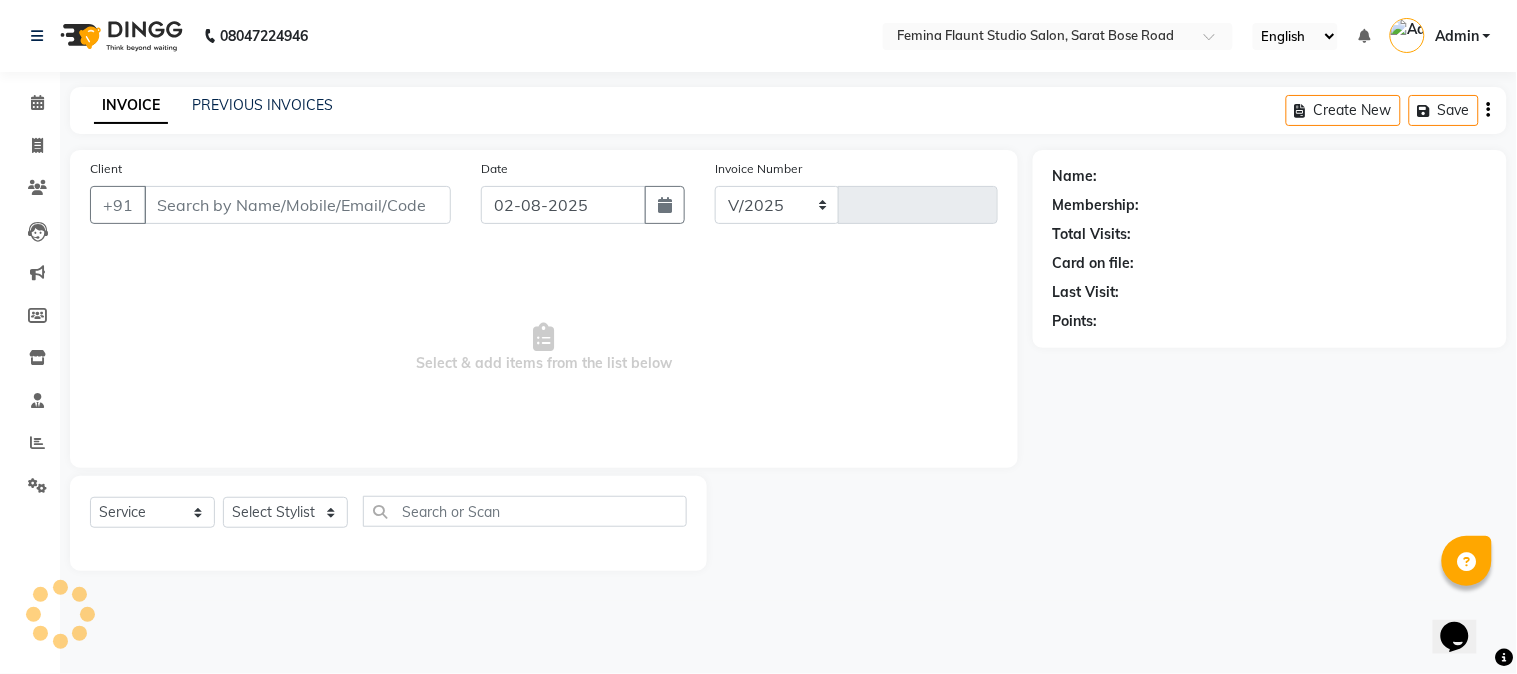type on "1258" 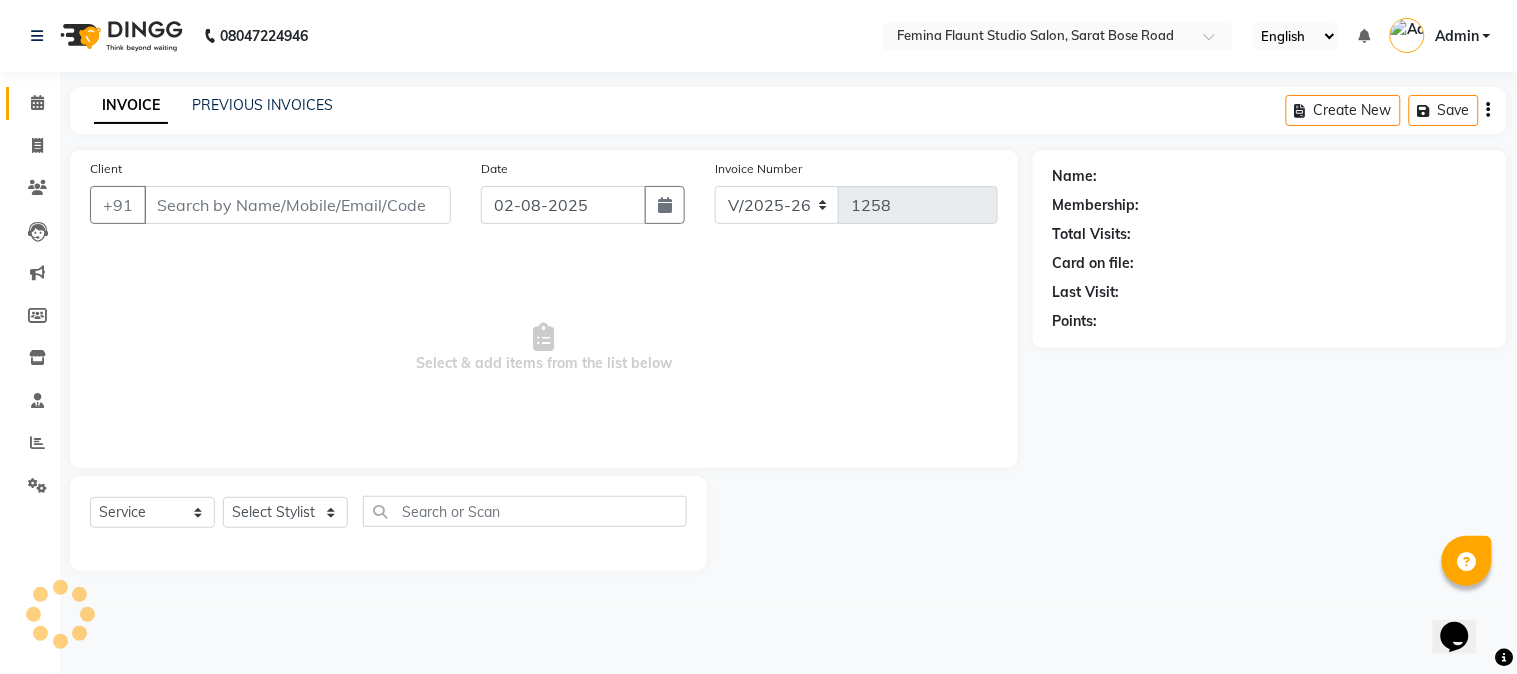 type on "[PHONE]" 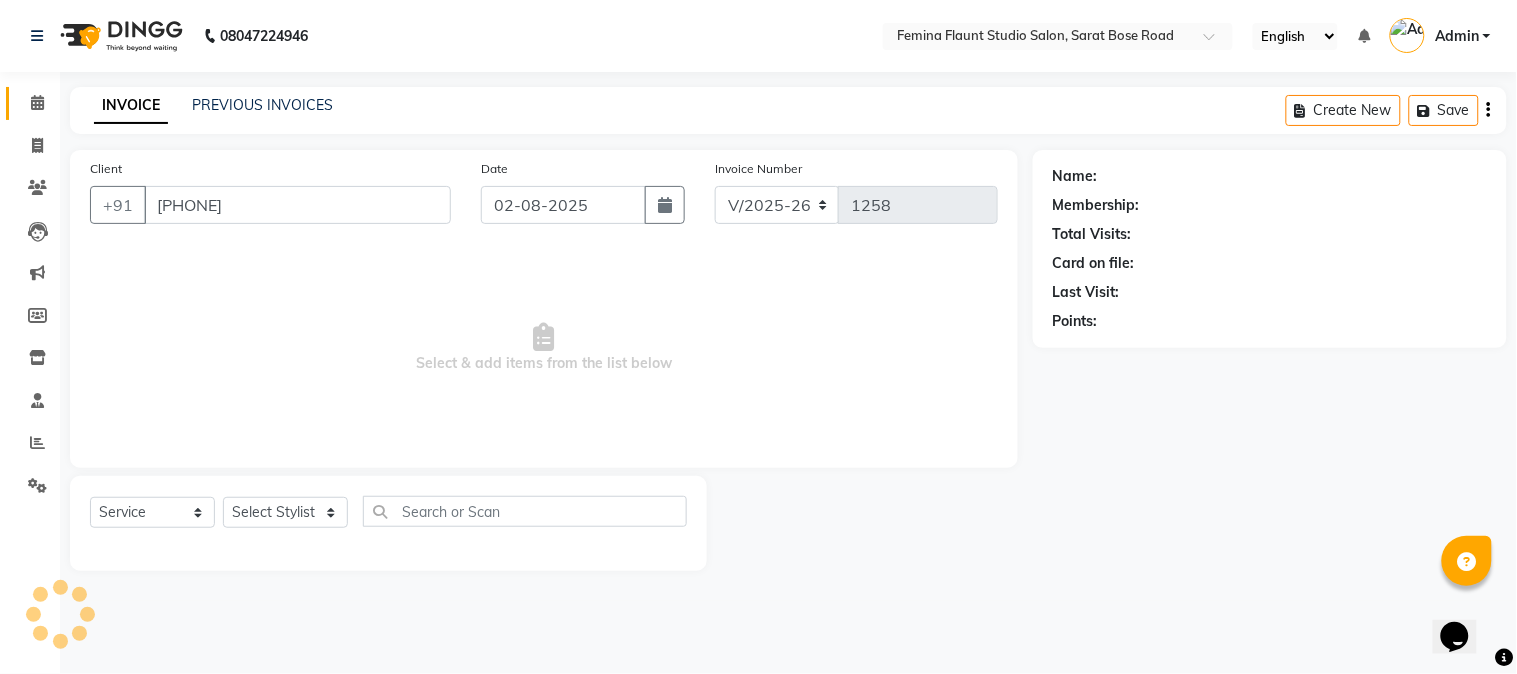 select on "84393" 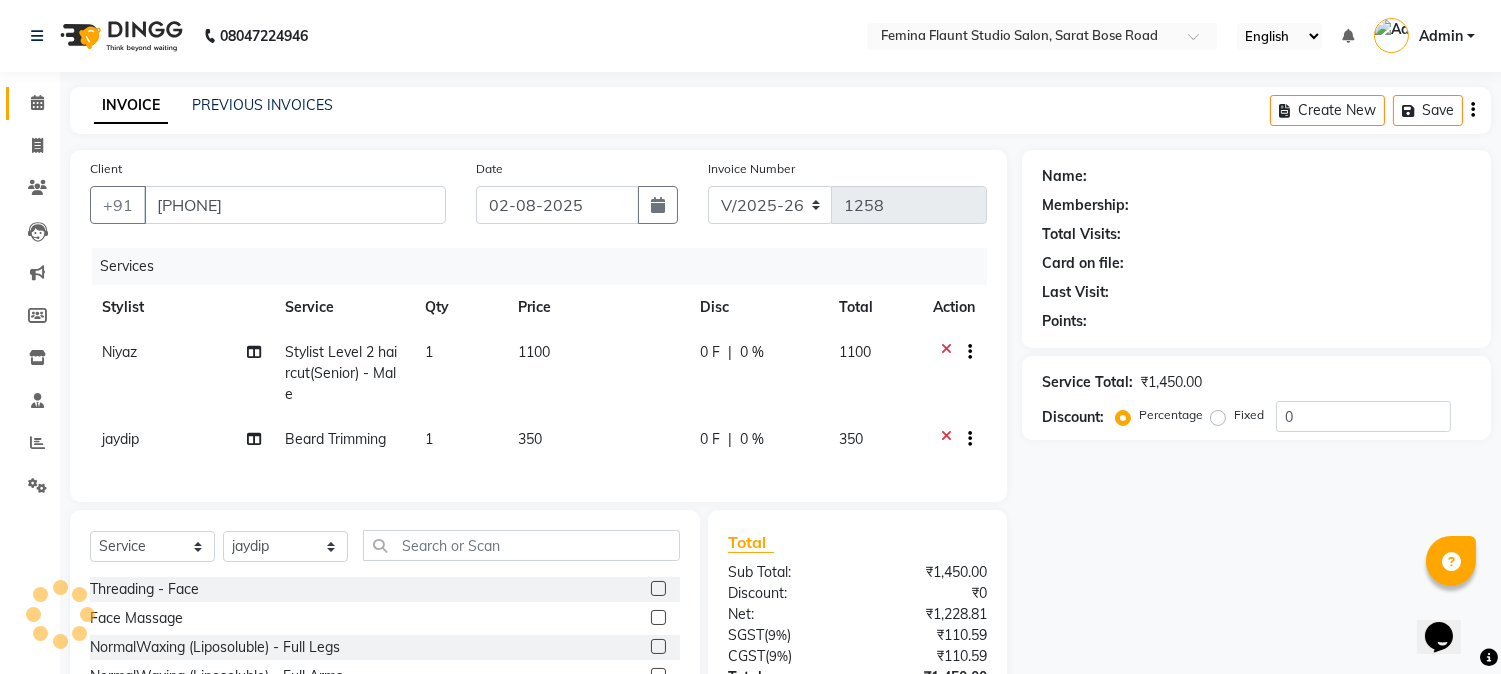 select on "1: Object" 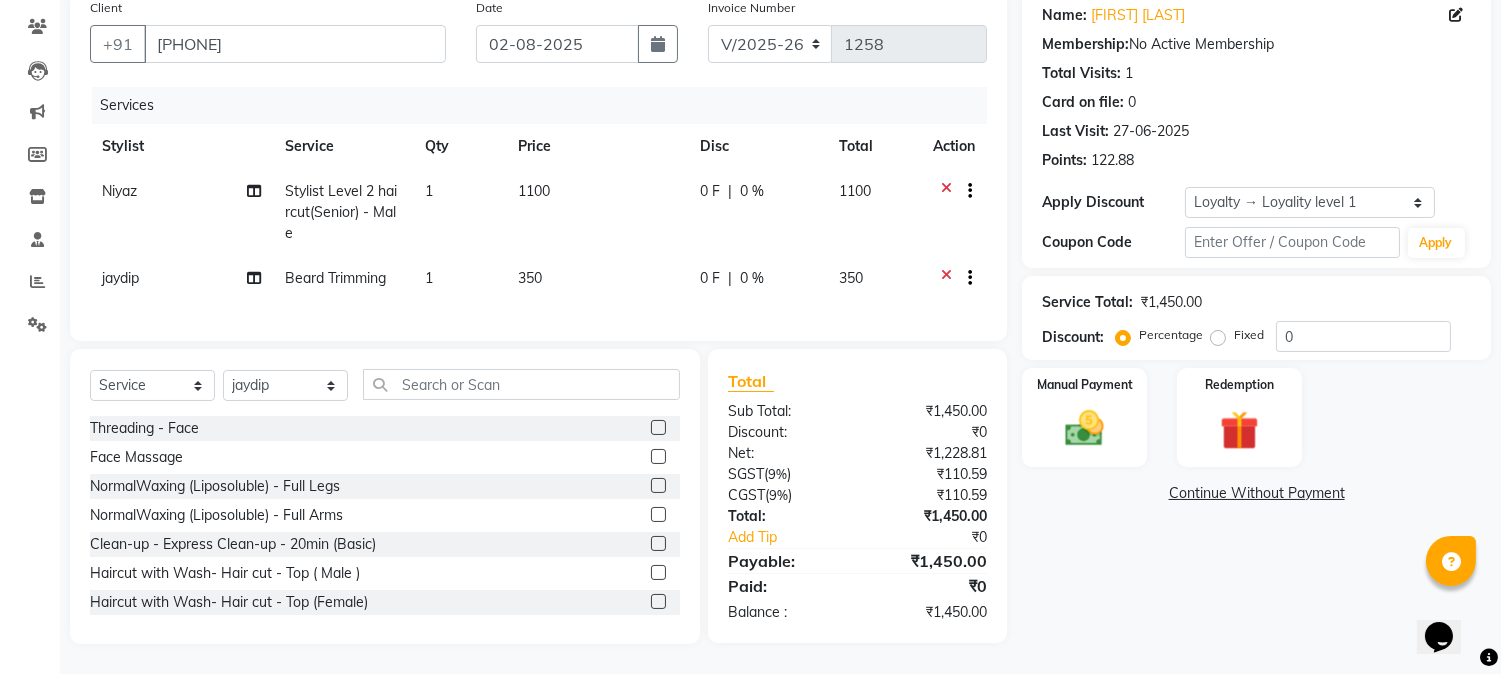 scroll, scrollTop: 66, scrollLeft: 0, axis: vertical 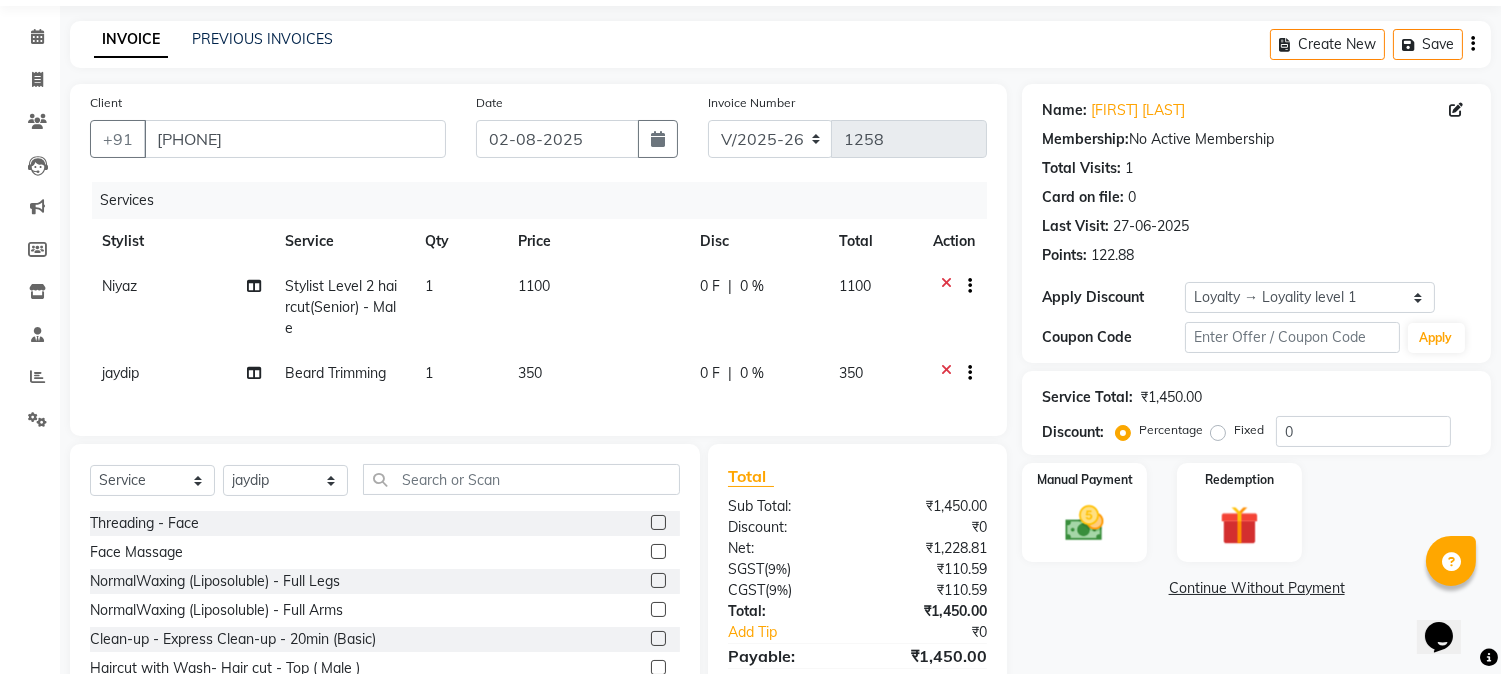click on "Manual Payment Redemption" 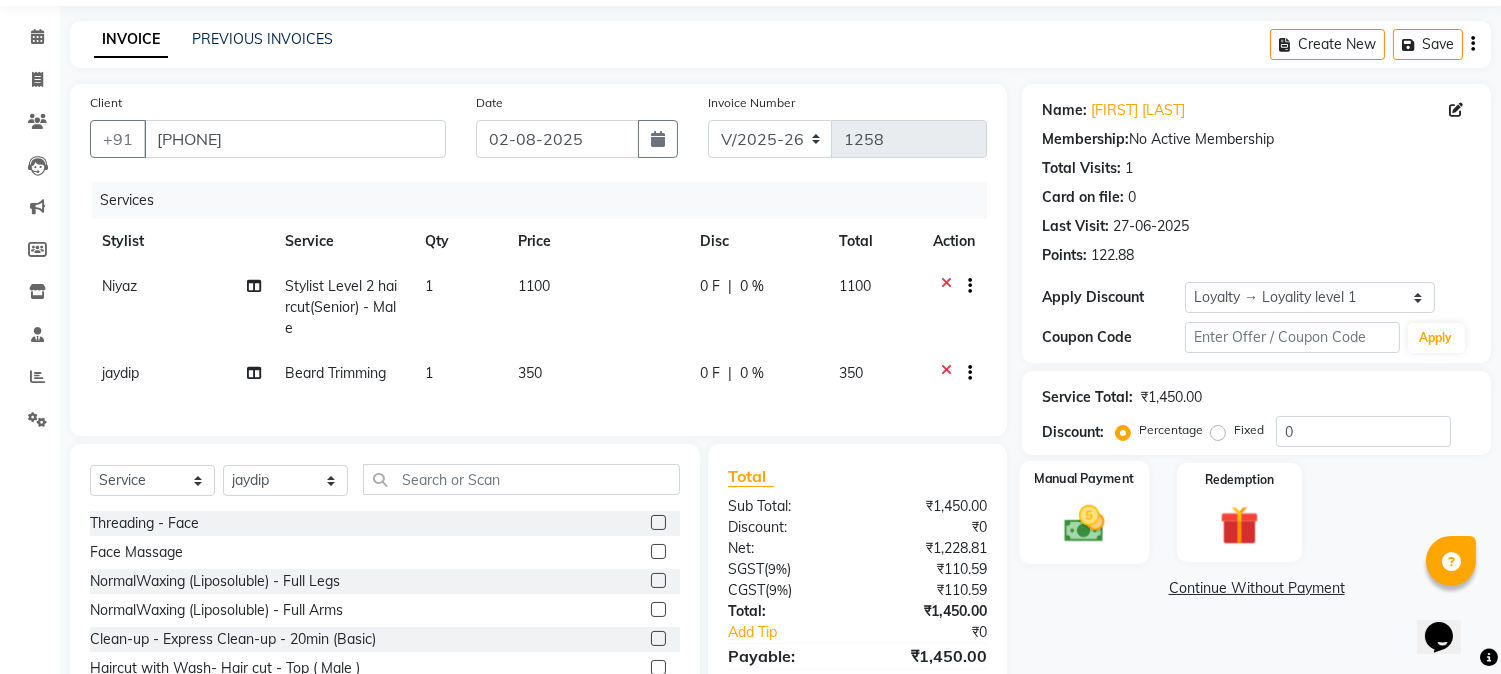 click on "Manual Payment" 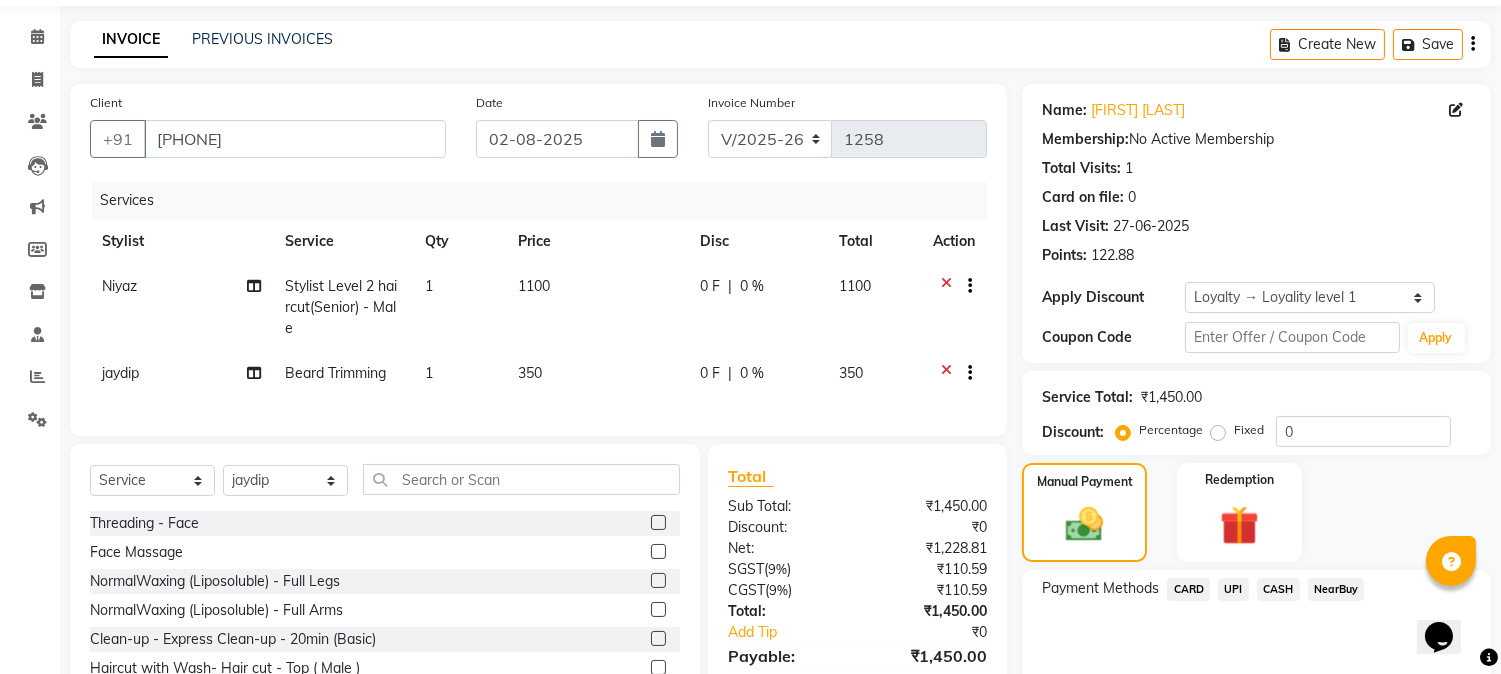 click on "UPI" 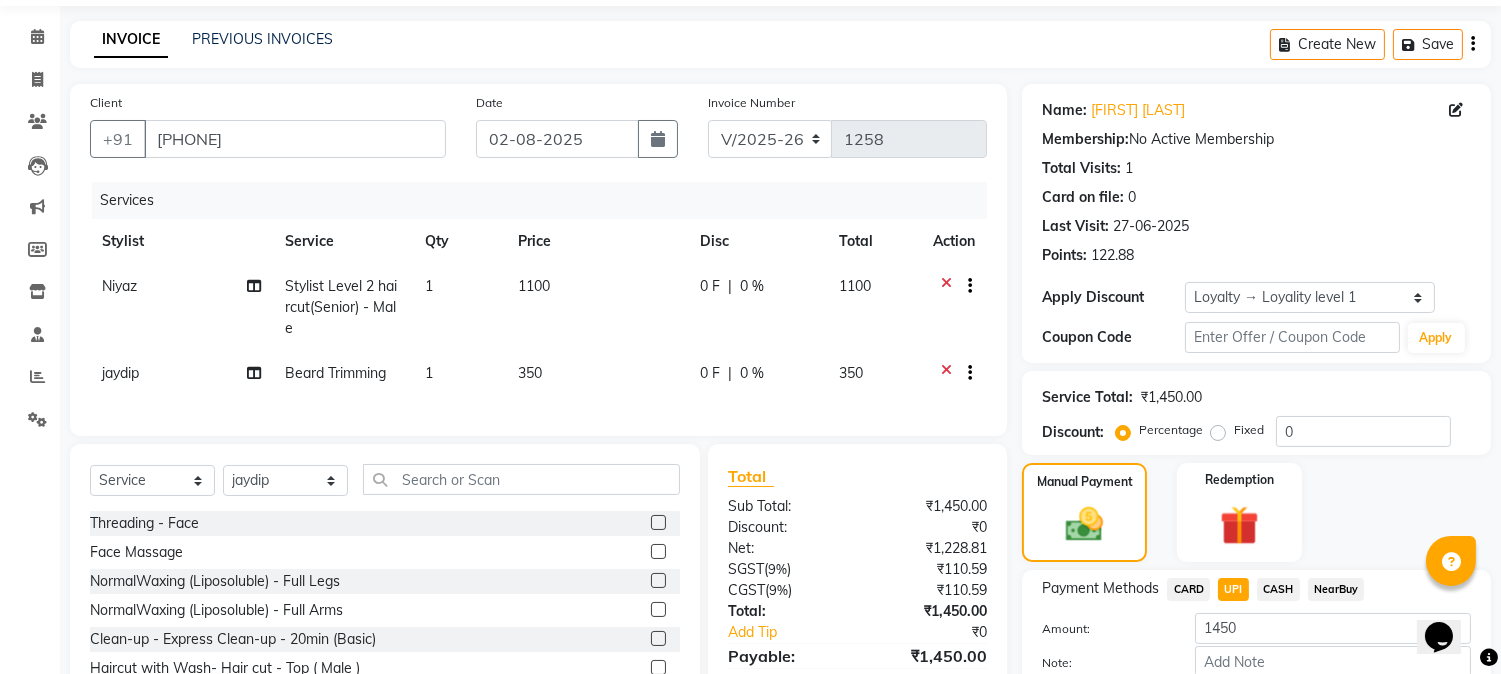 scroll, scrollTop: 181, scrollLeft: 0, axis: vertical 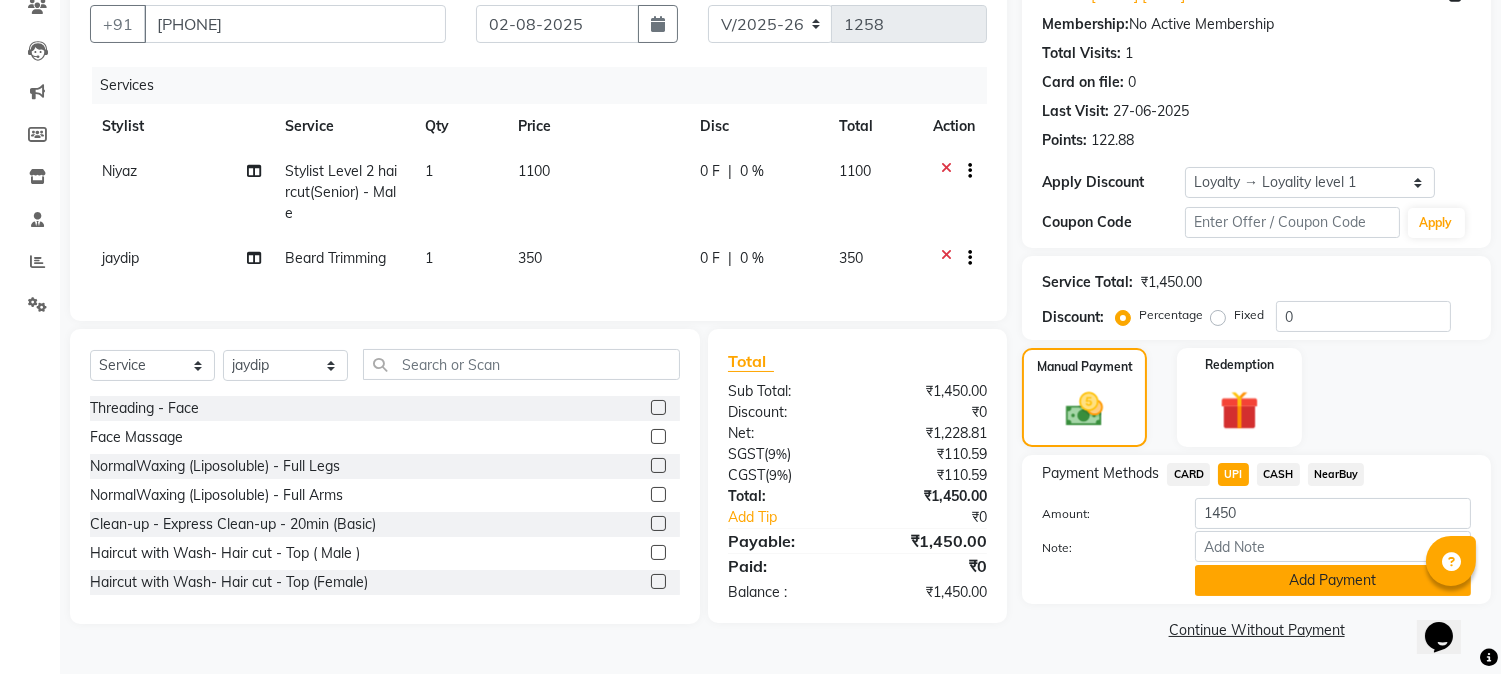 click on "Add Payment" 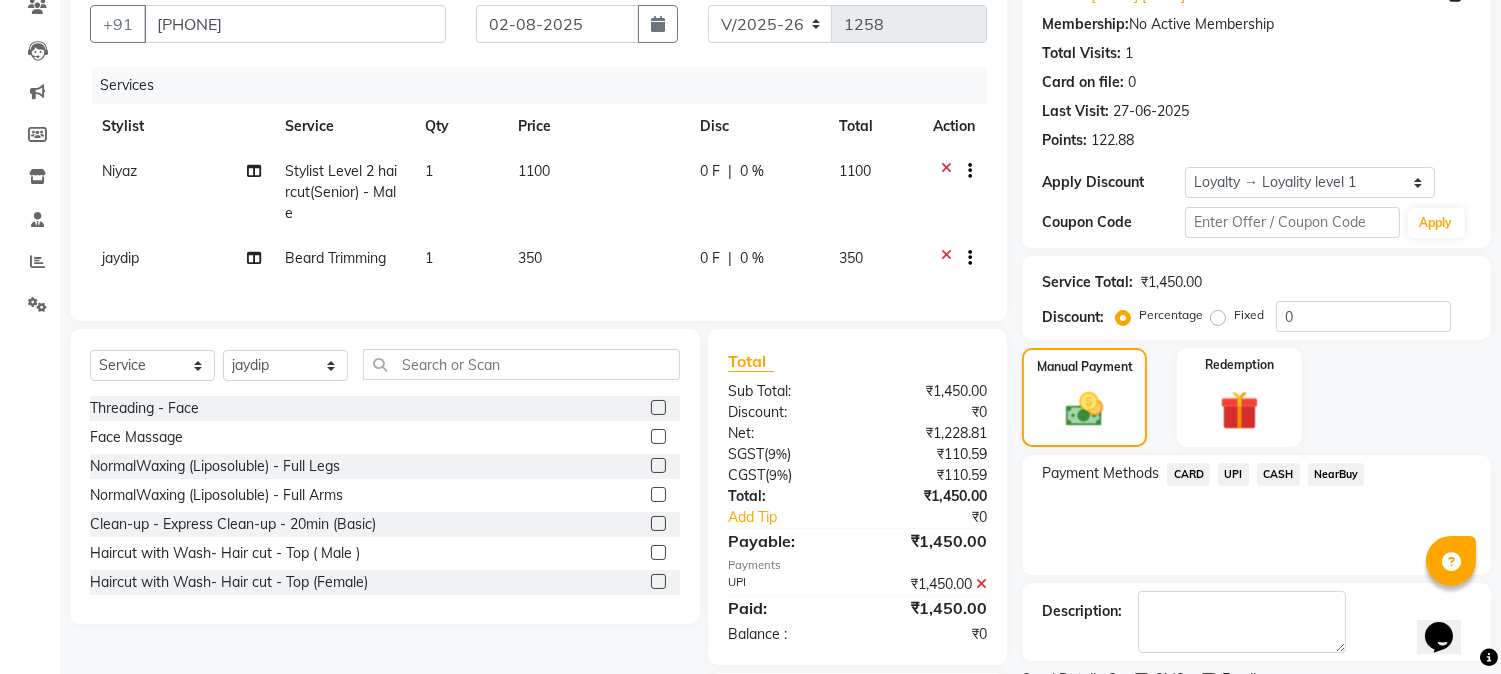 scroll, scrollTop: 338, scrollLeft: 0, axis: vertical 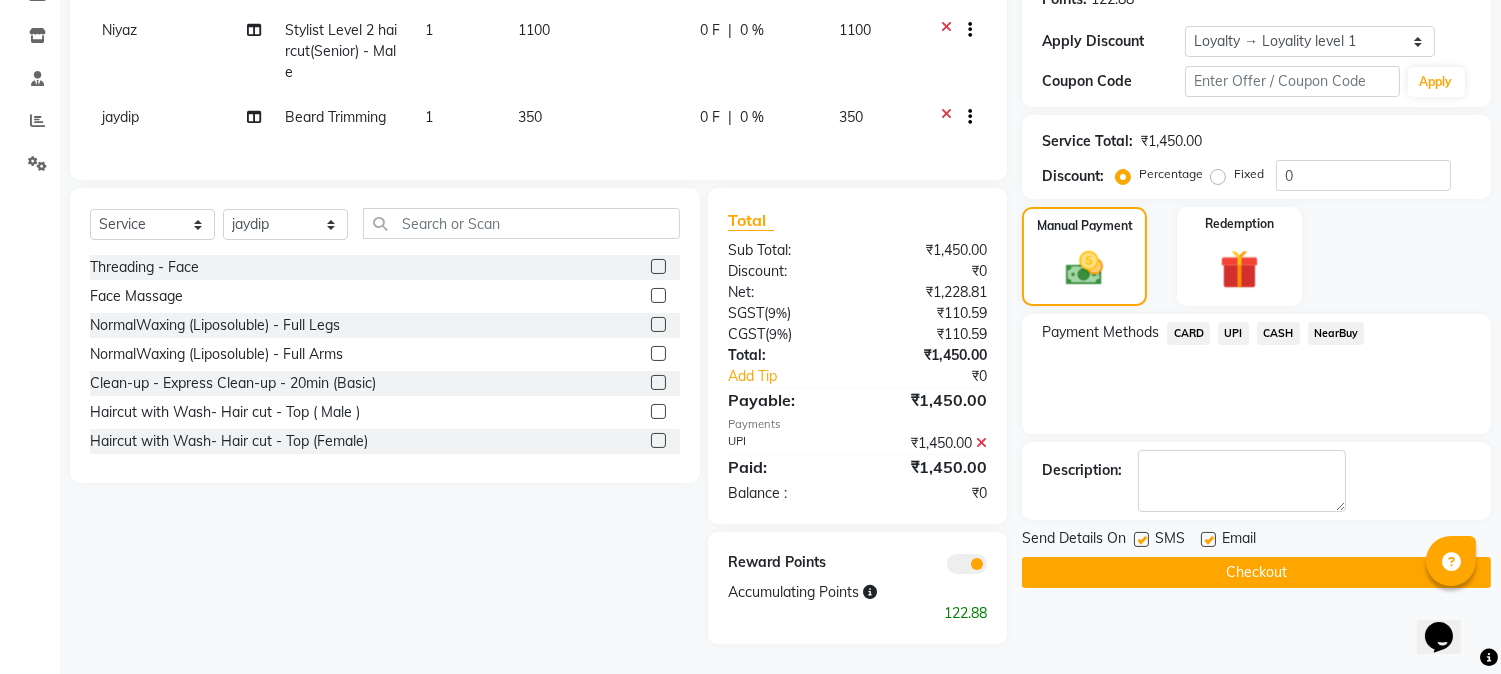 click on "Checkout" 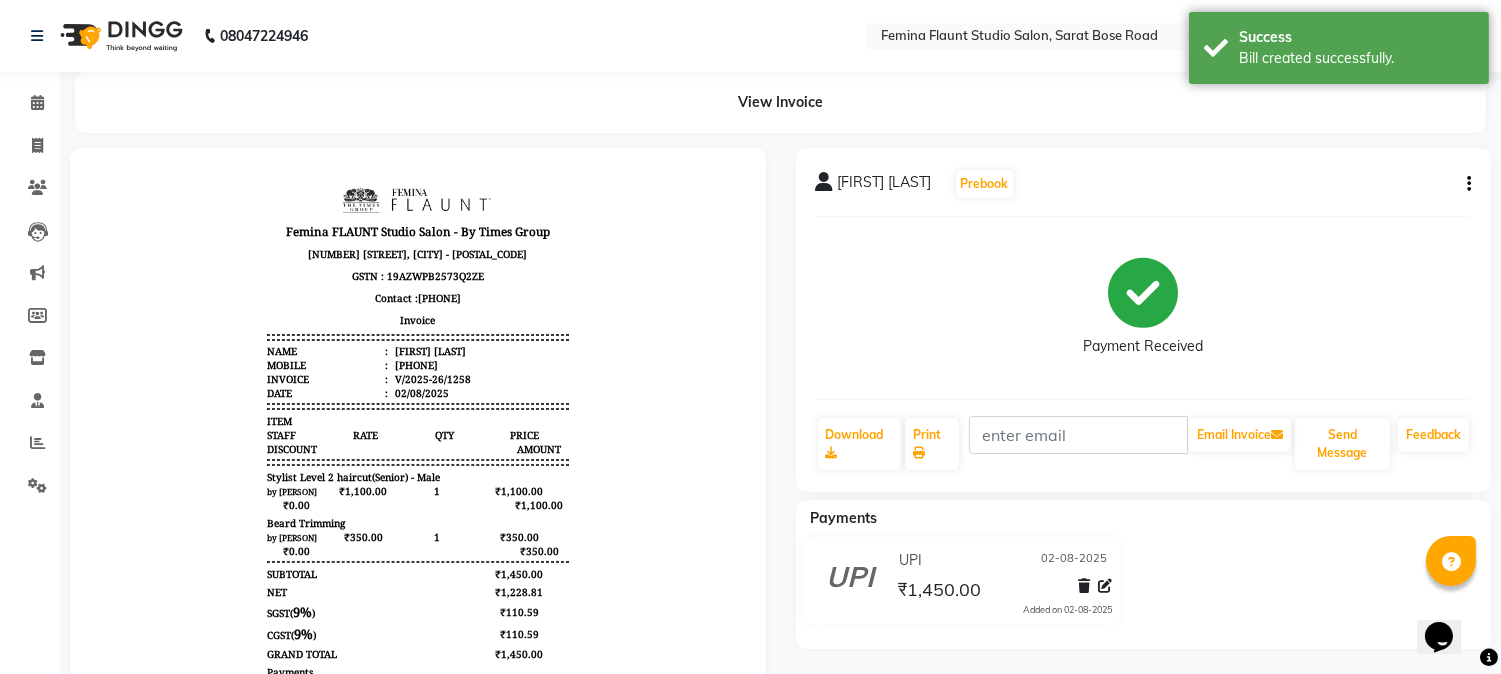 scroll, scrollTop: 0, scrollLeft: 0, axis: both 